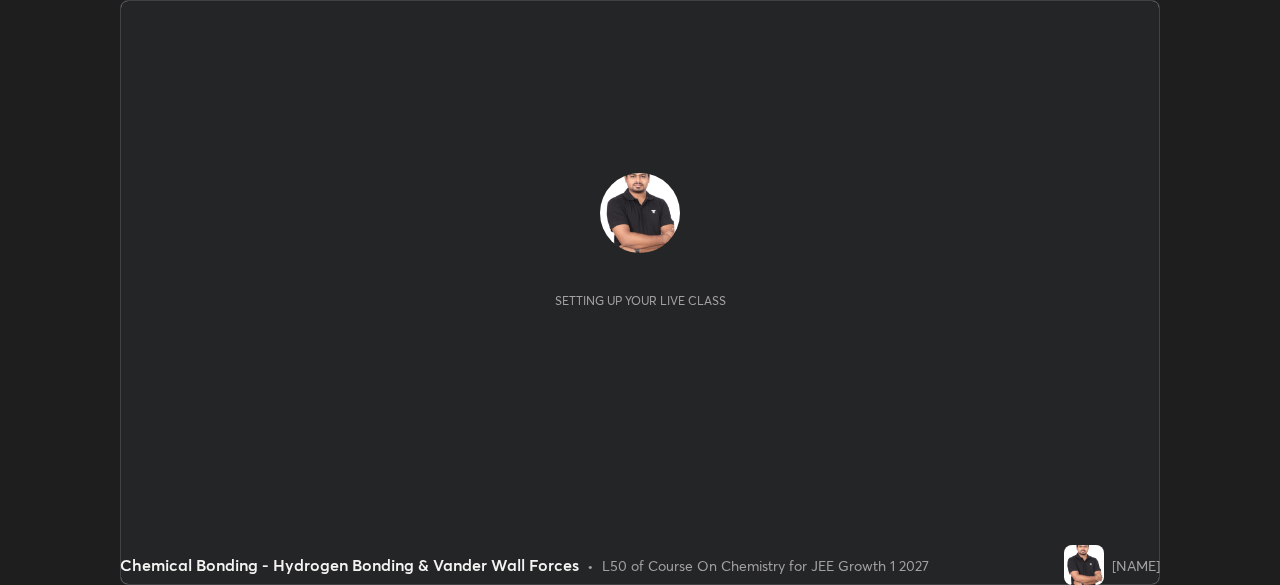 scroll, scrollTop: 0, scrollLeft: 0, axis: both 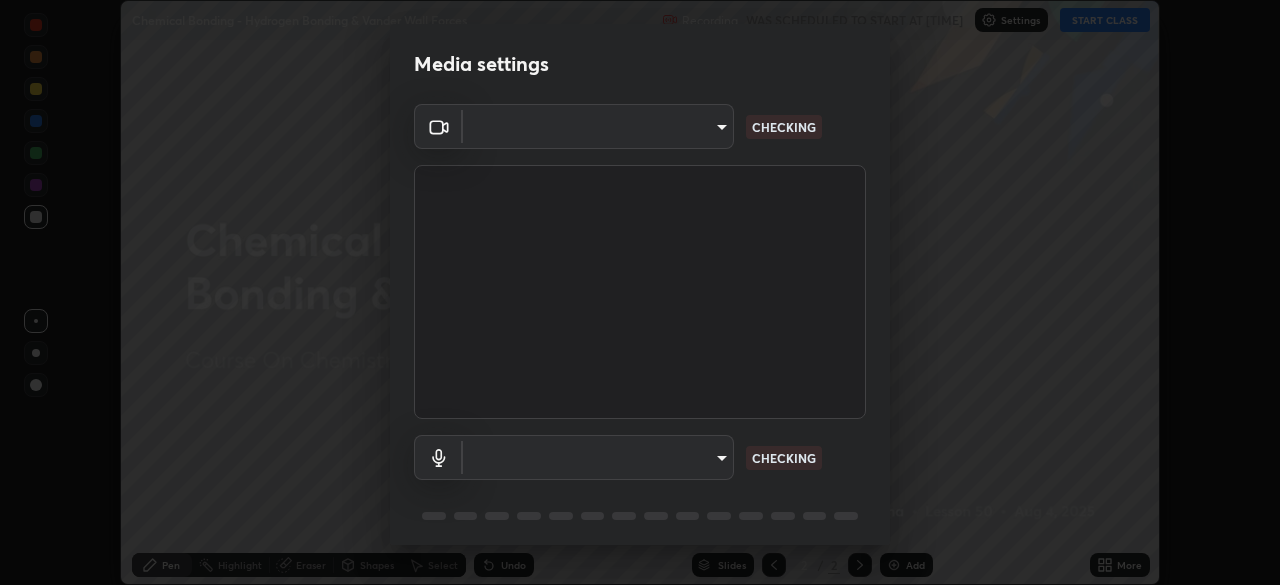 type on "a6c09d3532ea2fb43736101803286e867d47047993e392948129e064bf5450bd" 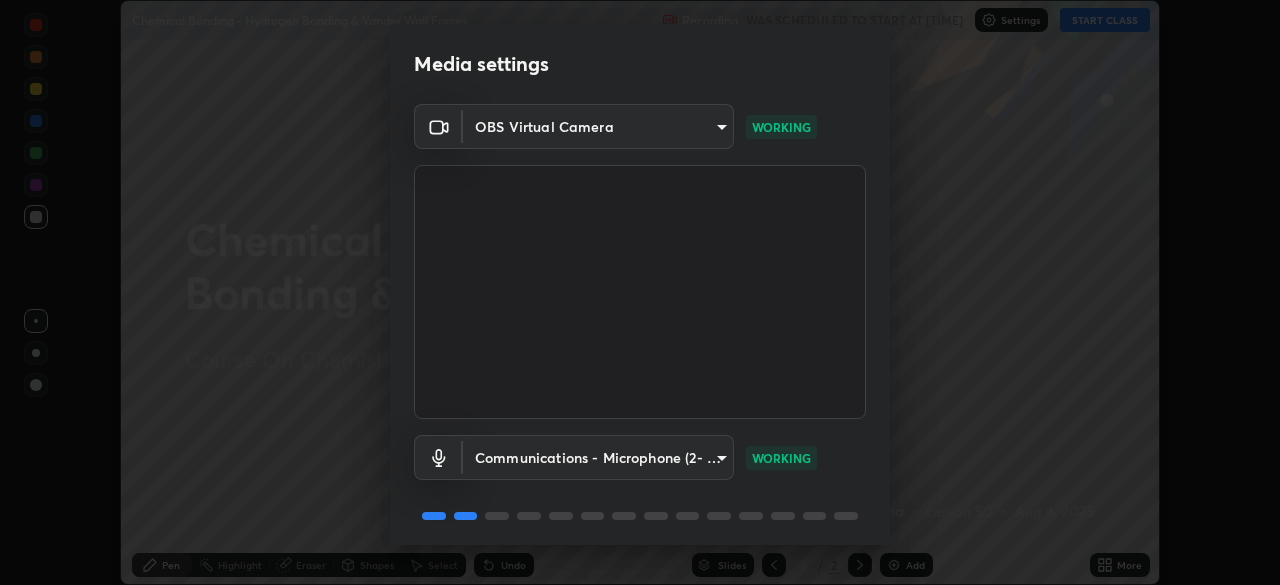 scroll, scrollTop: 71, scrollLeft: 0, axis: vertical 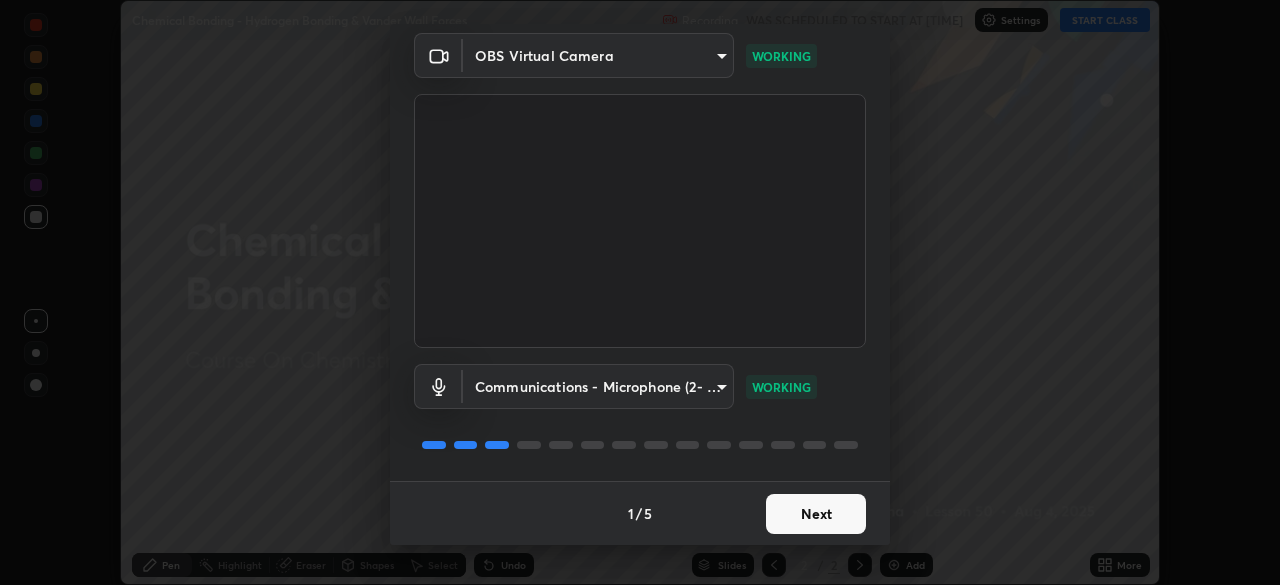 click on "Next" at bounding box center (816, 514) 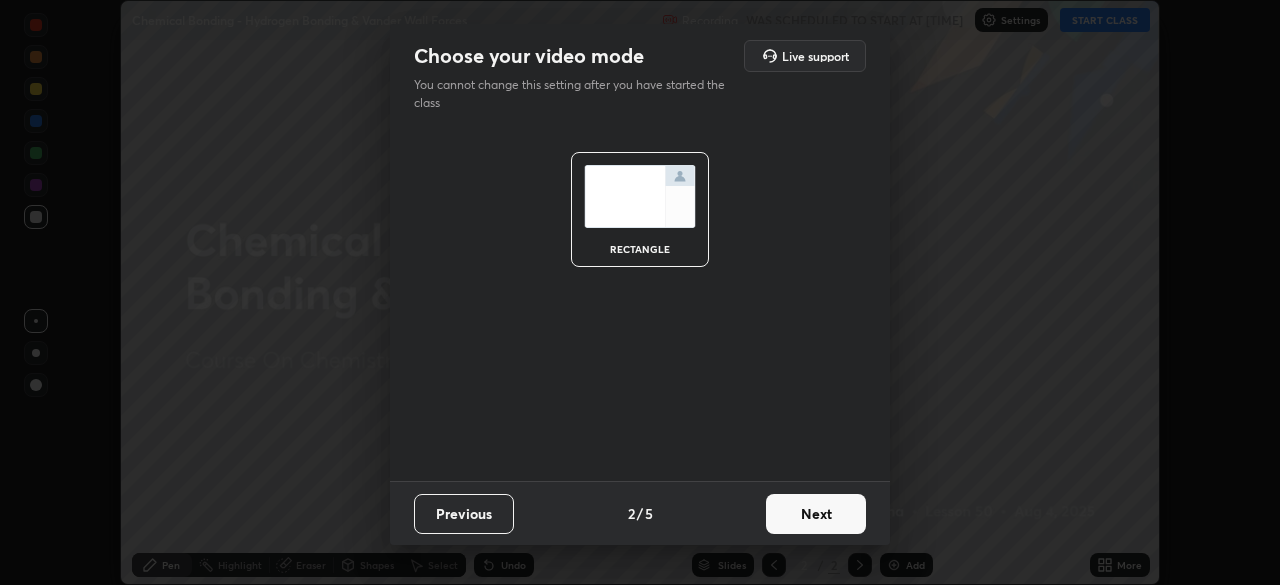 scroll, scrollTop: 0, scrollLeft: 0, axis: both 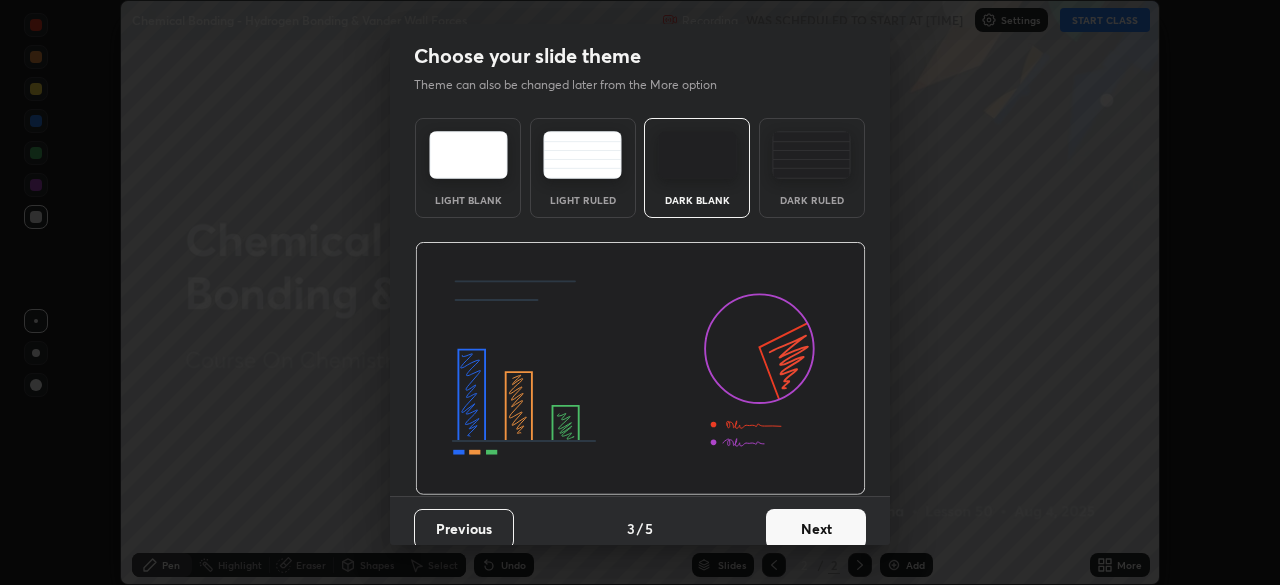 click on "Next" at bounding box center (816, 529) 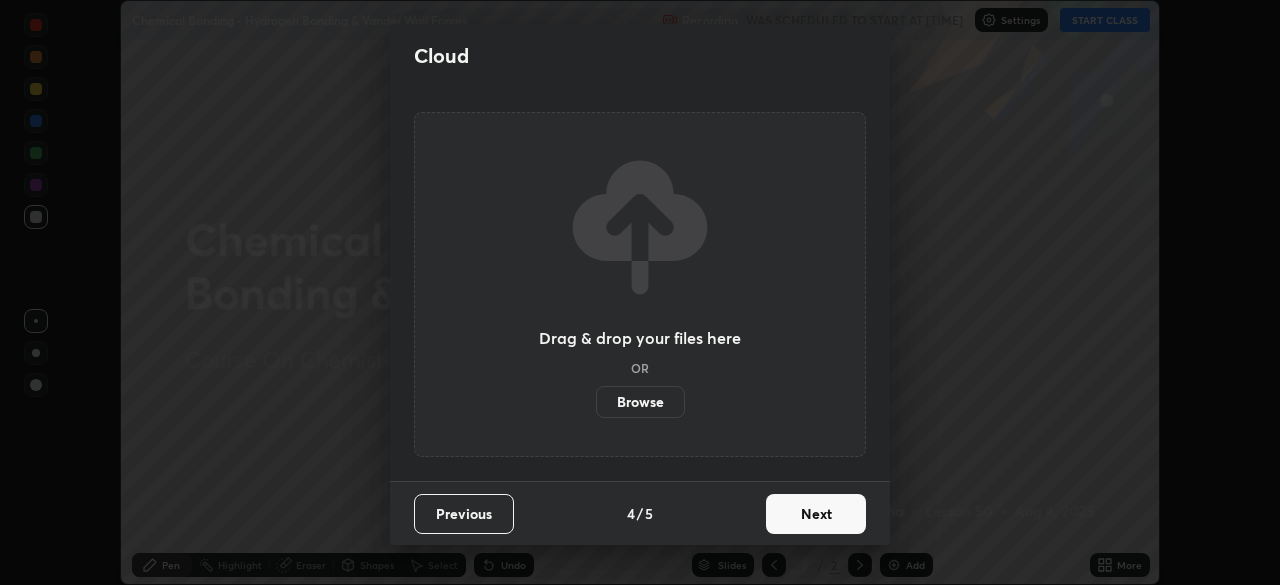click on "Next" at bounding box center [816, 514] 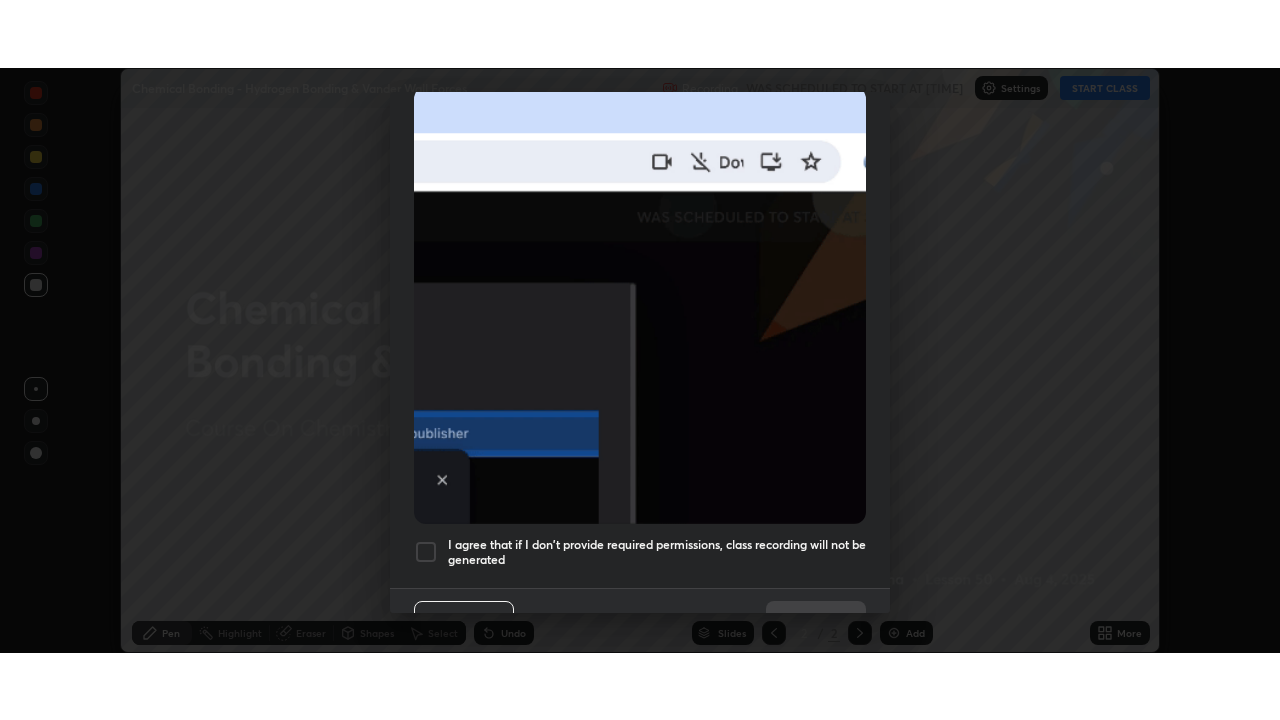 scroll, scrollTop: 479, scrollLeft: 0, axis: vertical 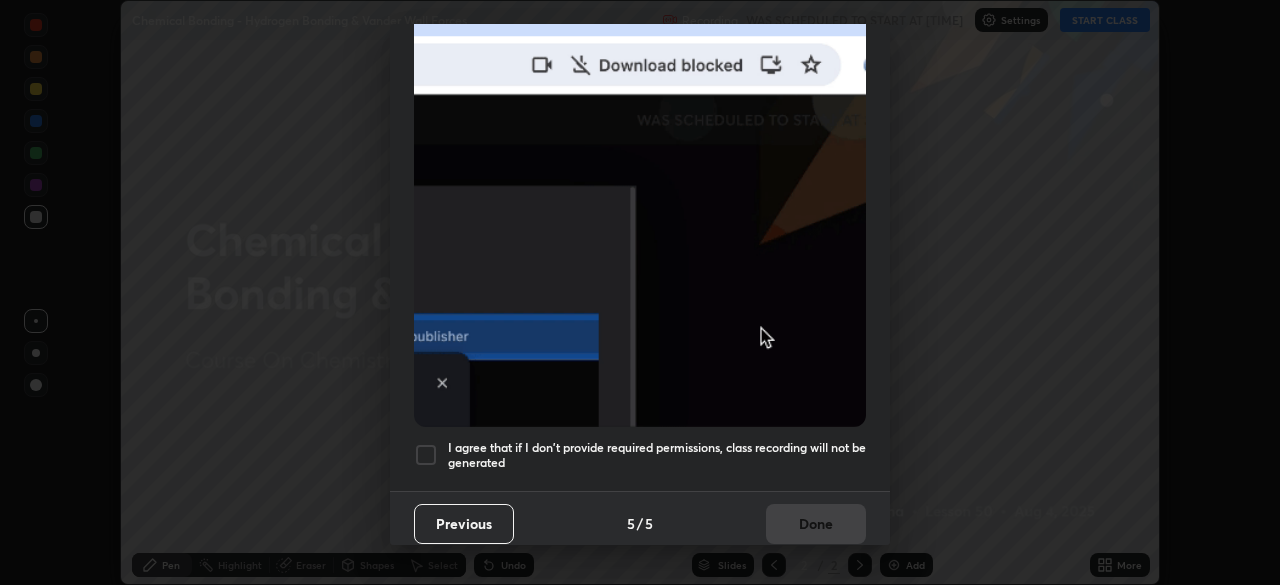 click at bounding box center (426, 455) 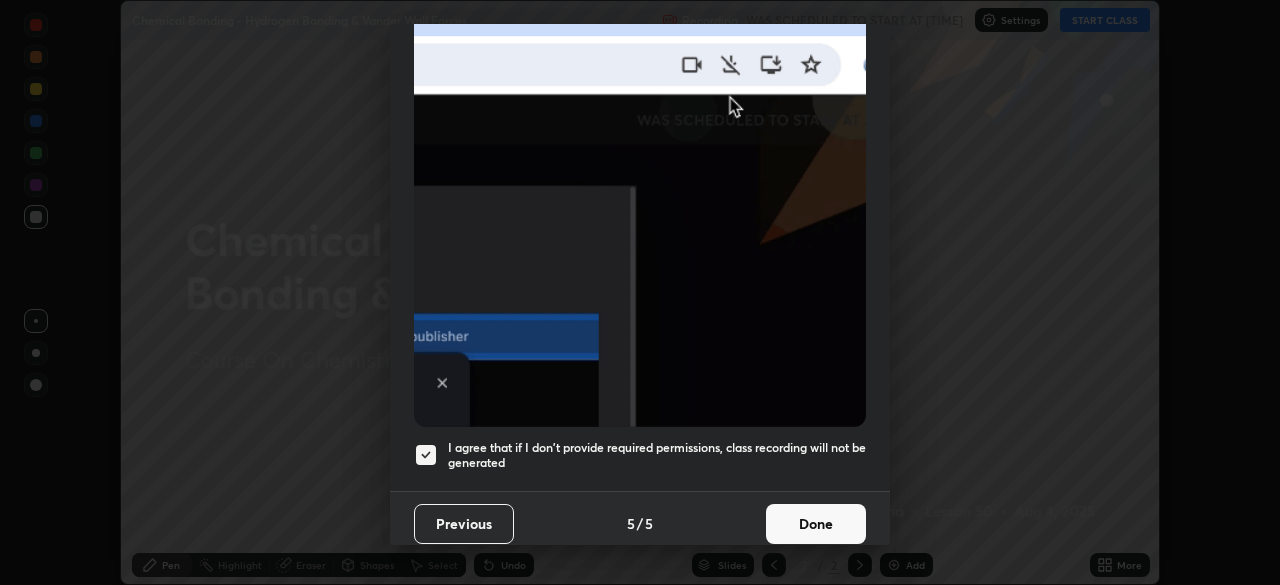 click on "Done" at bounding box center [816, 524] 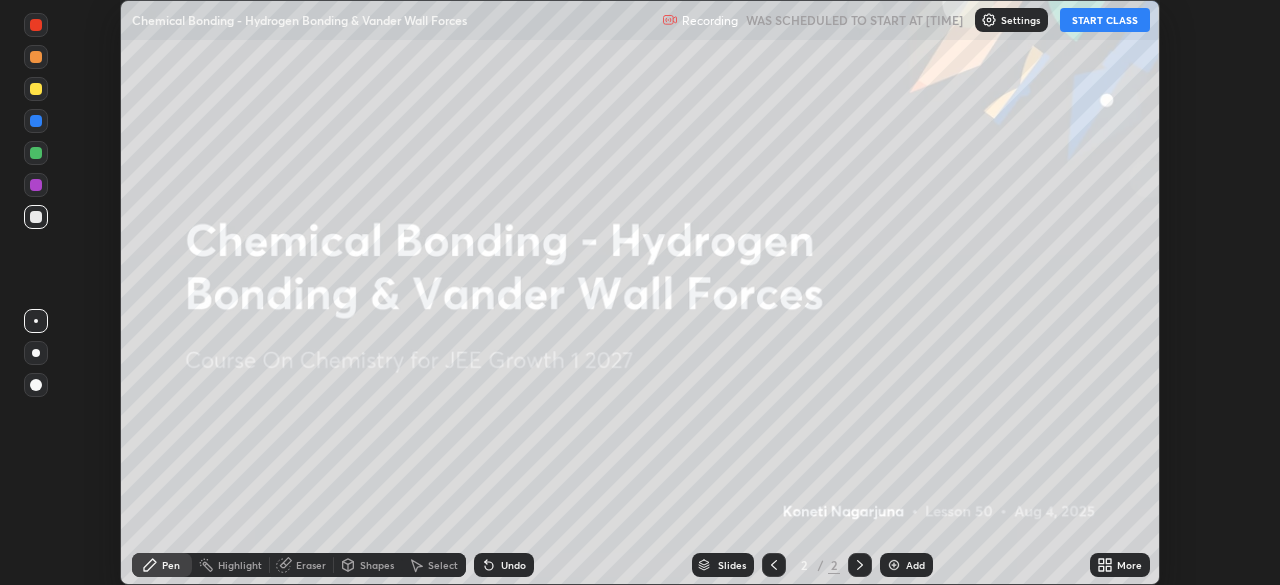 click 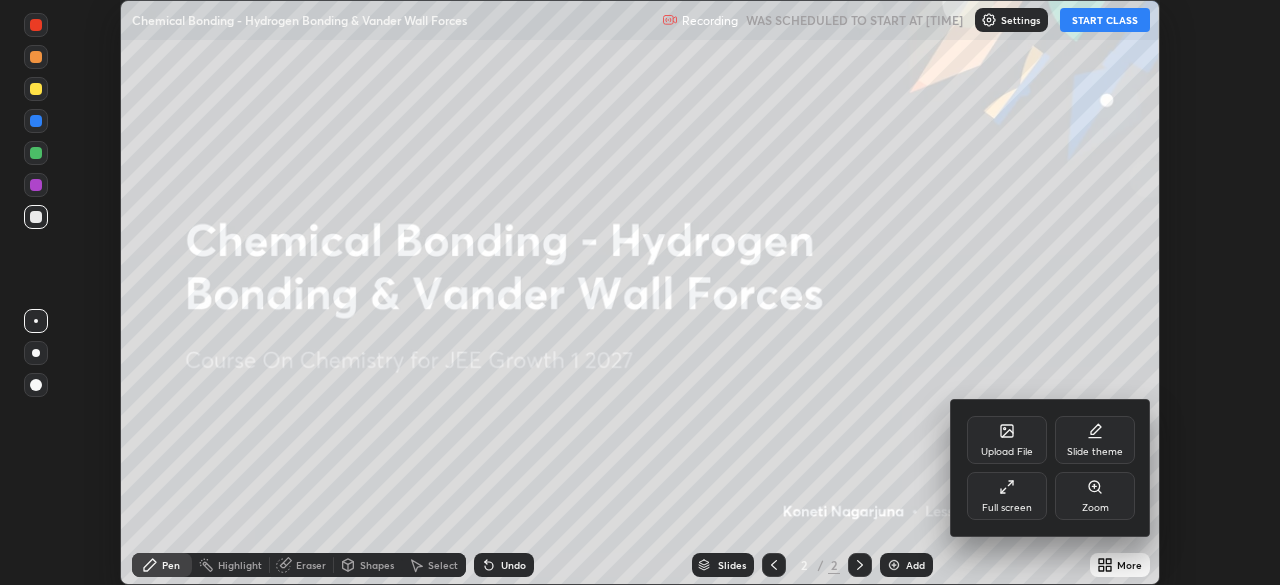 click on "Full screen" at bounding box center [1007, 496] 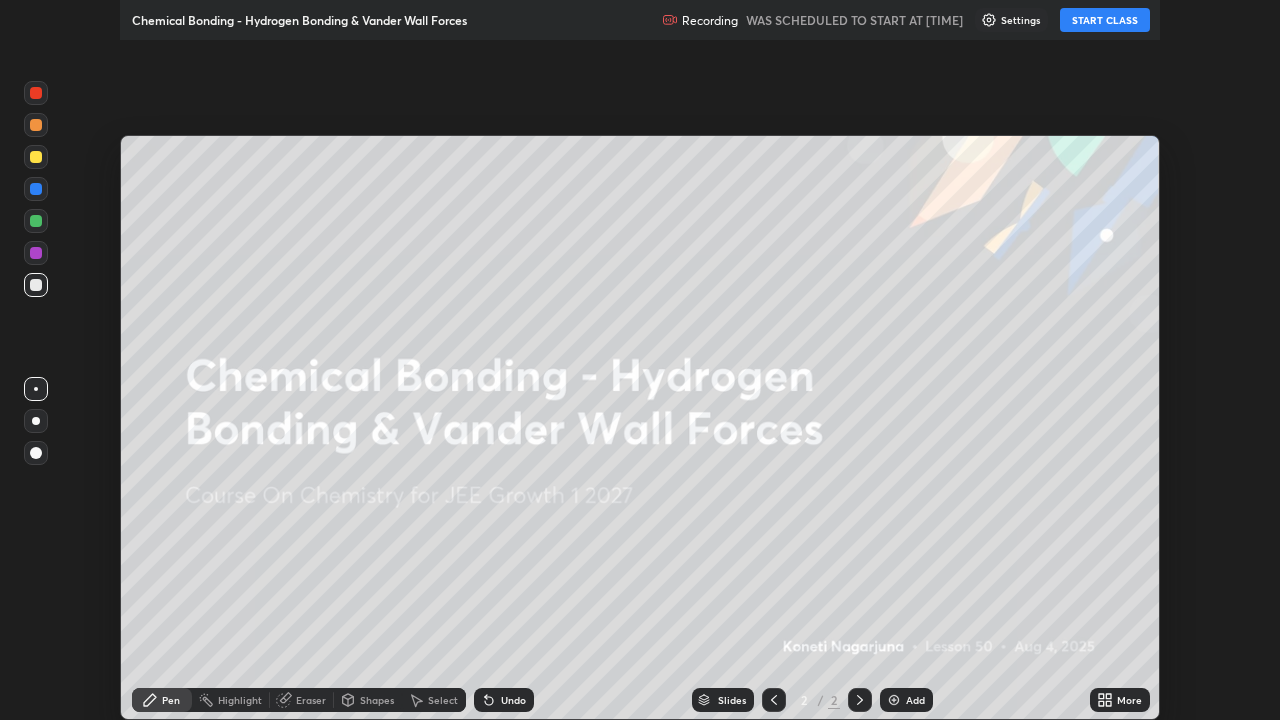 scroll, scrollTop: 99280, scrollLeft: 98720, axis: both 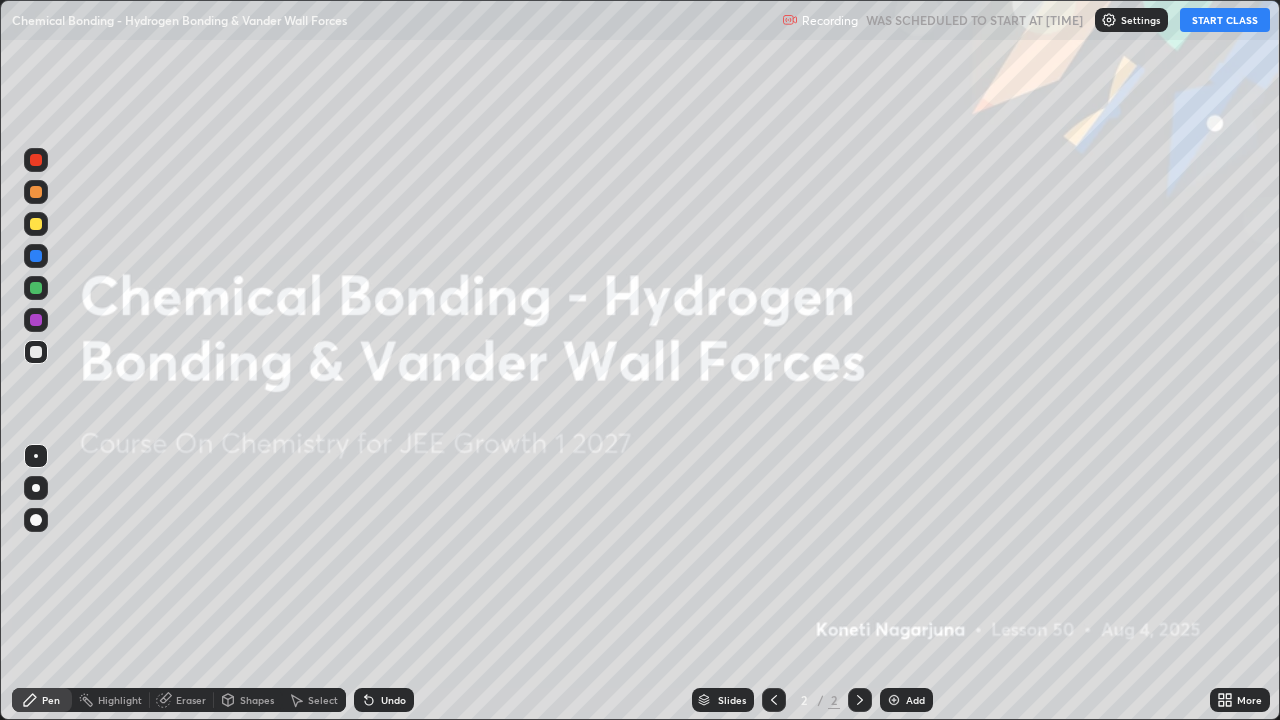 click on "START CLASS" at bounding box center [1225, 20] 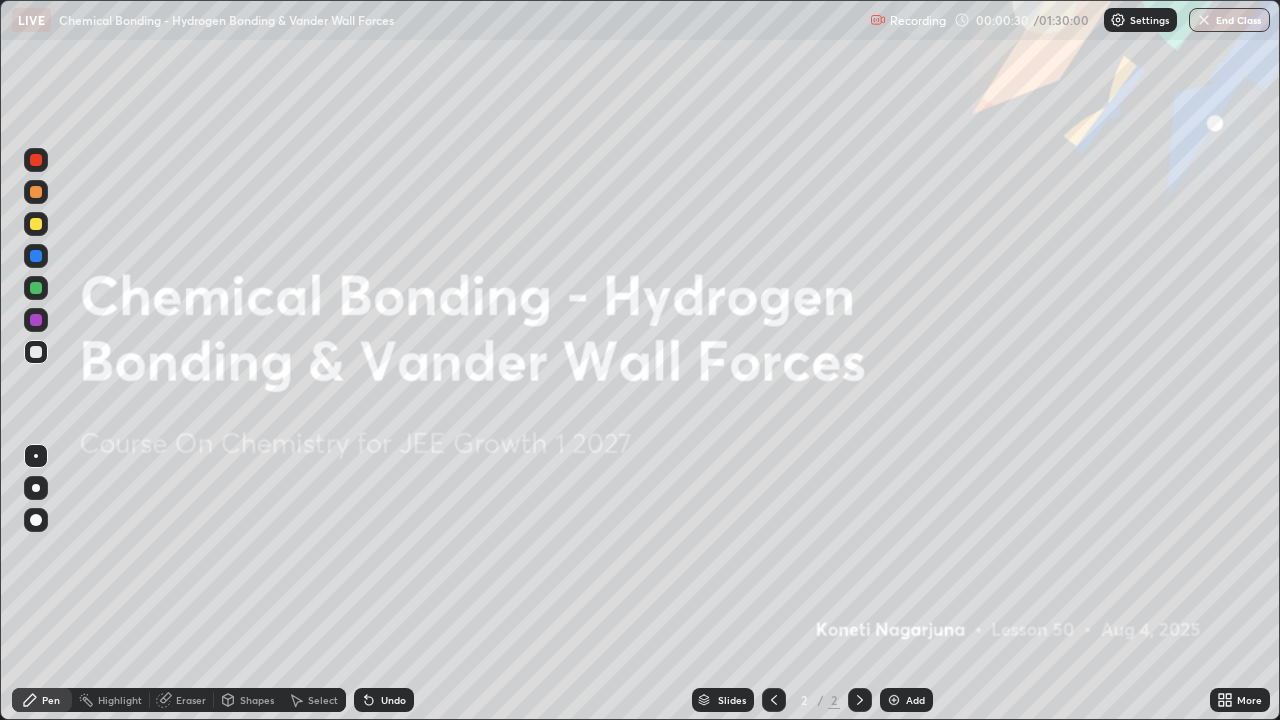 click at bounding box center (894, 700) 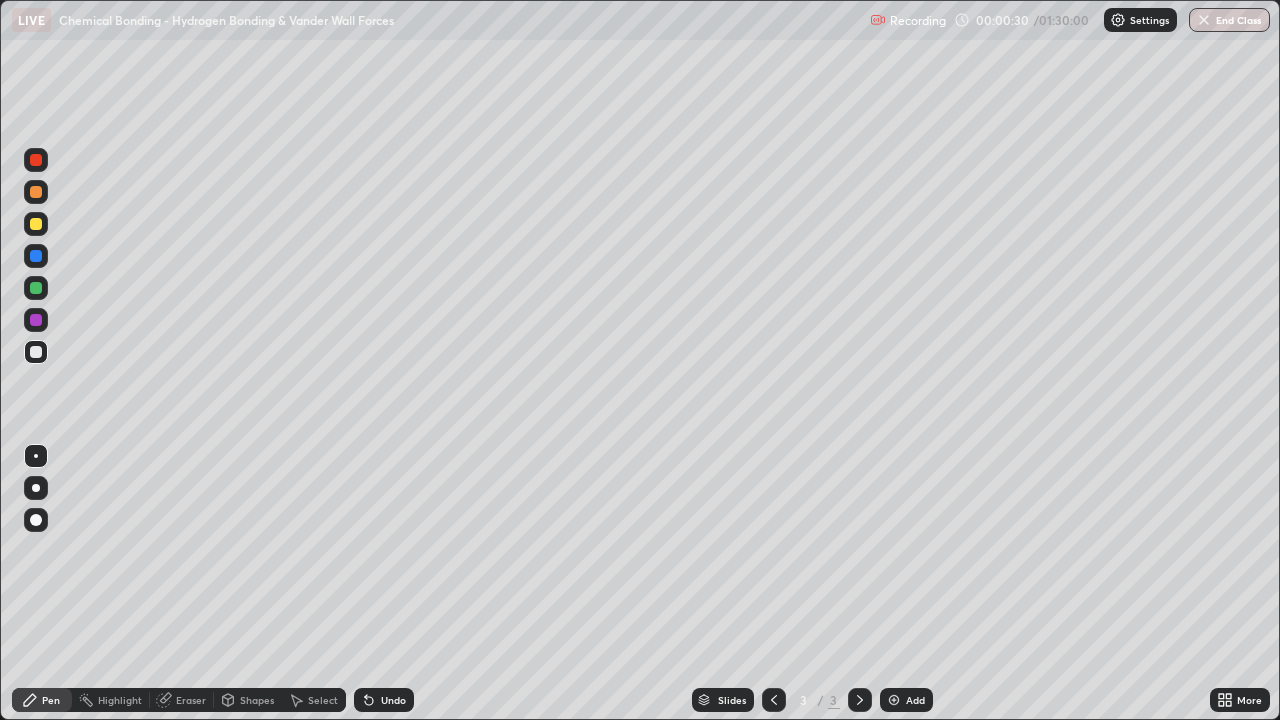 click on "Add" at bounding box center (906, 700) 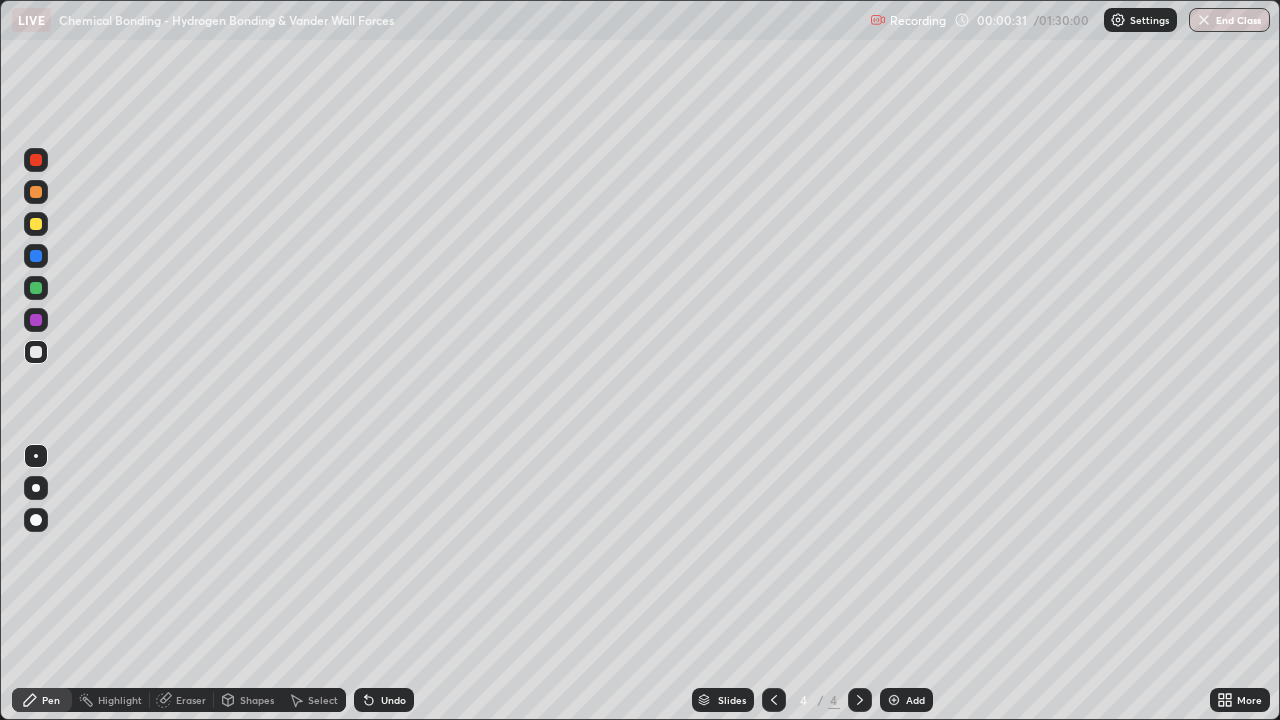 click at bounding box center [894, 700] 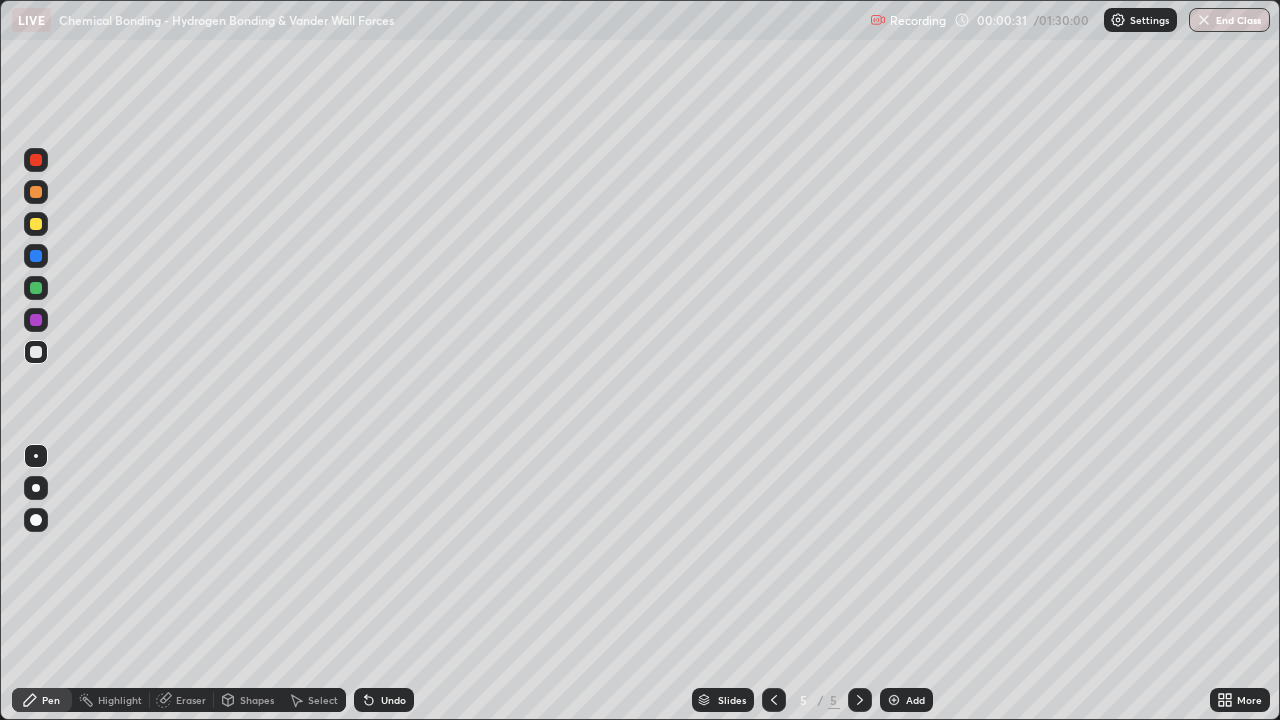 click at bounding box center (894, 700) 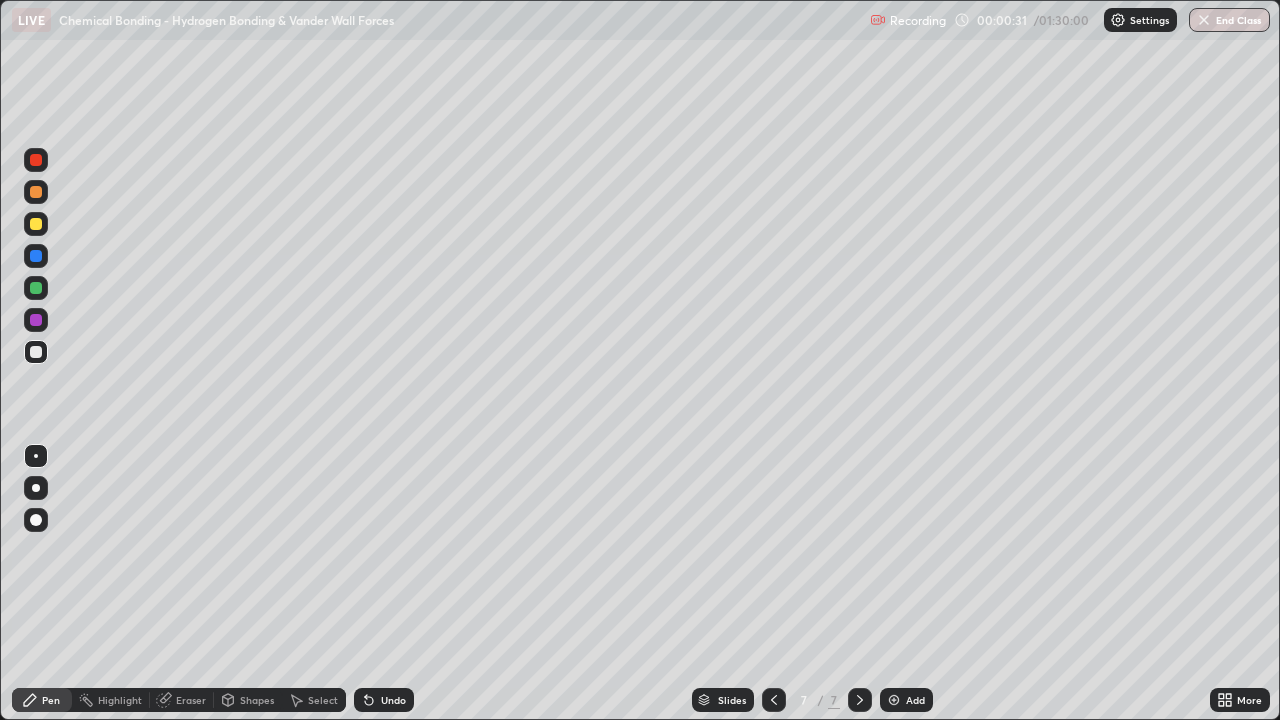 click at bounding box center (894, 700) 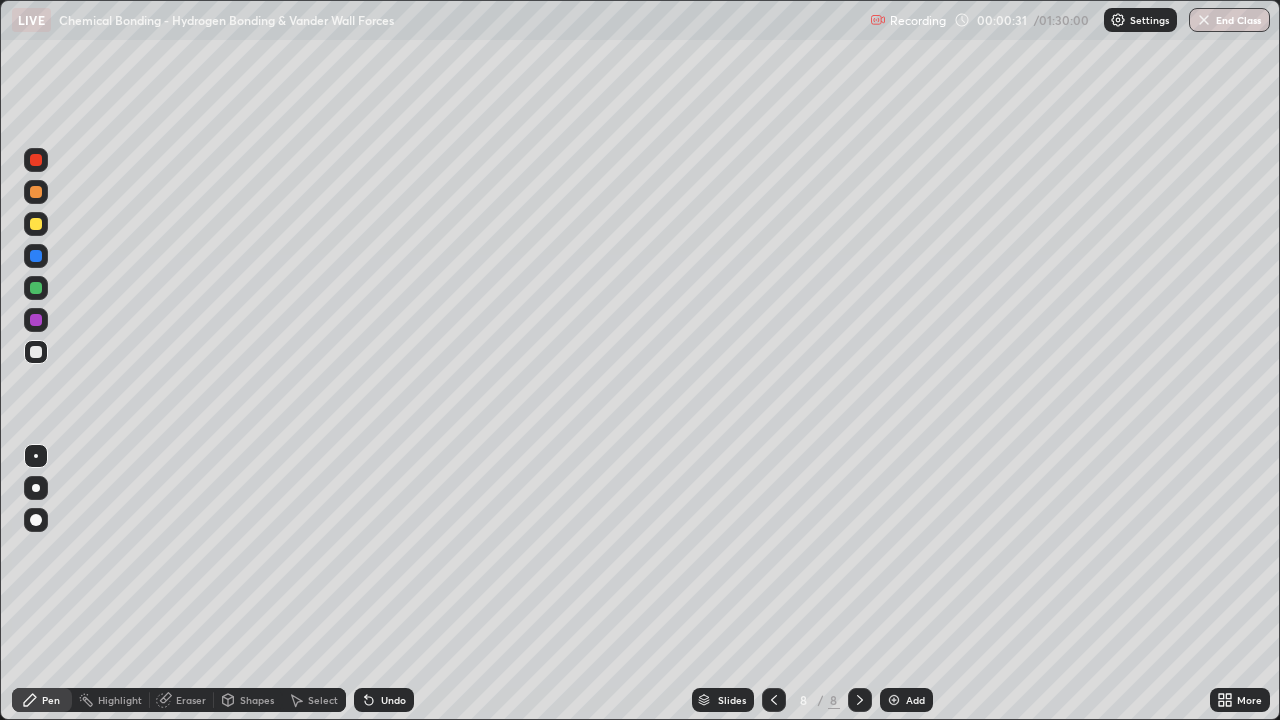 click on "Add" at bounding box center (906, 700) 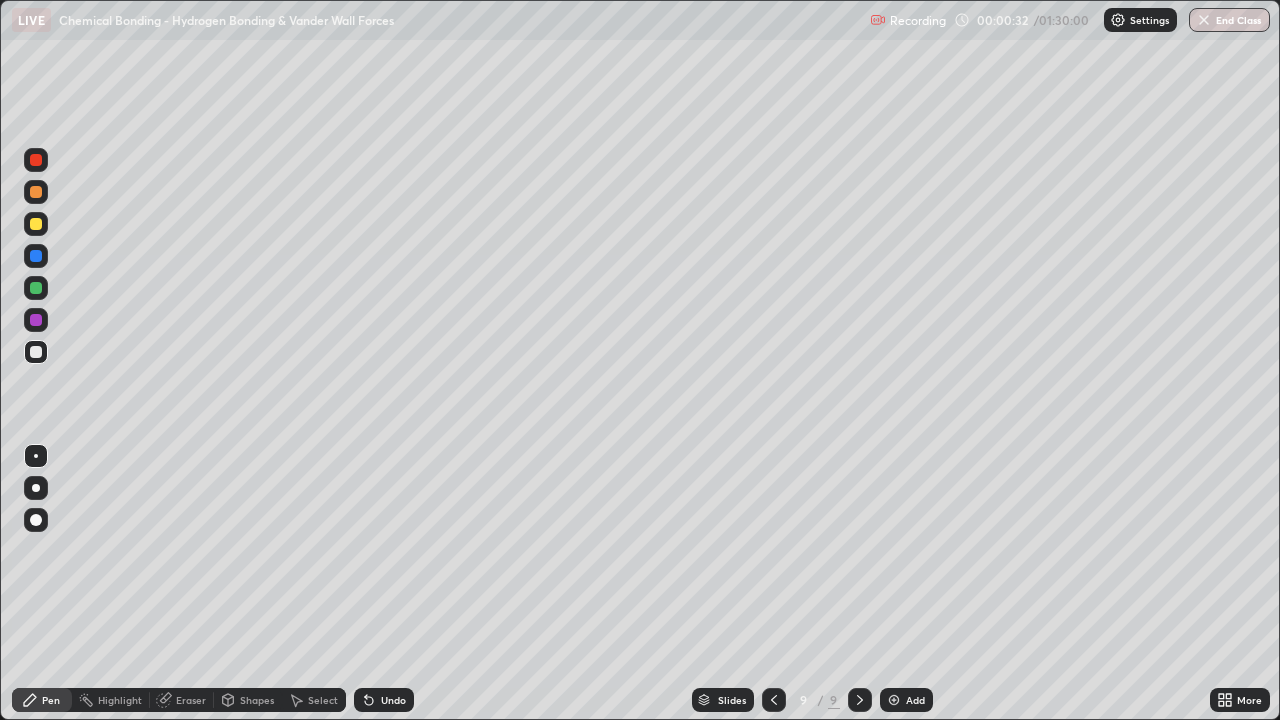 click at bounding box center (894, 700) 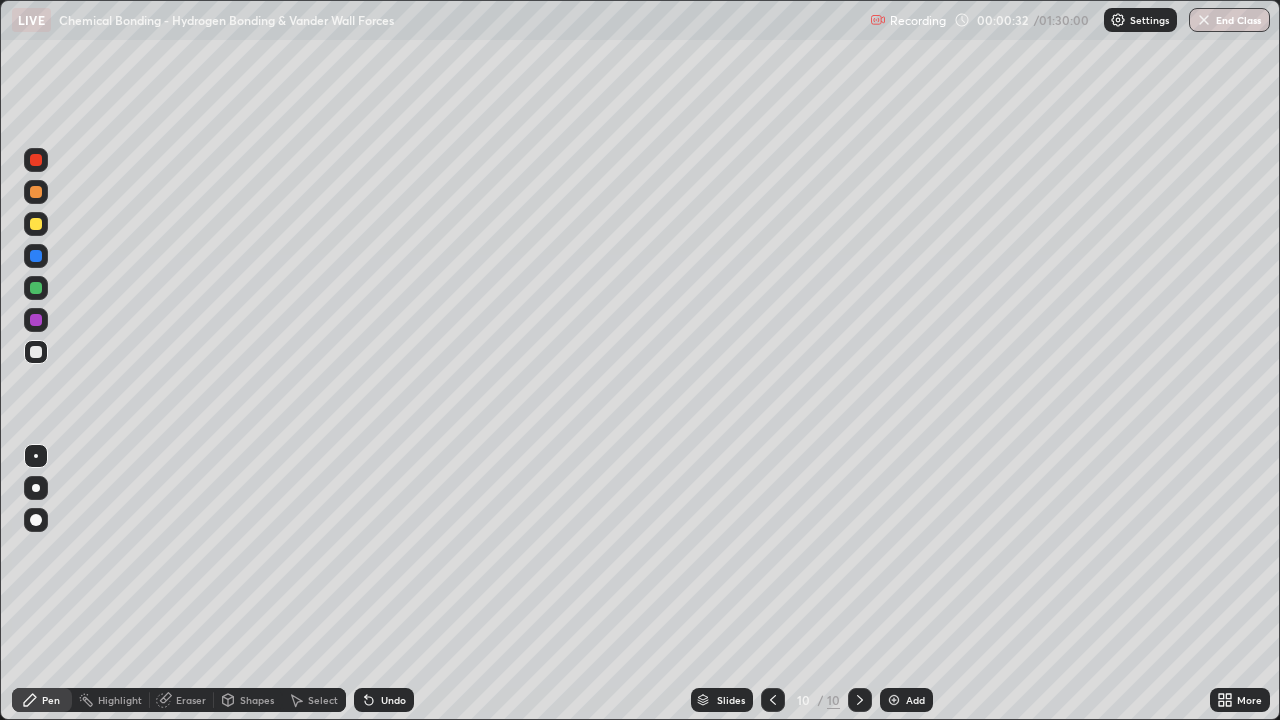 click 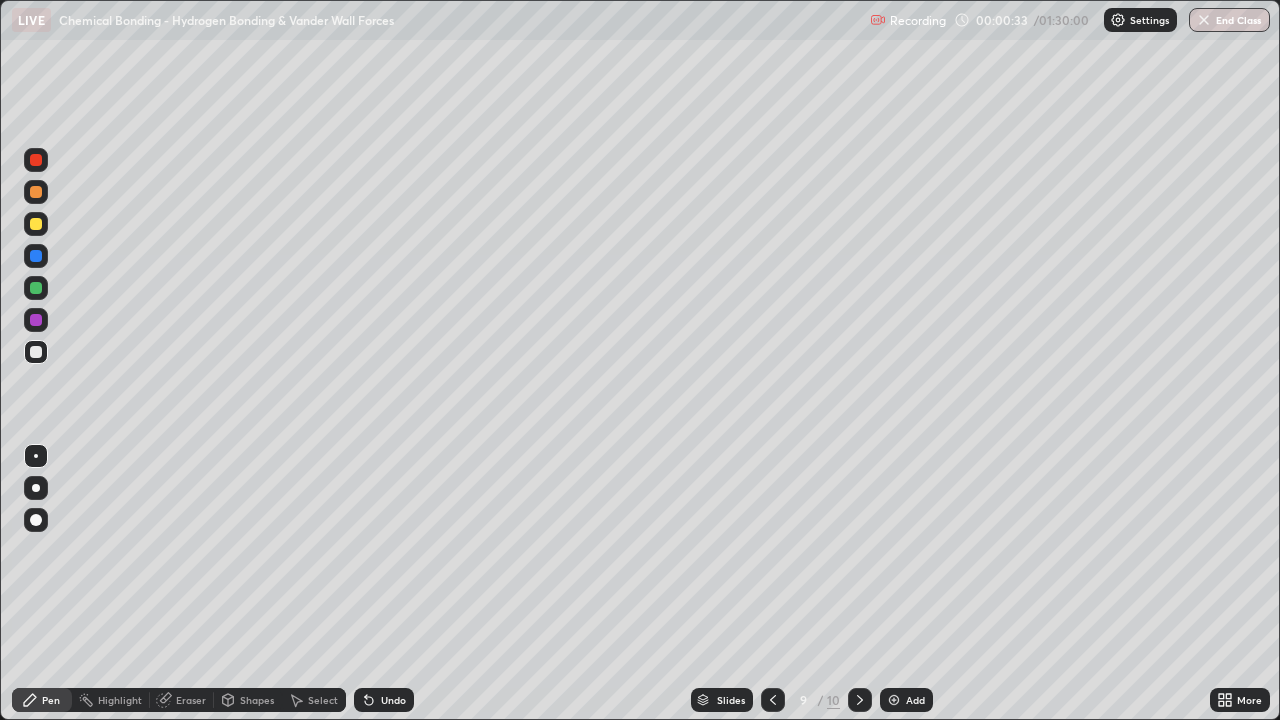 click 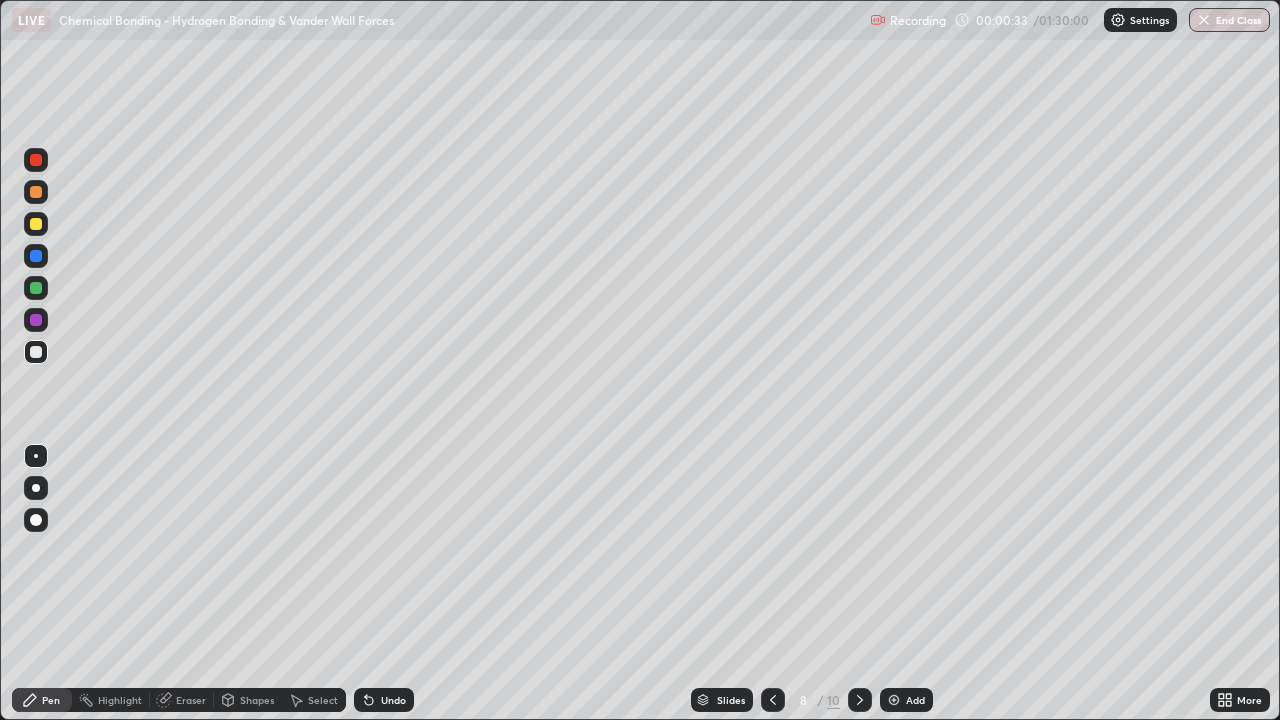 click 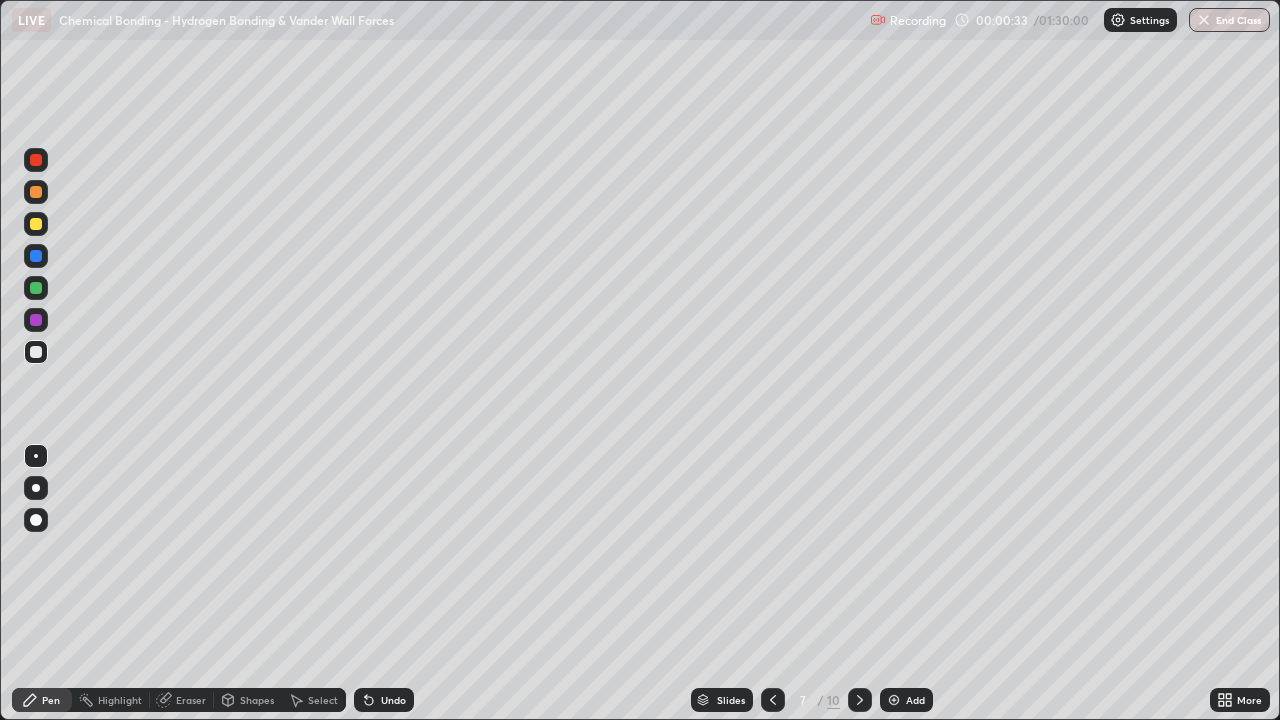 click 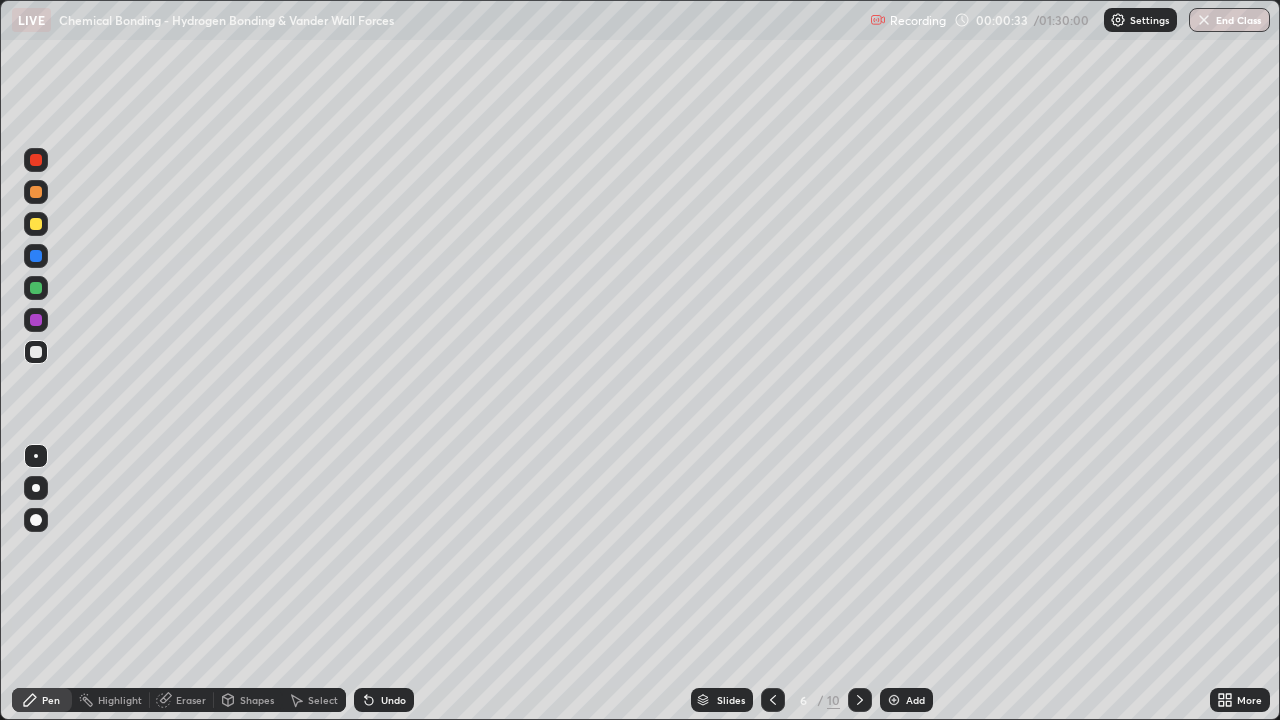 click 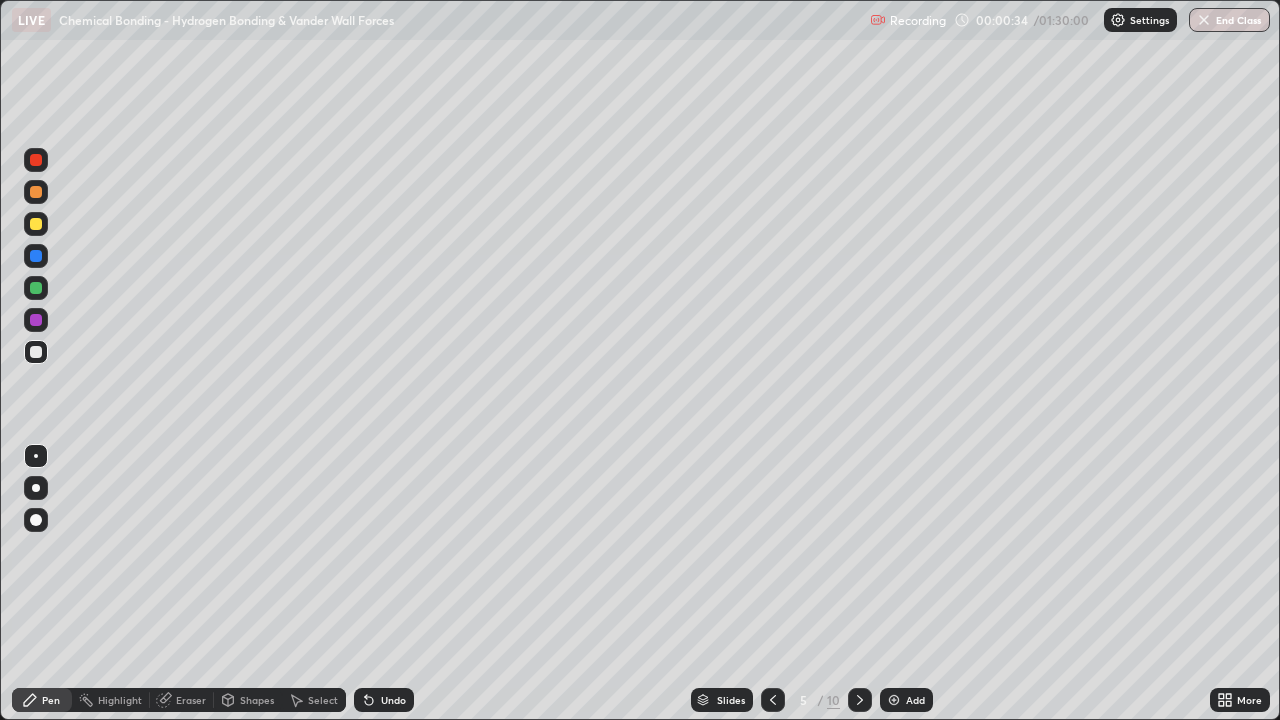 click 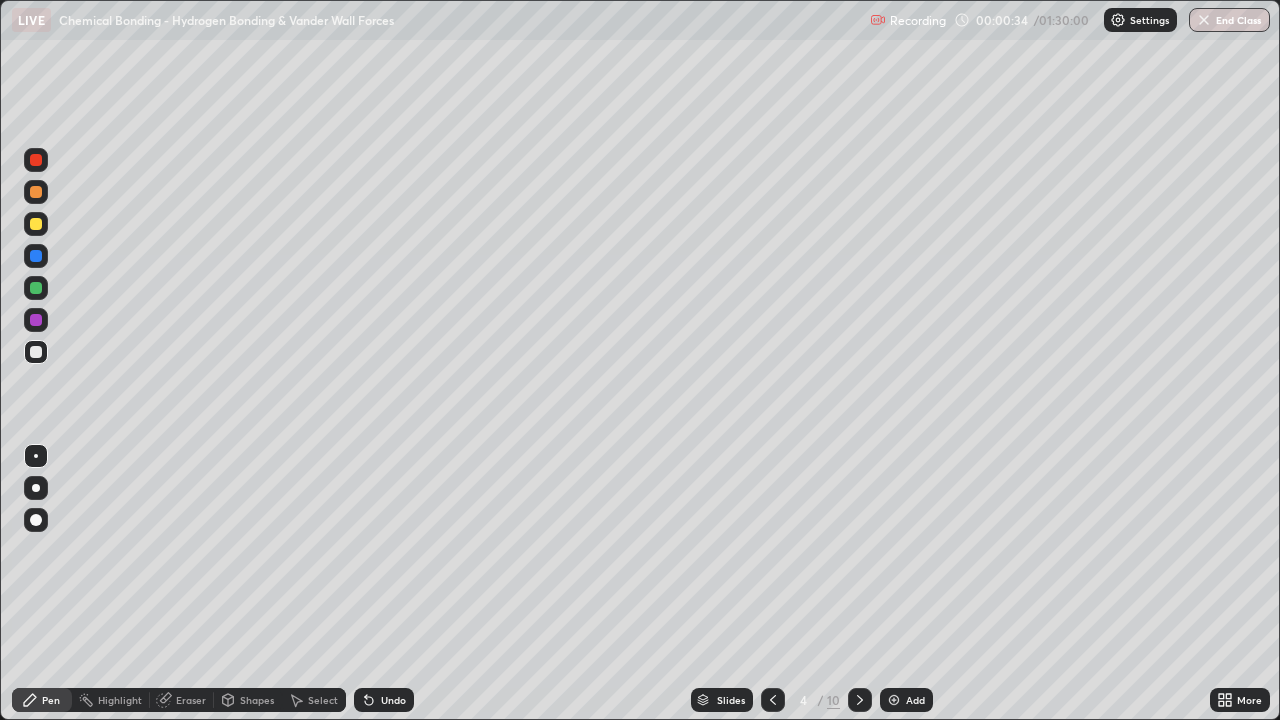 click 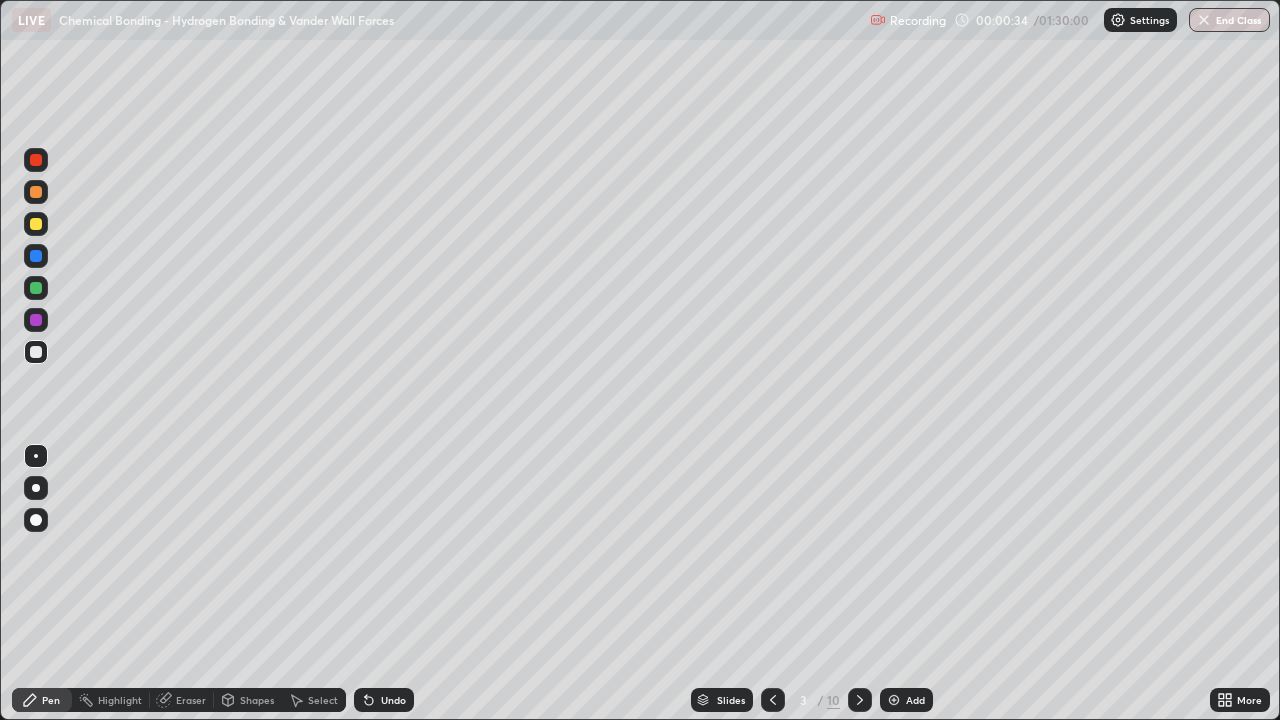 click 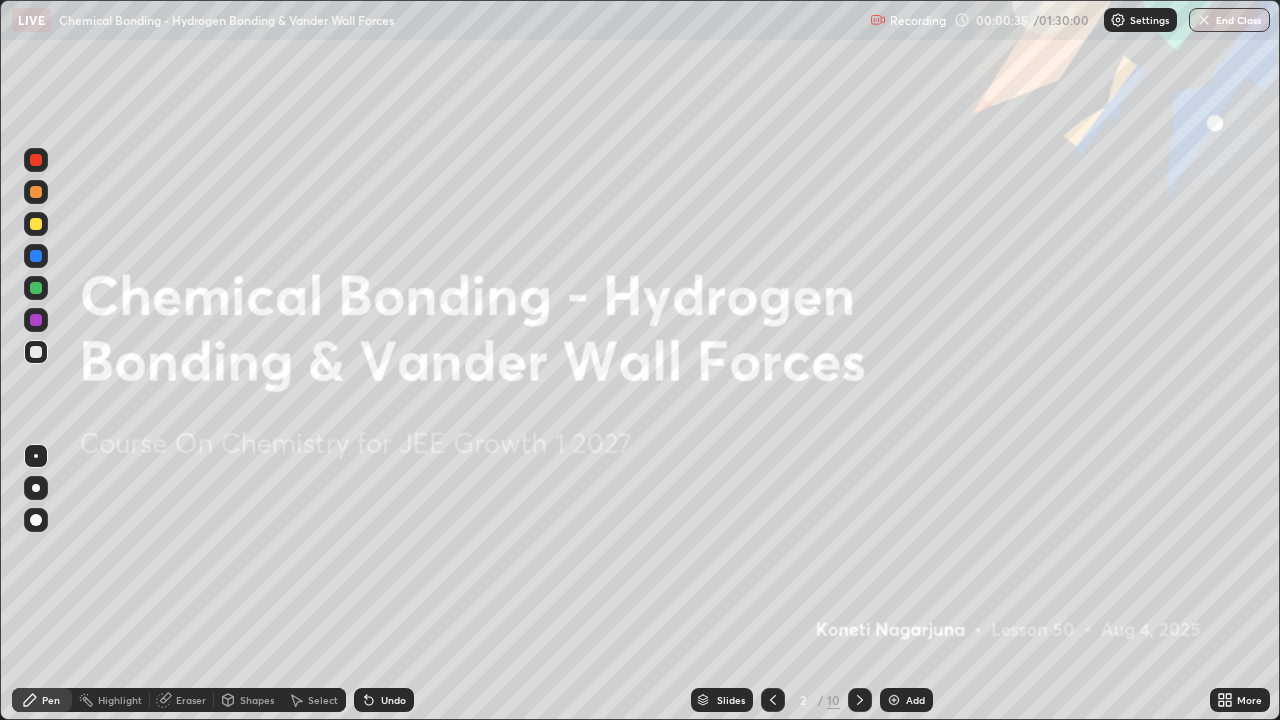 click 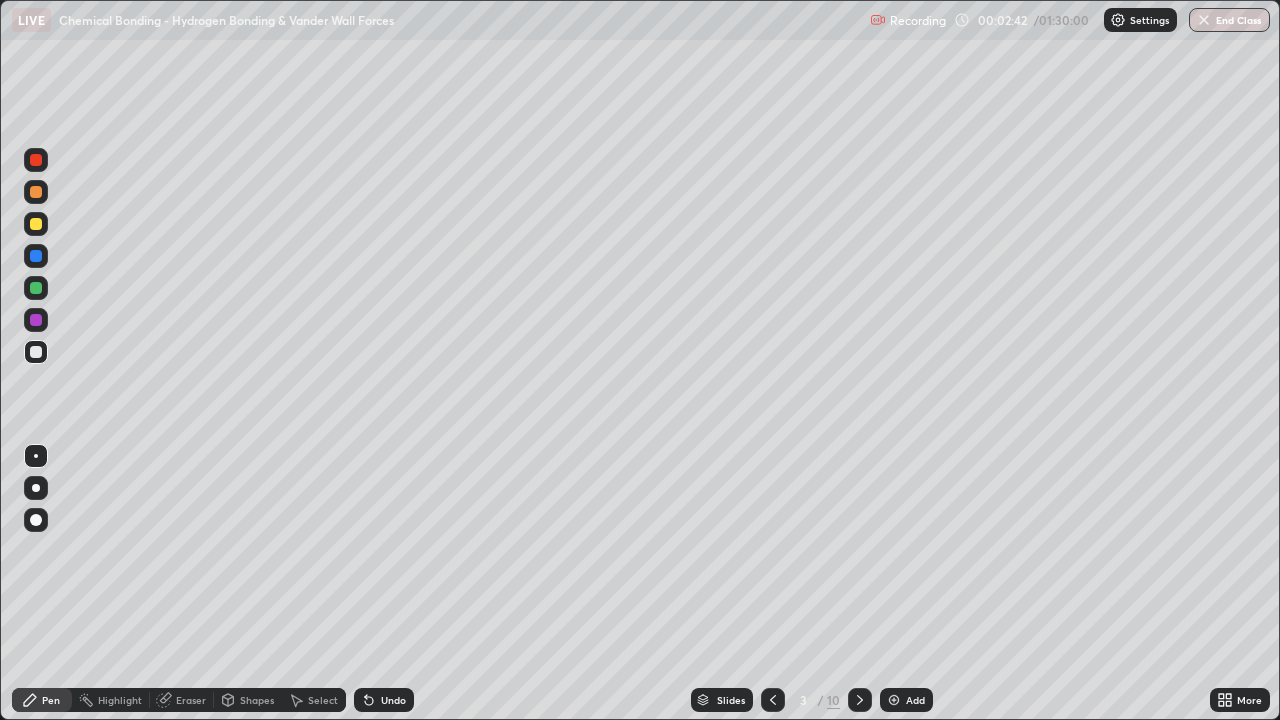 click at bounding box center (36, 160) 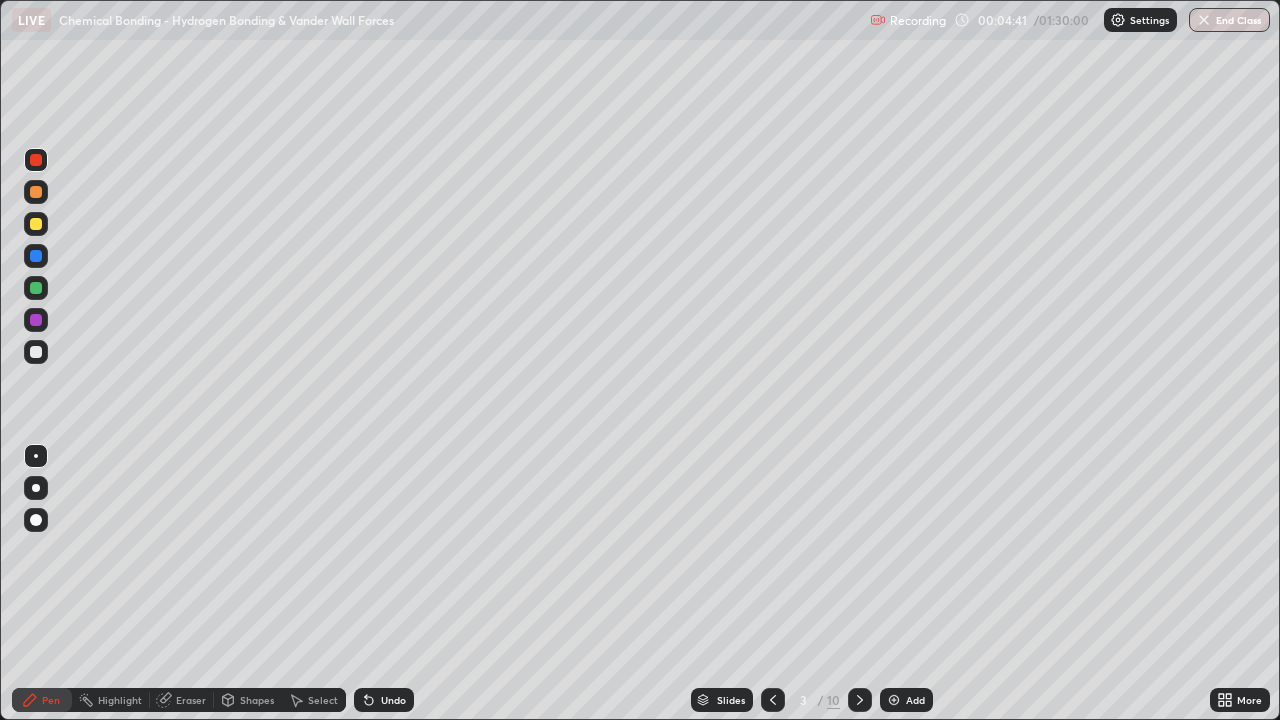 click at bounding box center [36, 352] 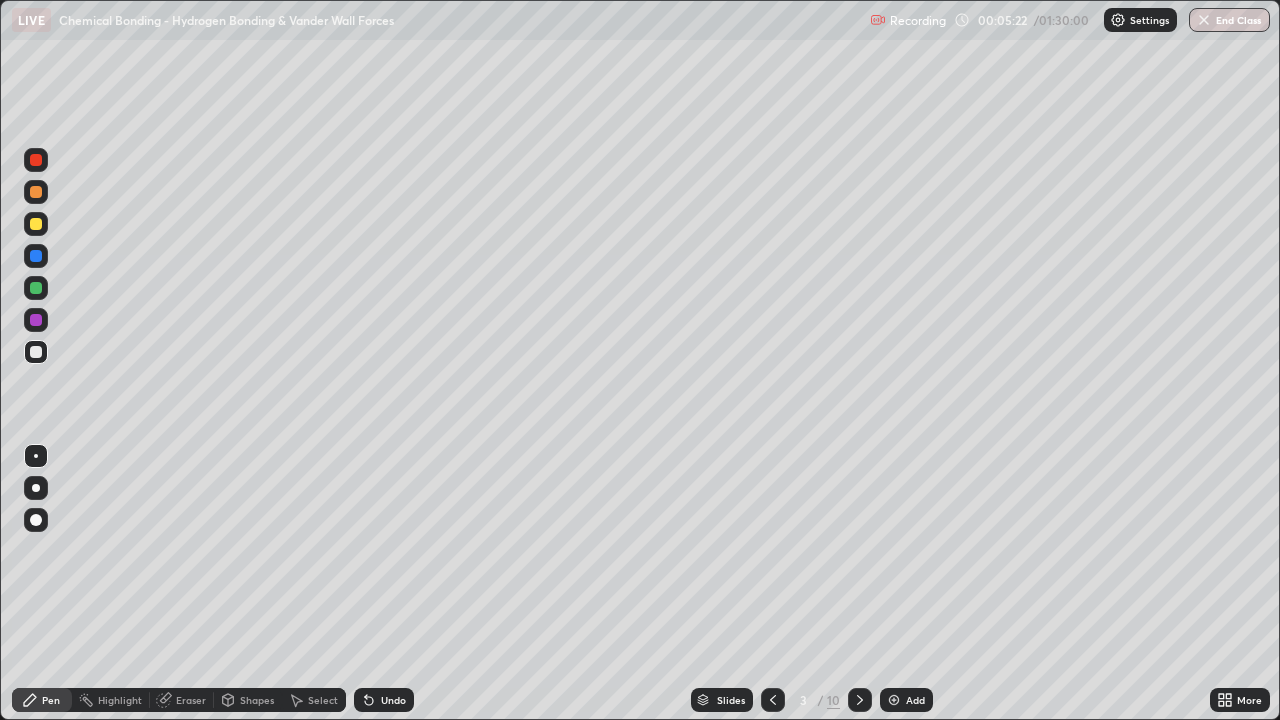 click at bounding box center (36, 224) 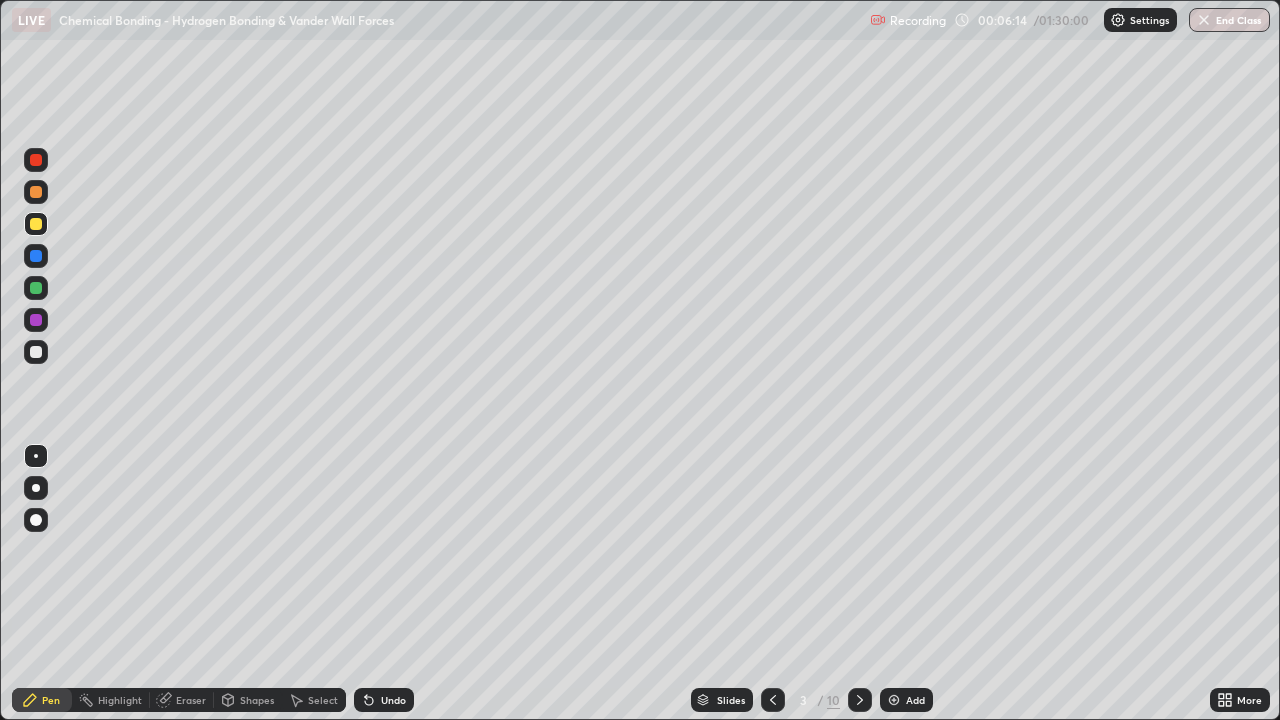 click on "Undo" at bounding box center (393, 700) 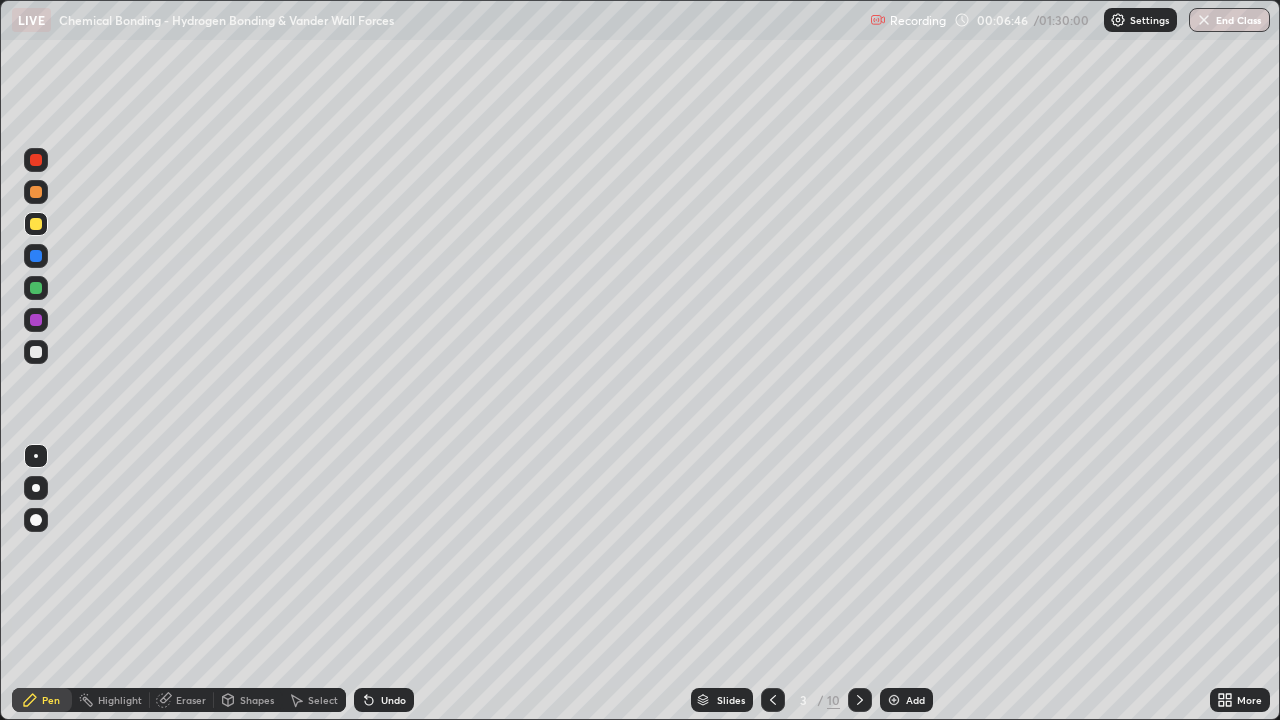 click at bounding box center (36, 288) 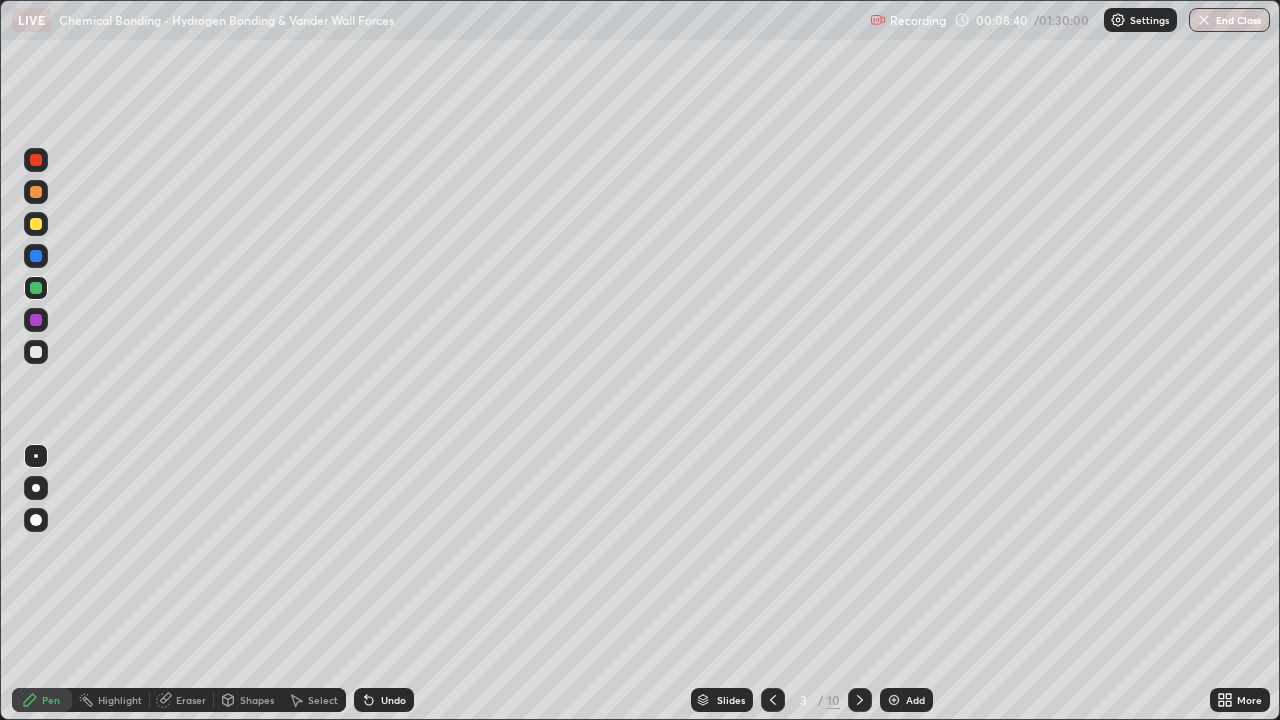 click at bounding box center [894, 700] 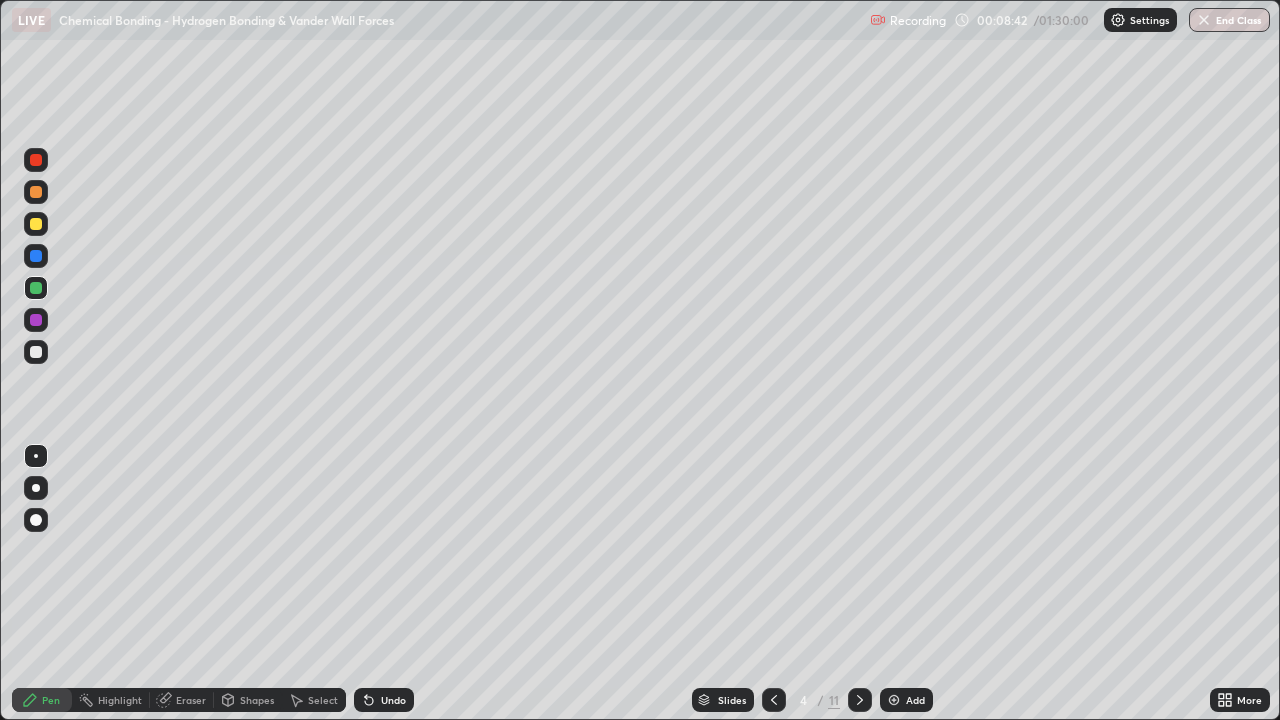 click at bounding box center (36, 160) 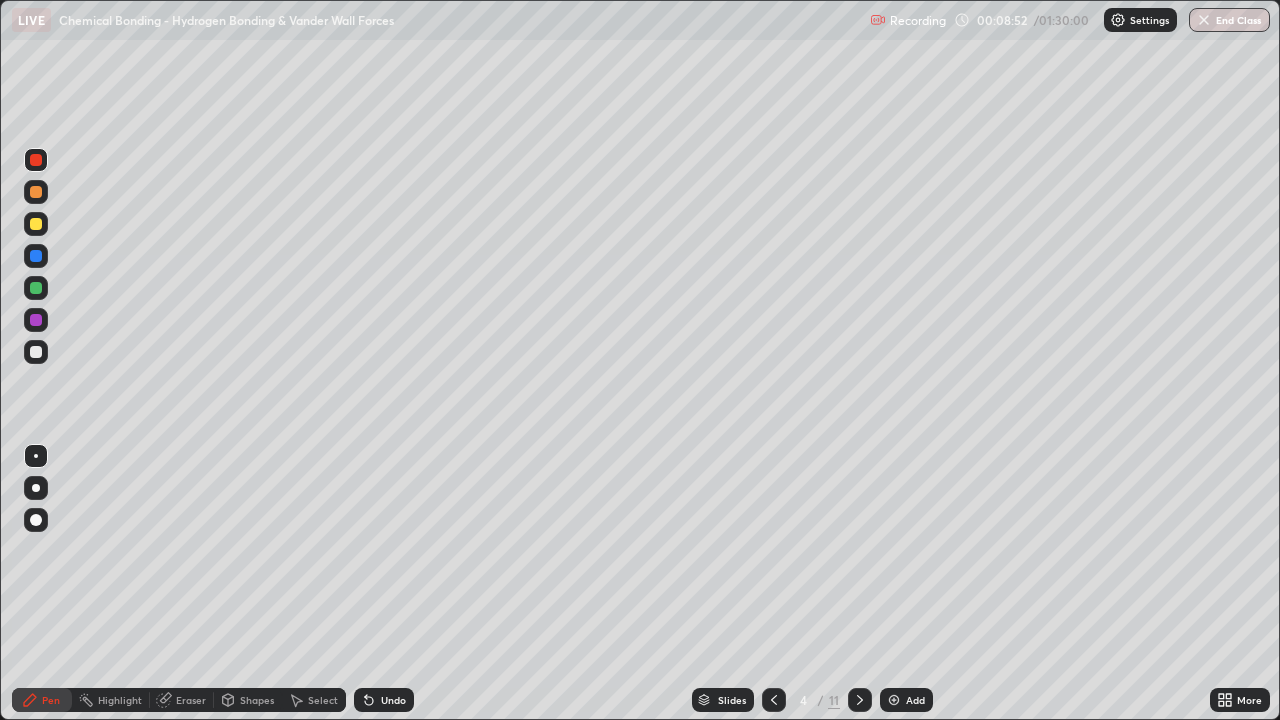 click at bounding box center [36, 352] 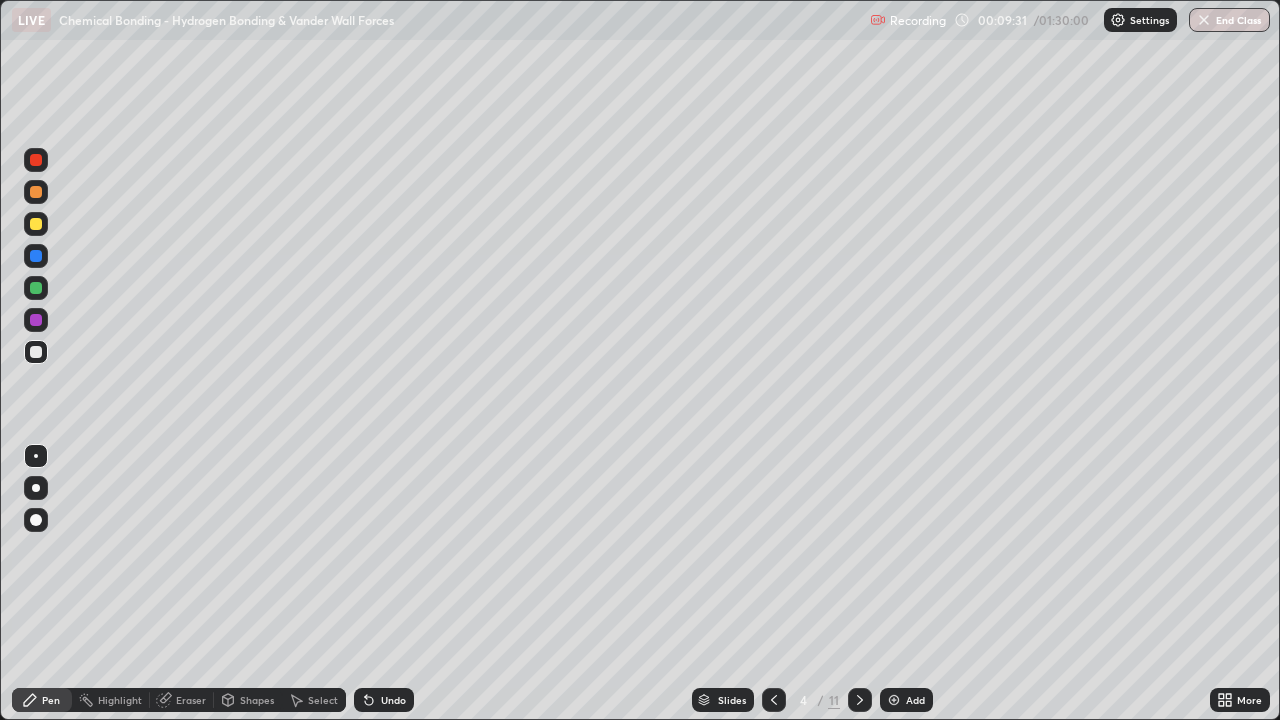 click at bounding box center [36, 320] 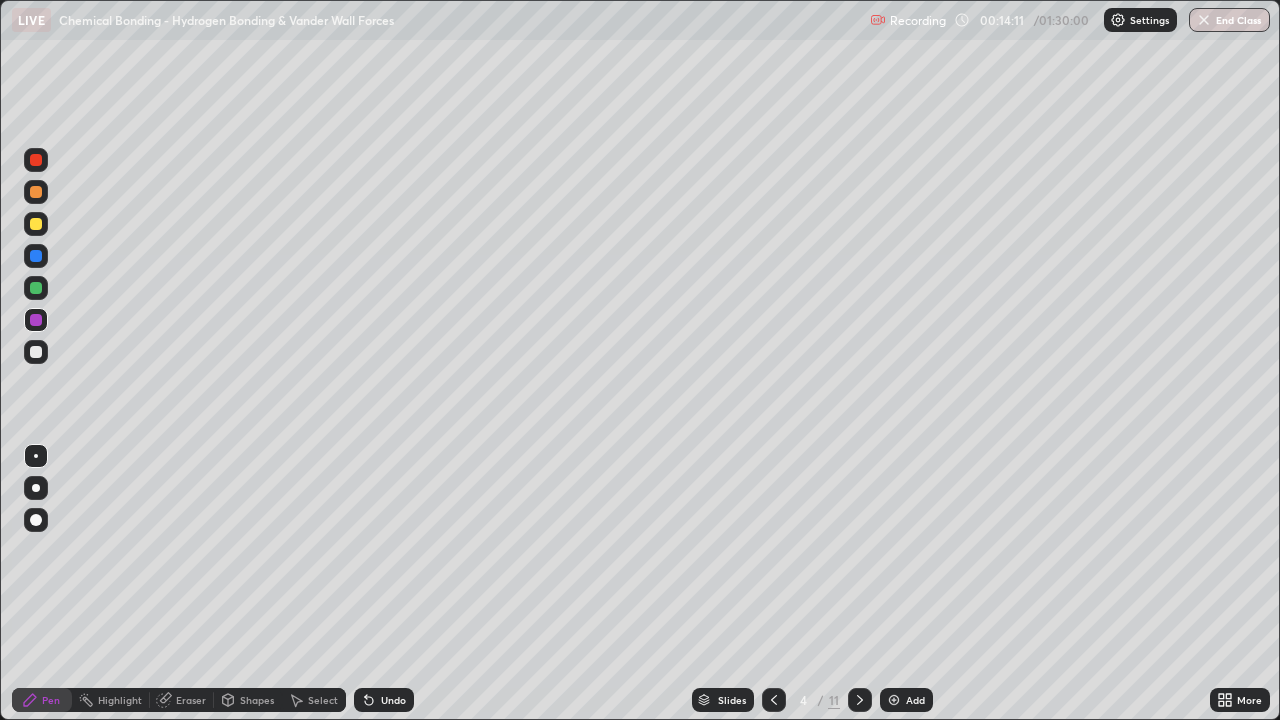 click at bounding box center [36, 320] 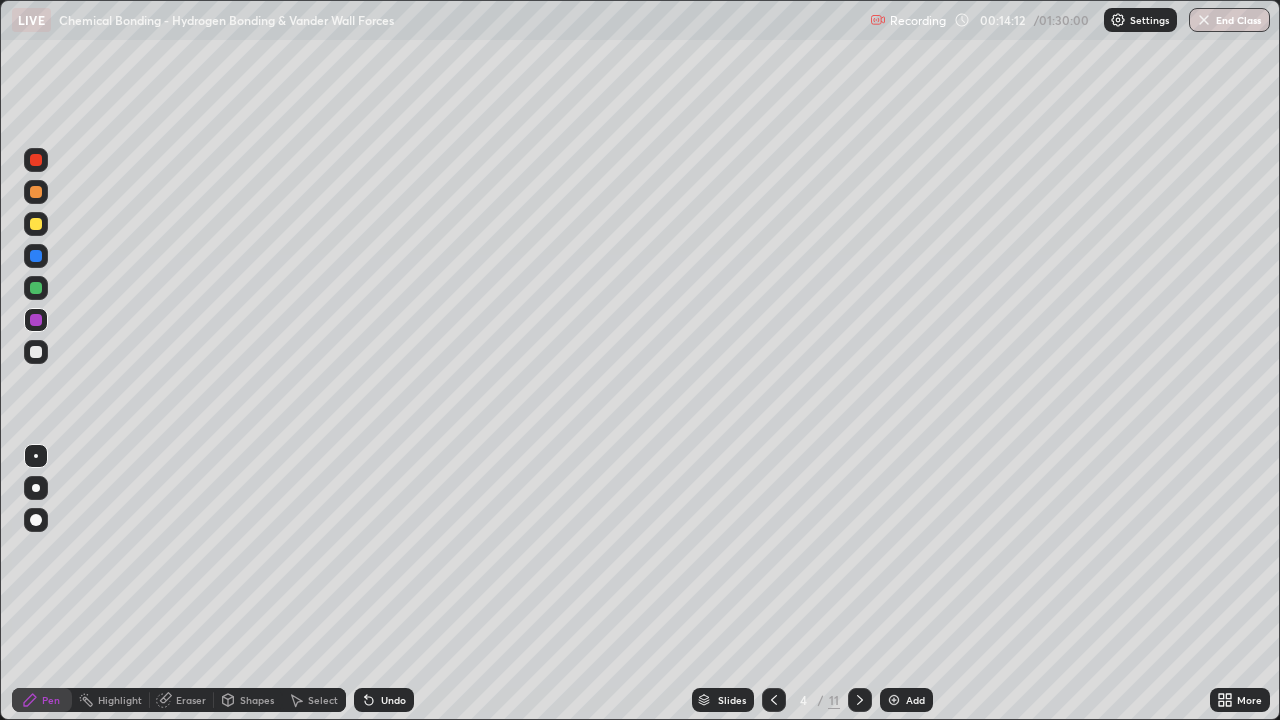 click at bounding box center [36, 288] 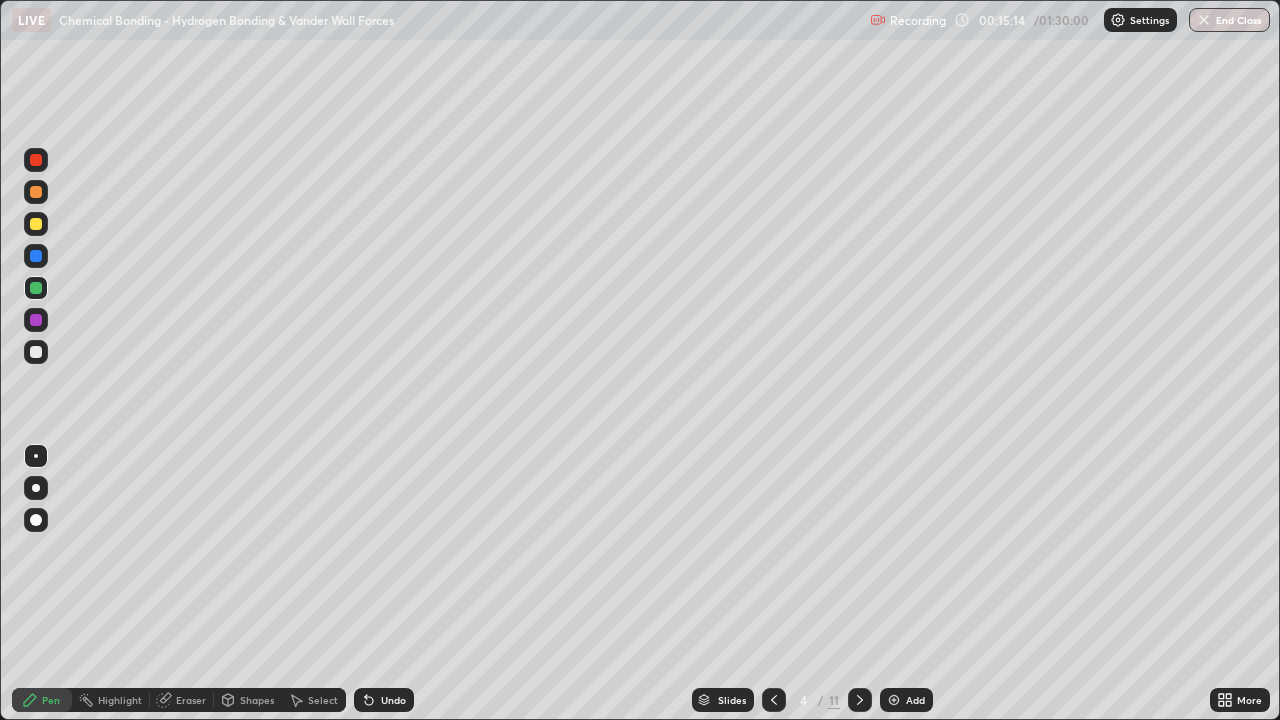 click at bounding box center (36, 352) 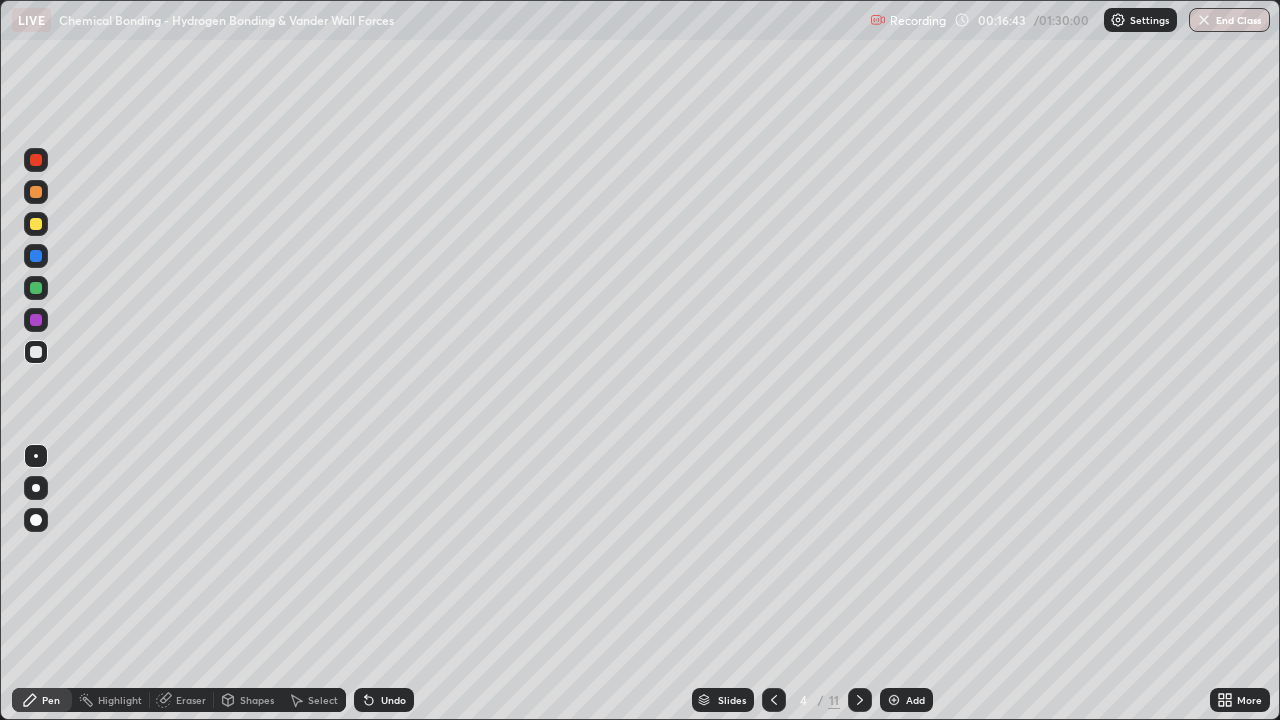 click 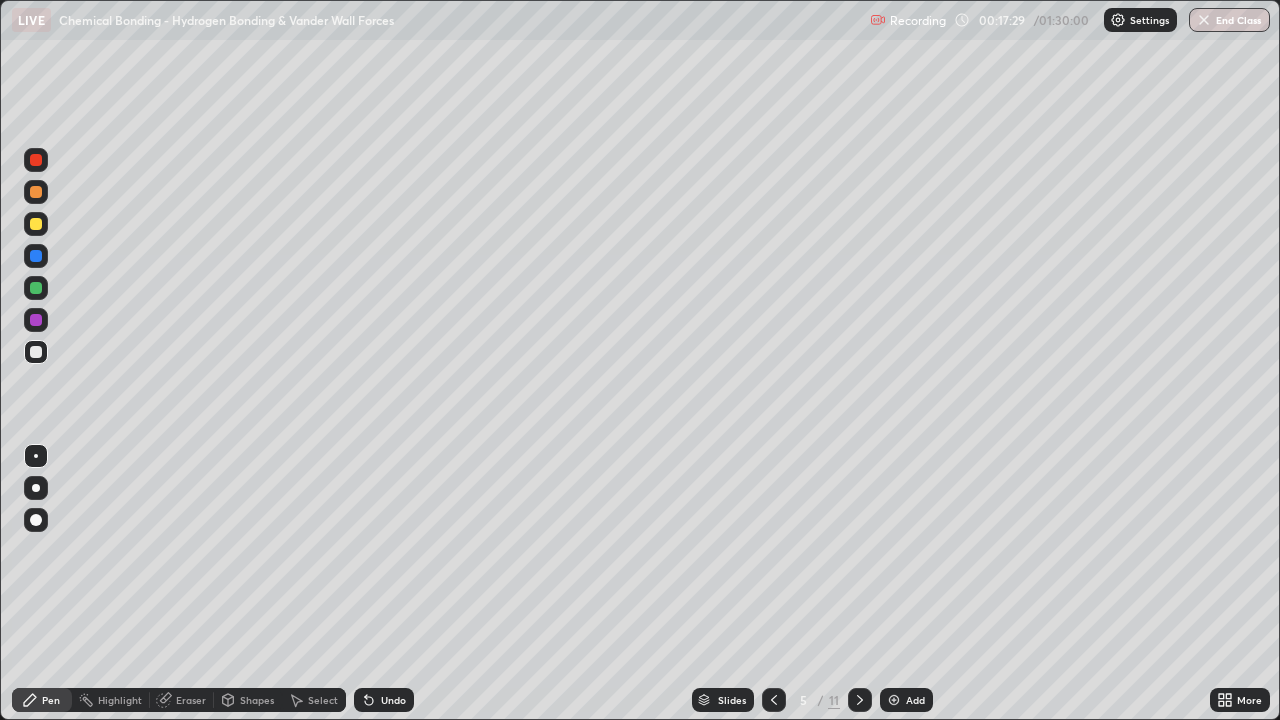 click at bounding box center (36, 224) 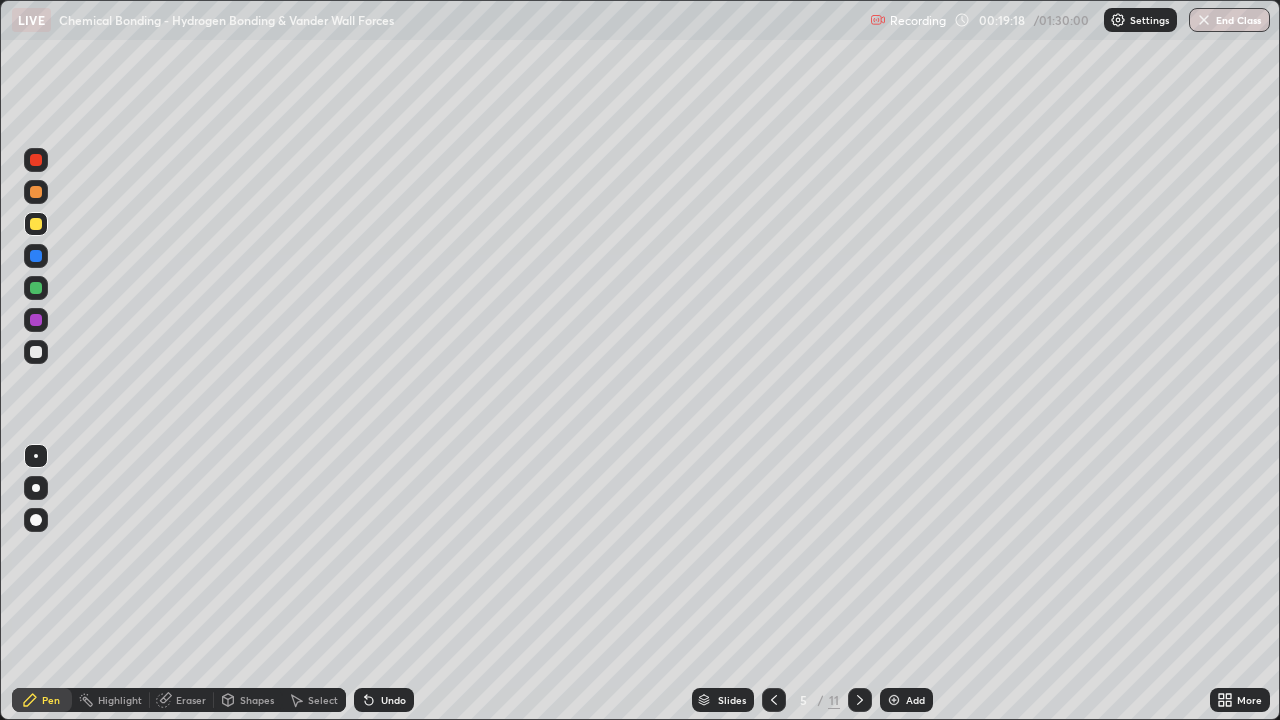 click at bounding box center (36, 320) 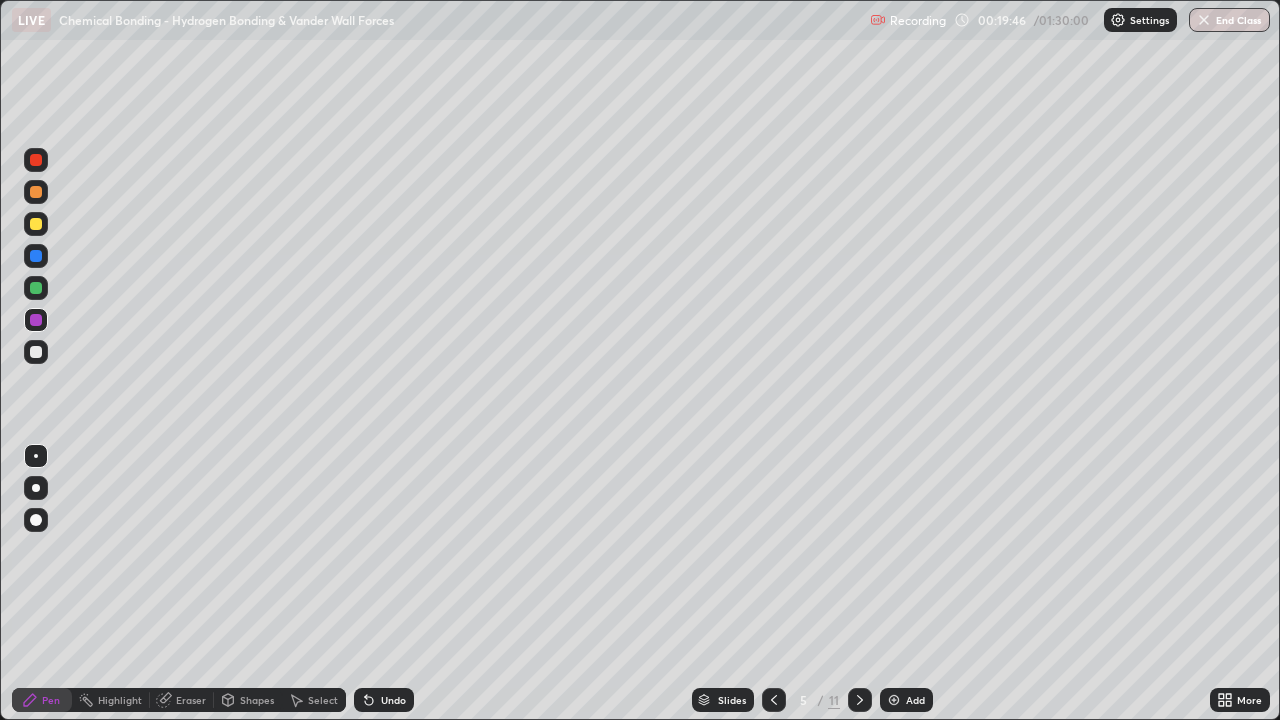 click at bounding box center (36, 288) 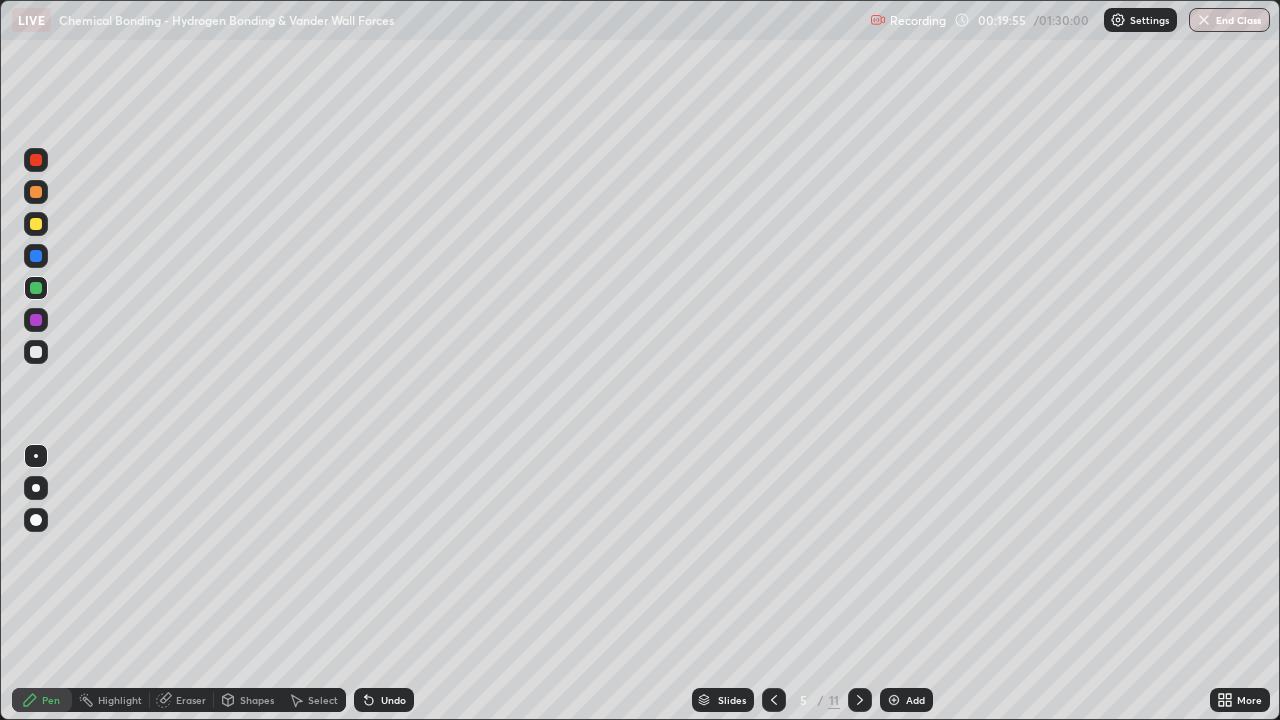 click at bounding box center [36, 160] 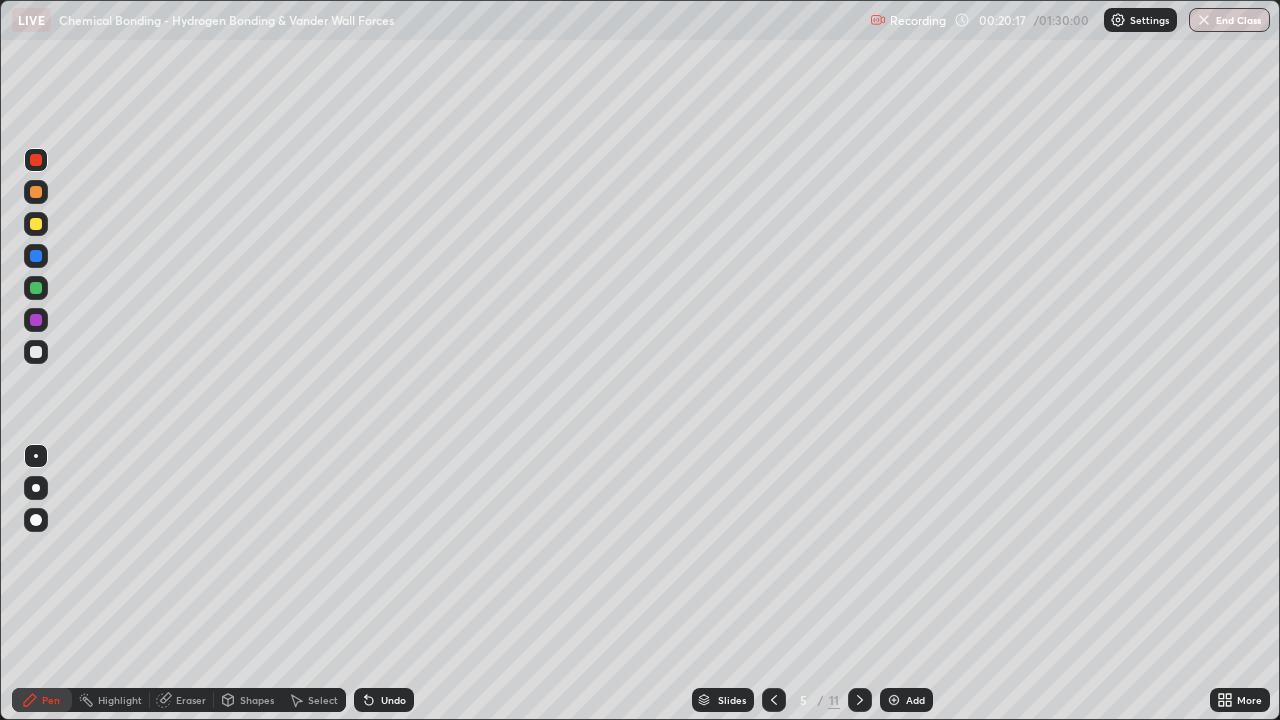 click at bounding box center (36, 160) 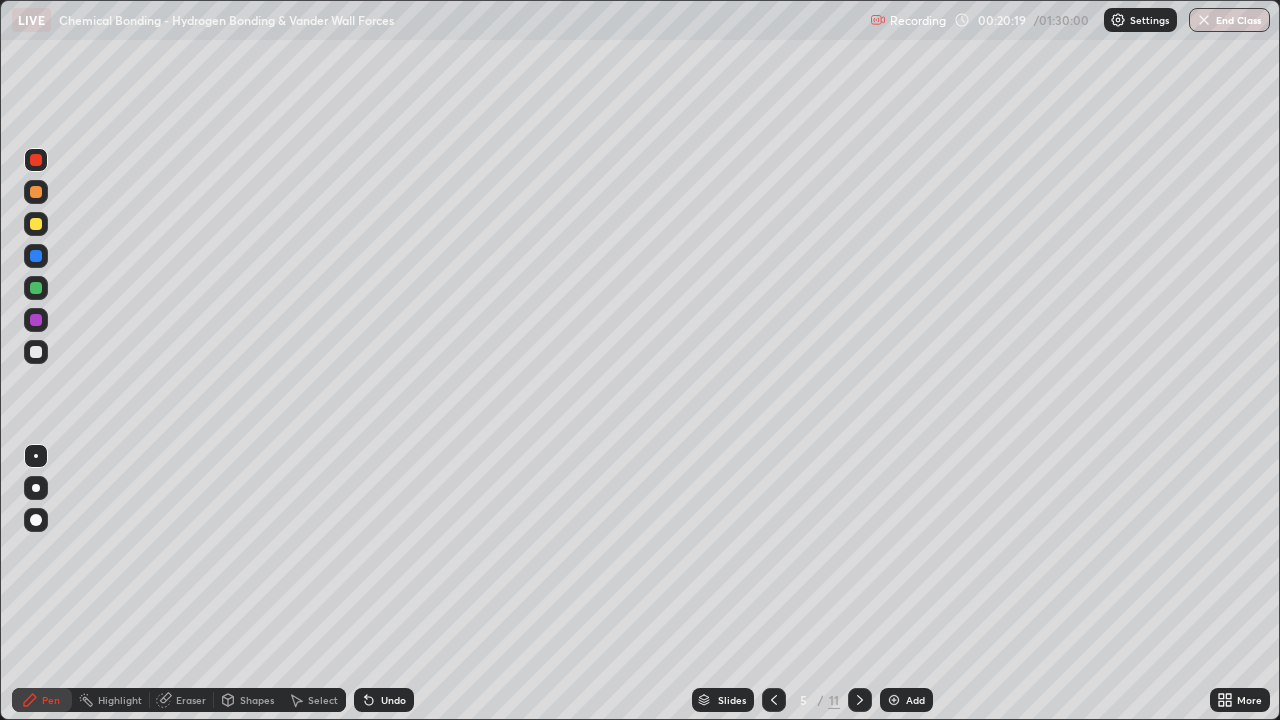 click on "Eraser" at bounding box center [182, 700] 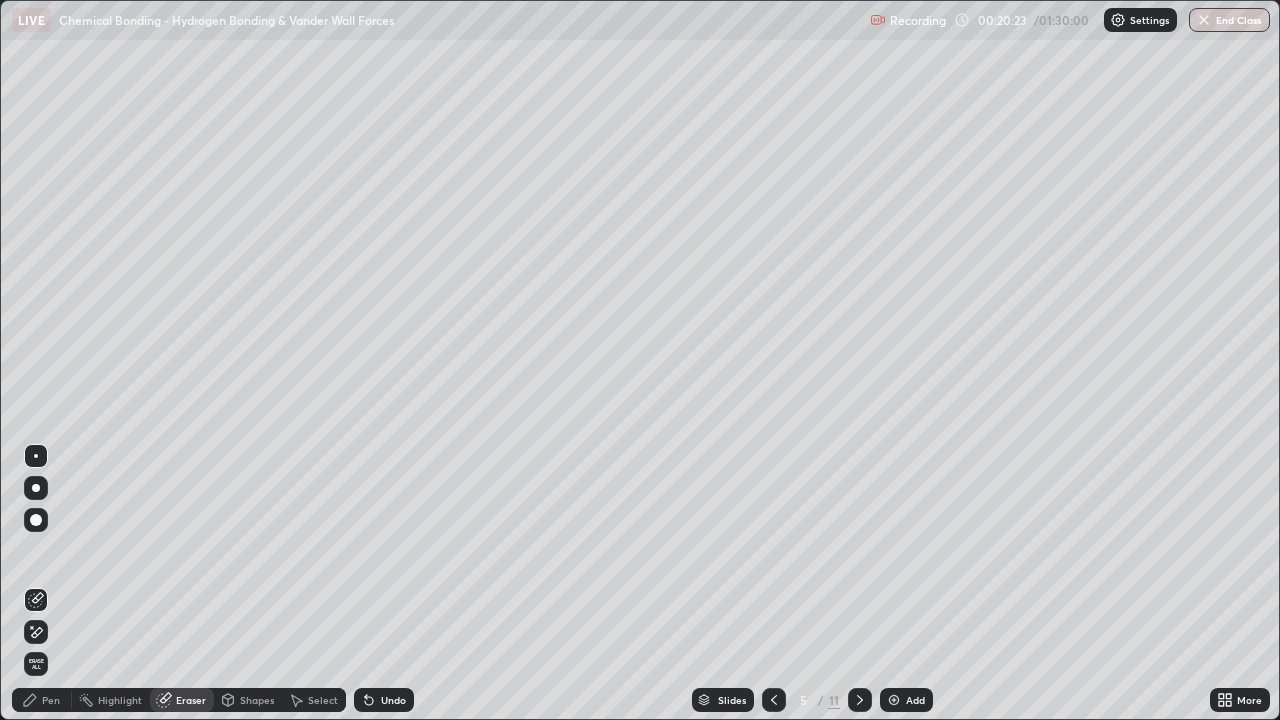 click on "Pen" at bounding box center (51, 700) 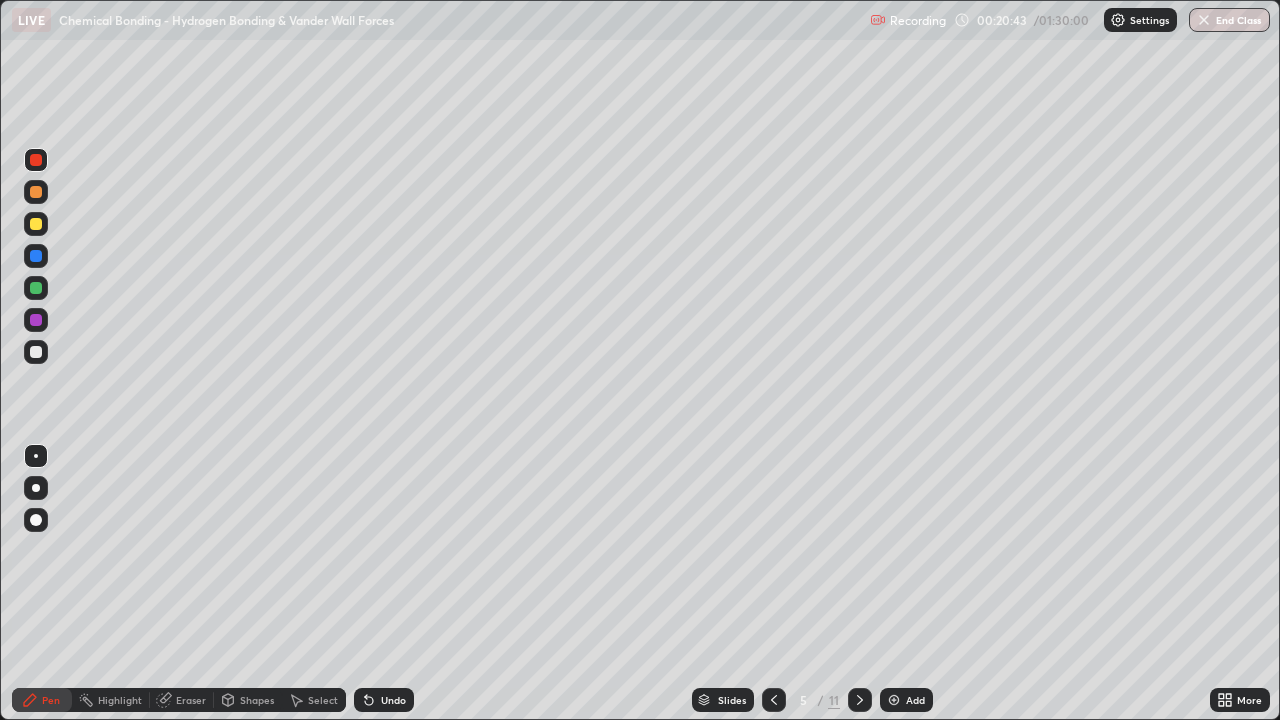 click at bounding box center [36, 288] 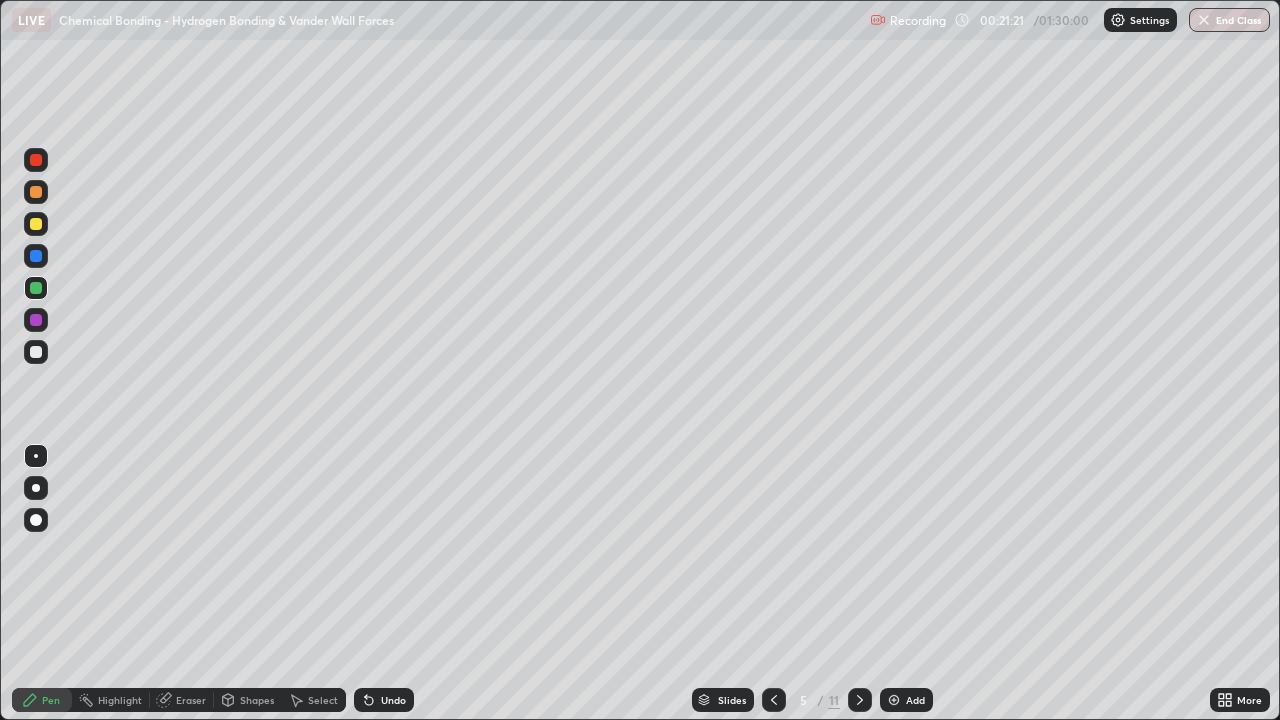 click 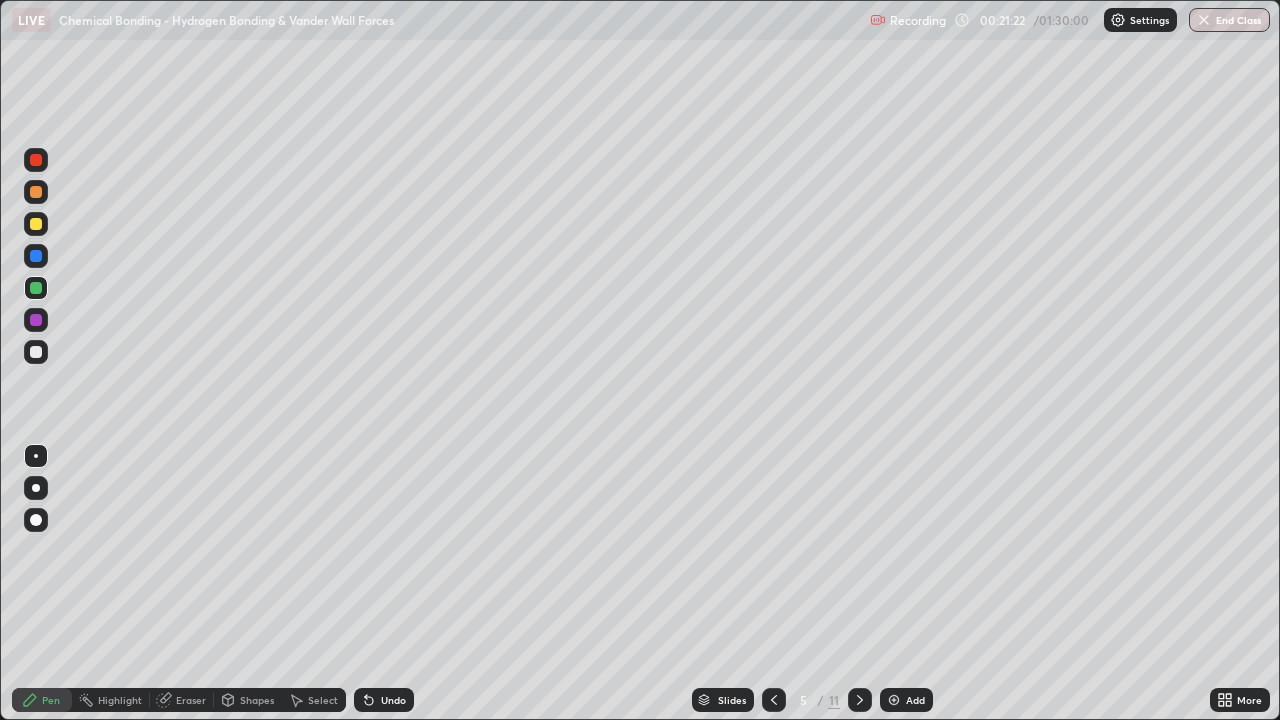 click 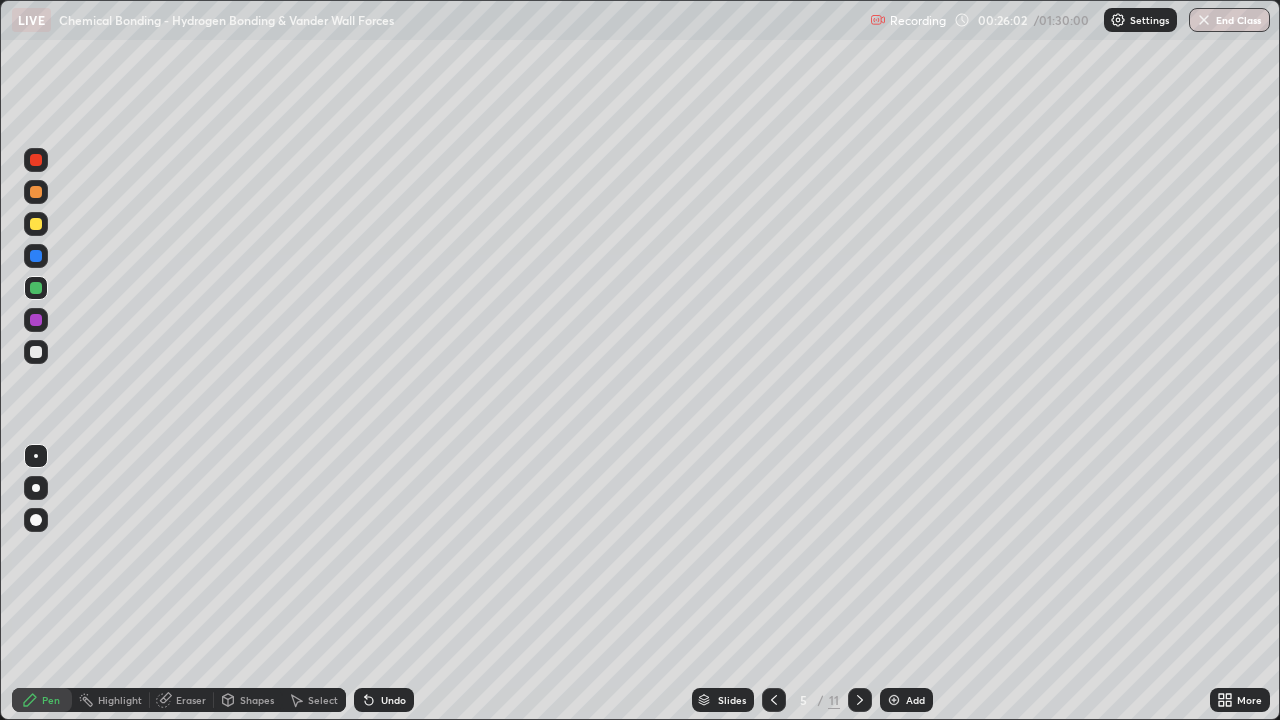 click at bounding box center (36, 160) 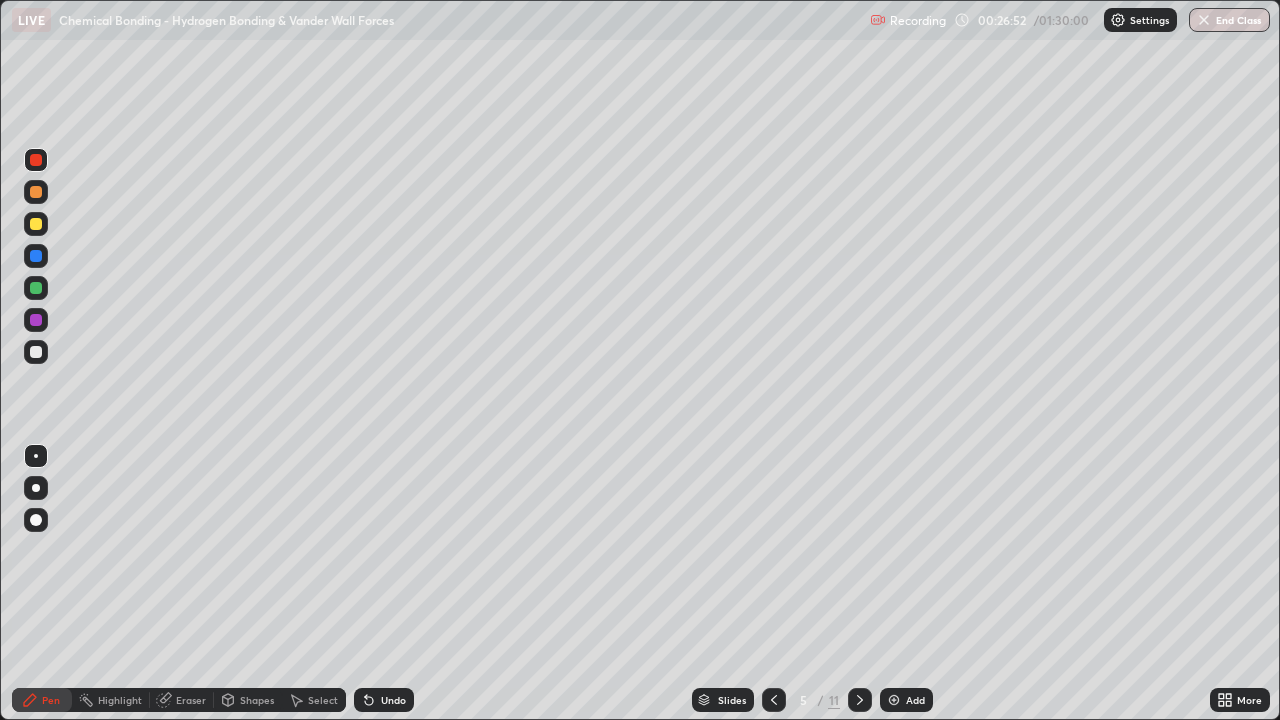 click on "Eraser" at bounding box center [182, 700] 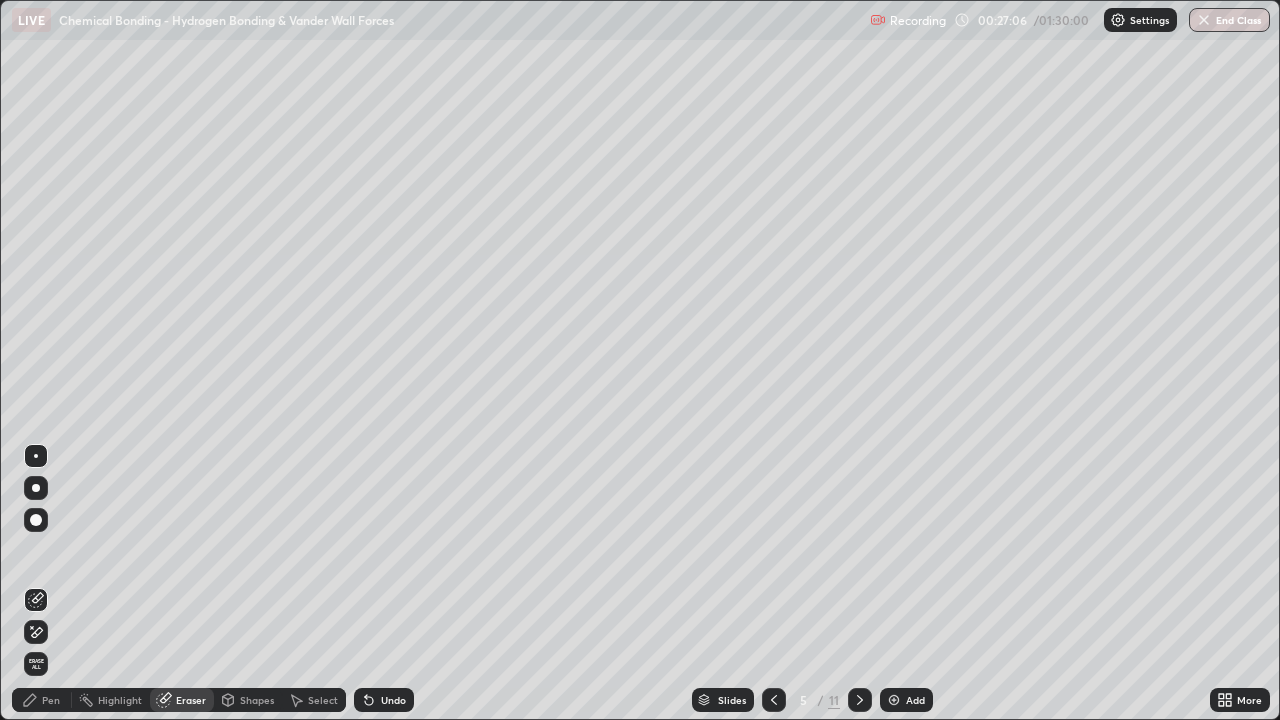 click 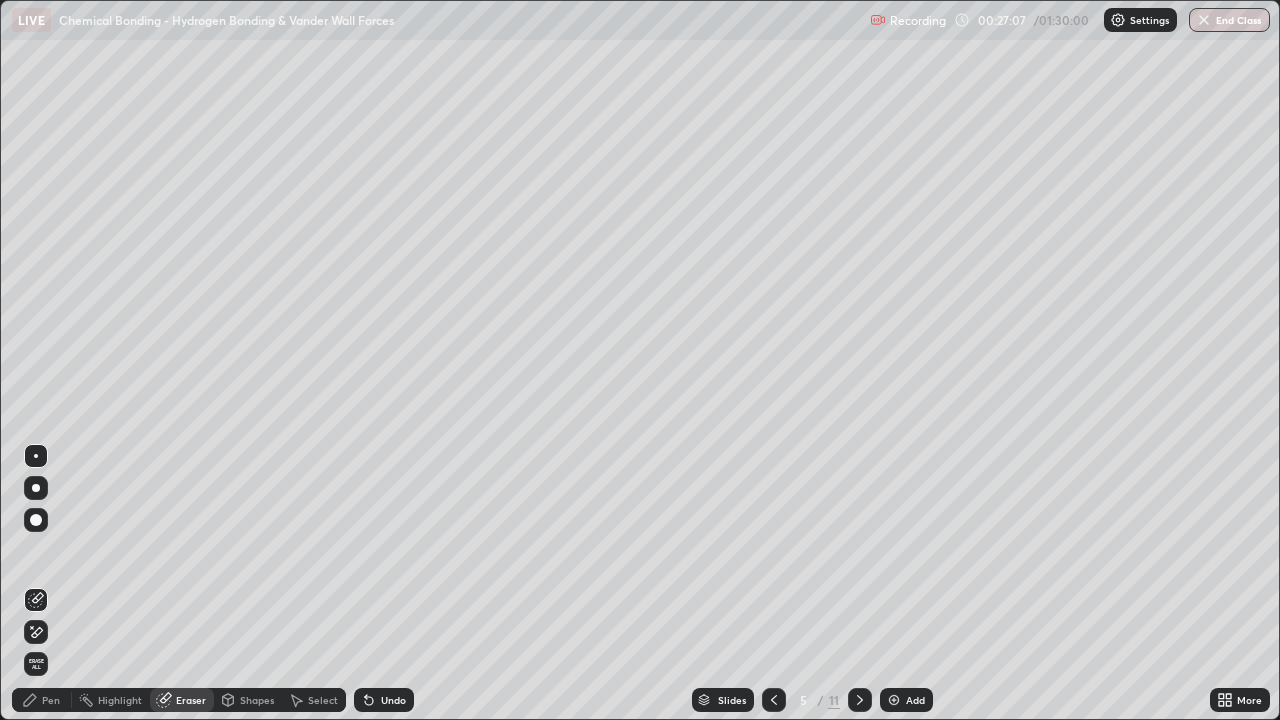 click on "Pen" at bounding box center (42, 700) 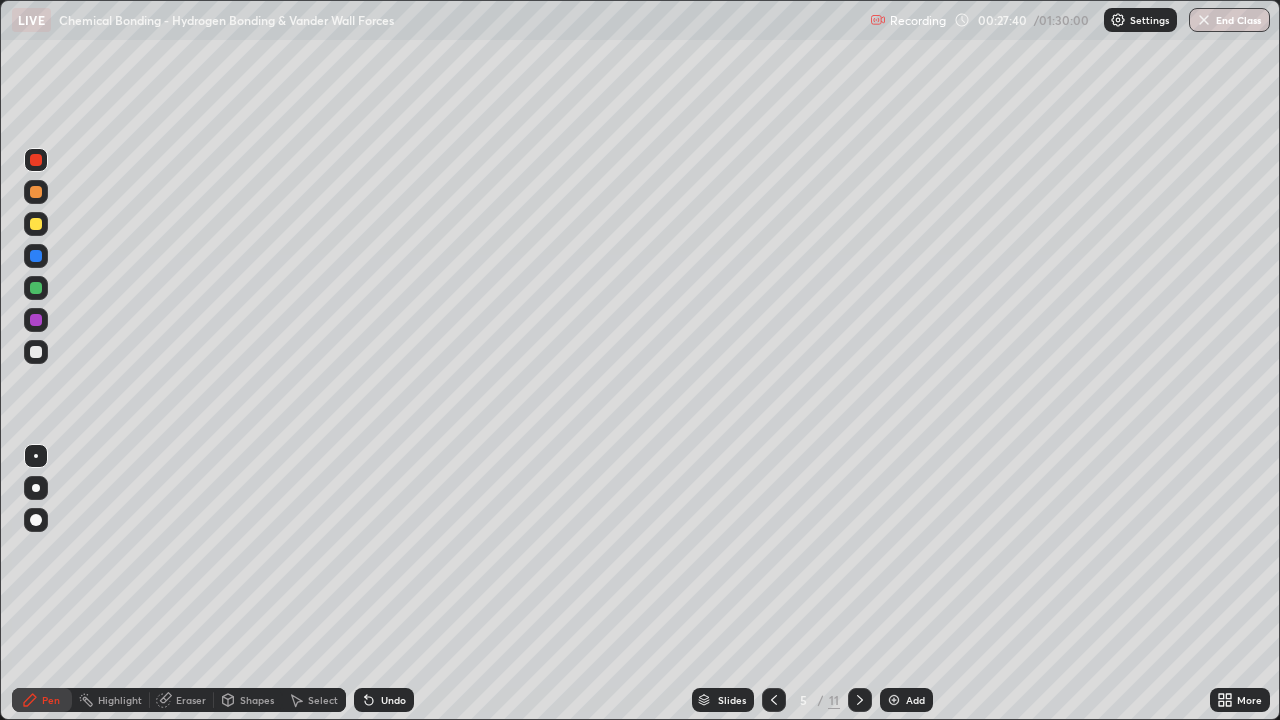 click 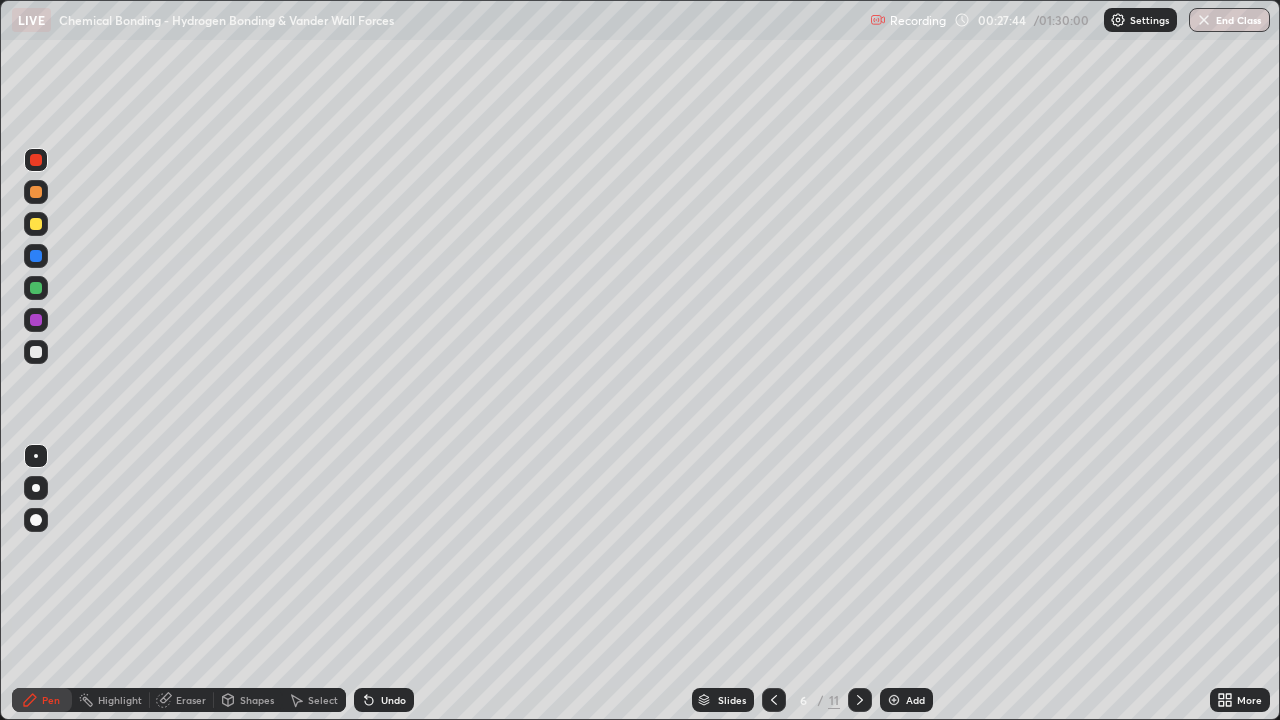 click at bounding box center (36, 288) 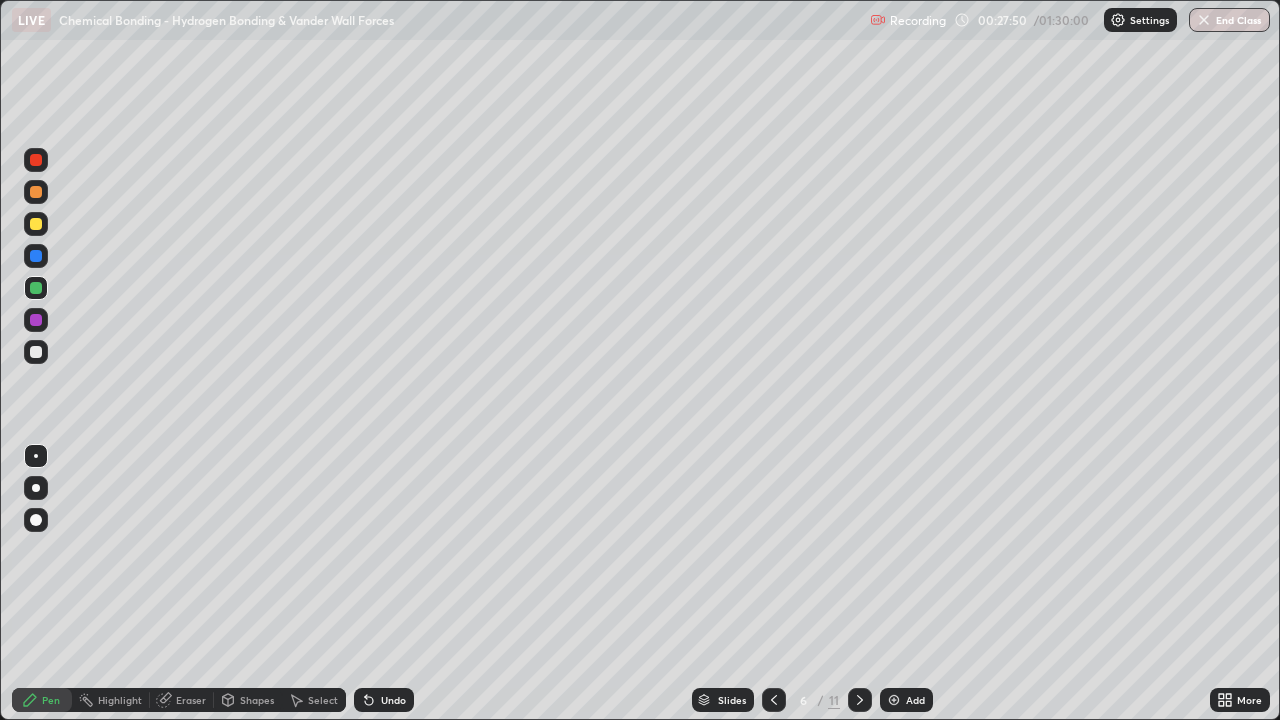 click at bounding box center [36, 160] 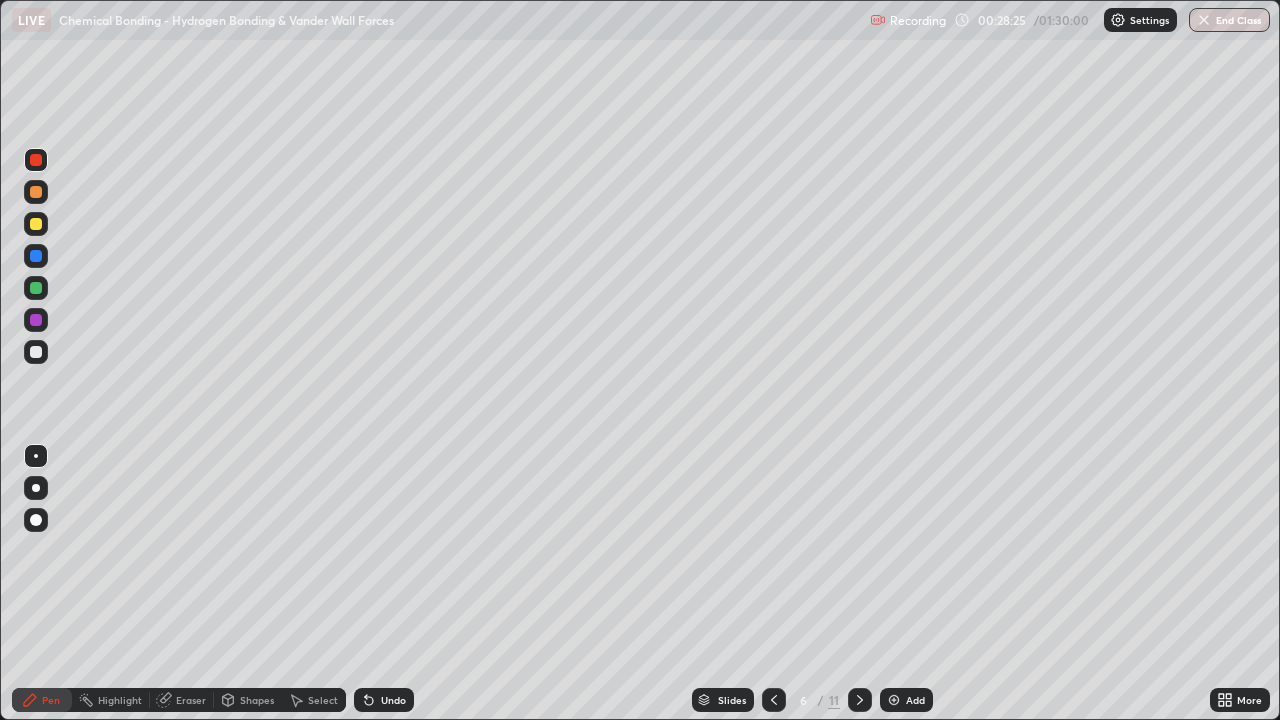 click at bounding box center (36, 224) 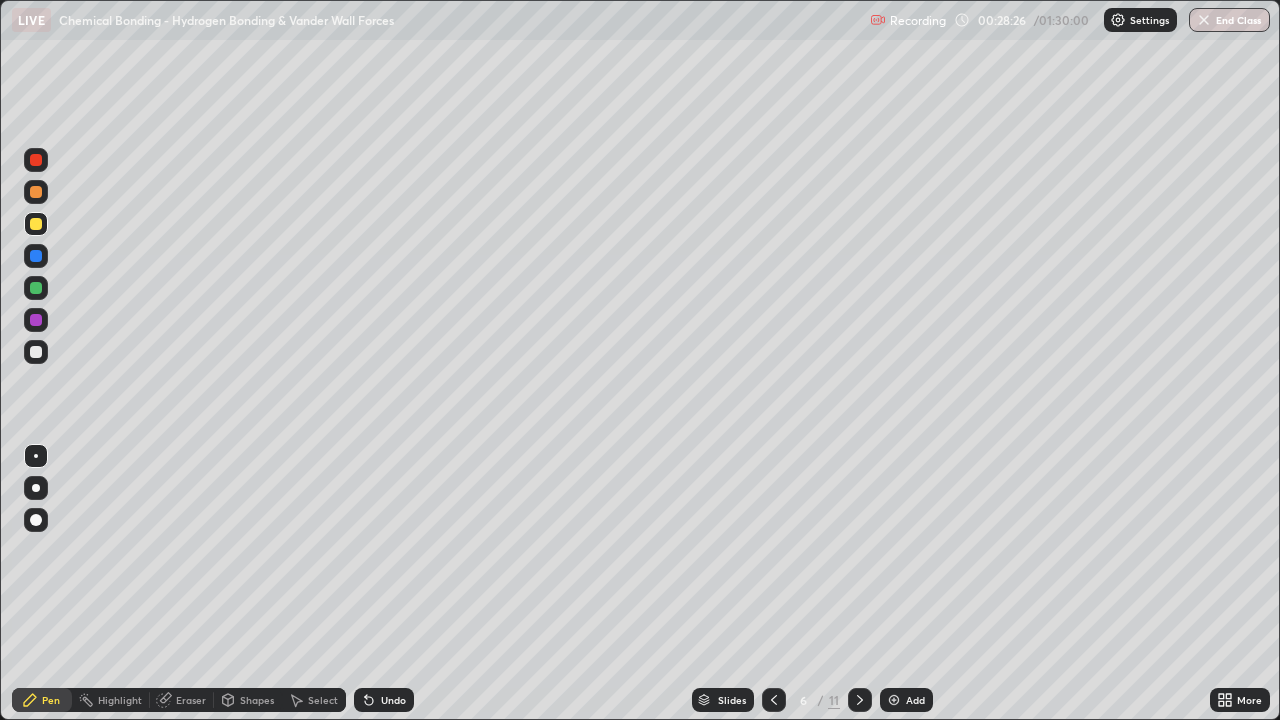 click at bounding box center [36, 256] 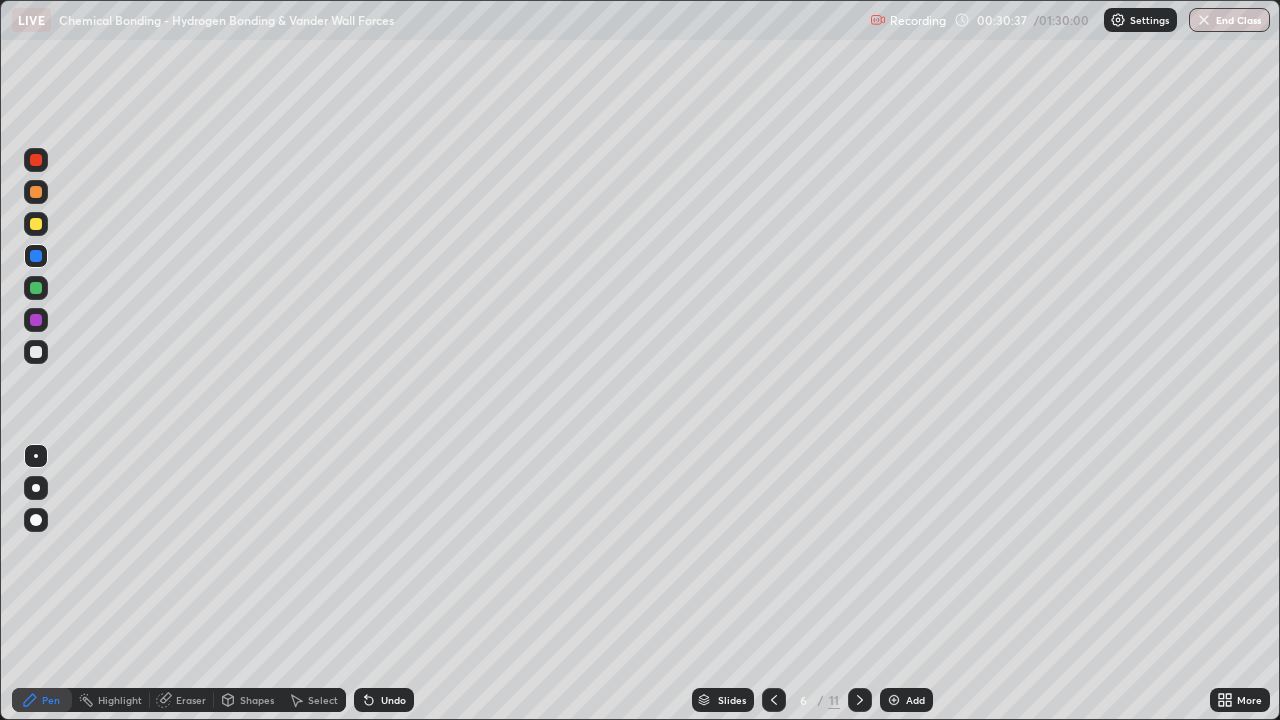 click at bounding box center [36, 288] 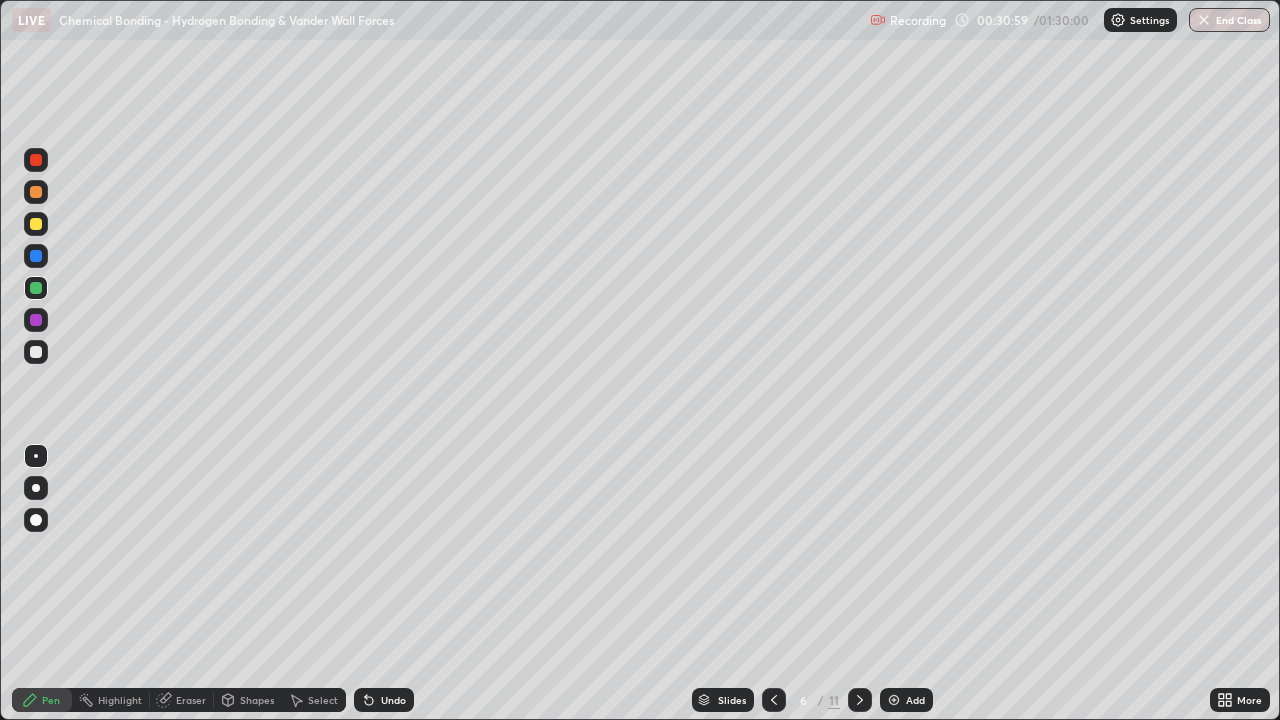 click at bounding box center (36, 320) 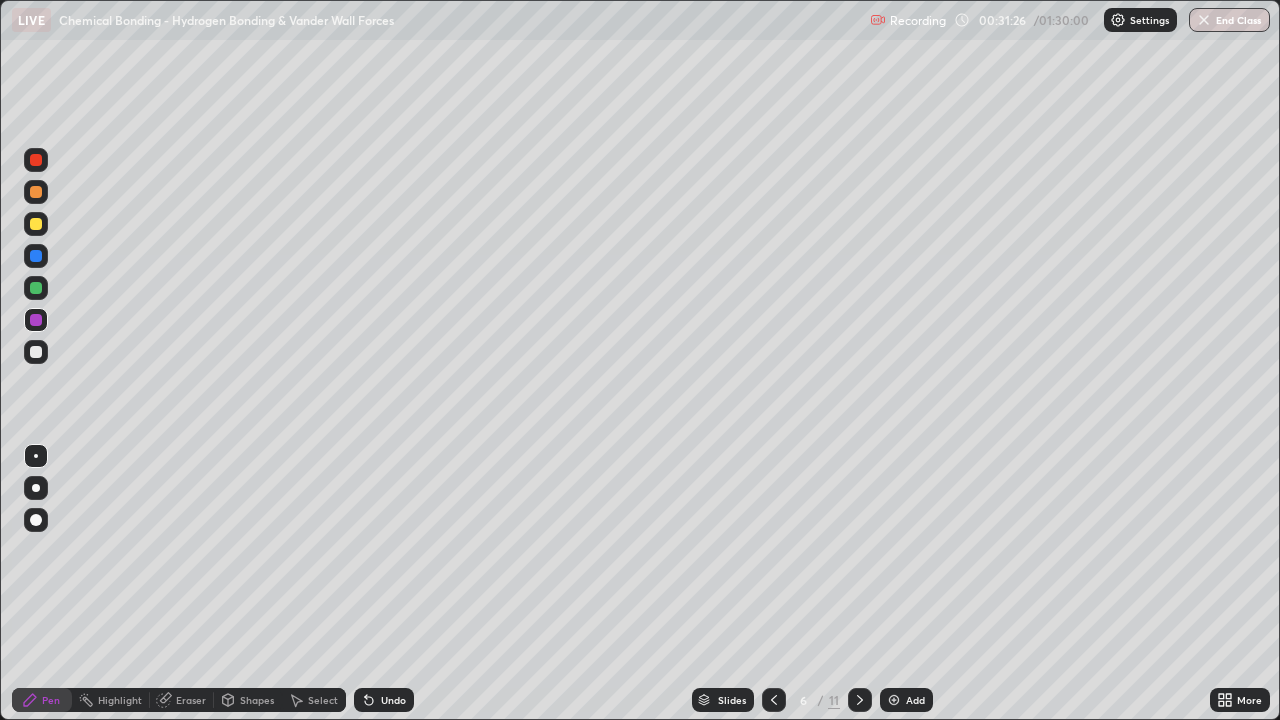 click at bounding box center (36, 288) 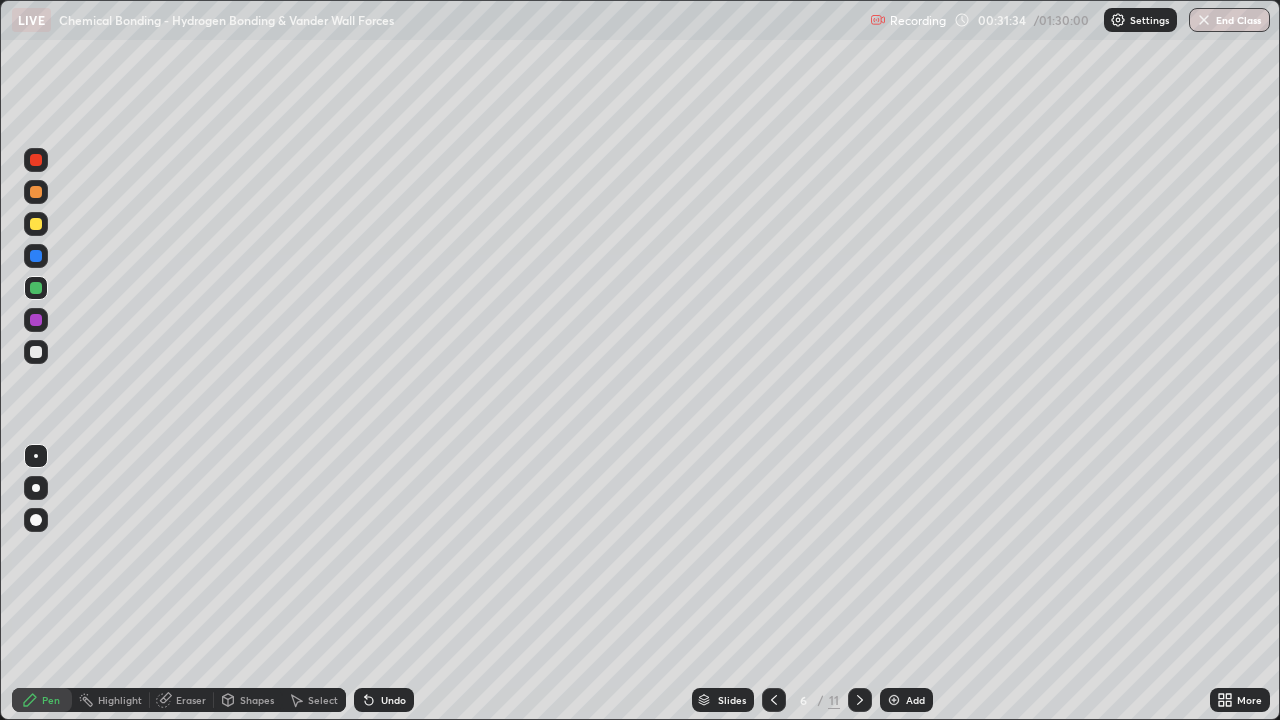 click at bounding box center (36, 224) 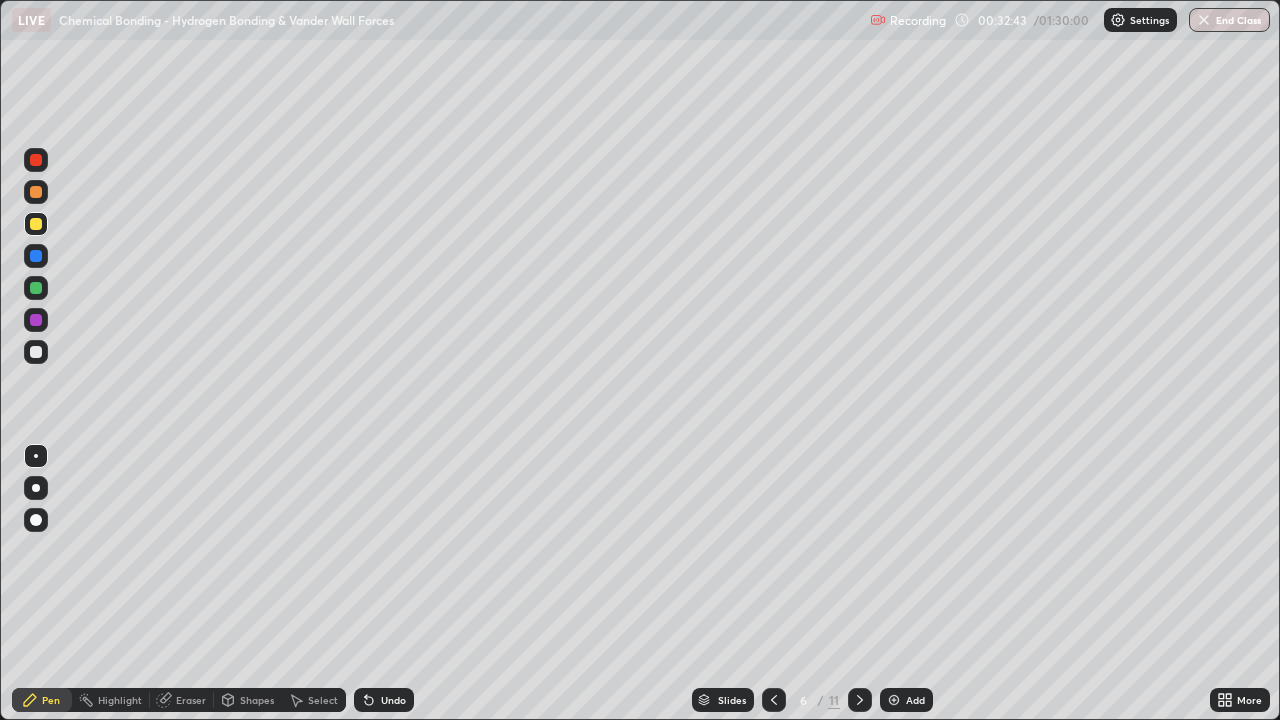 click at bounding box center [36, 192] 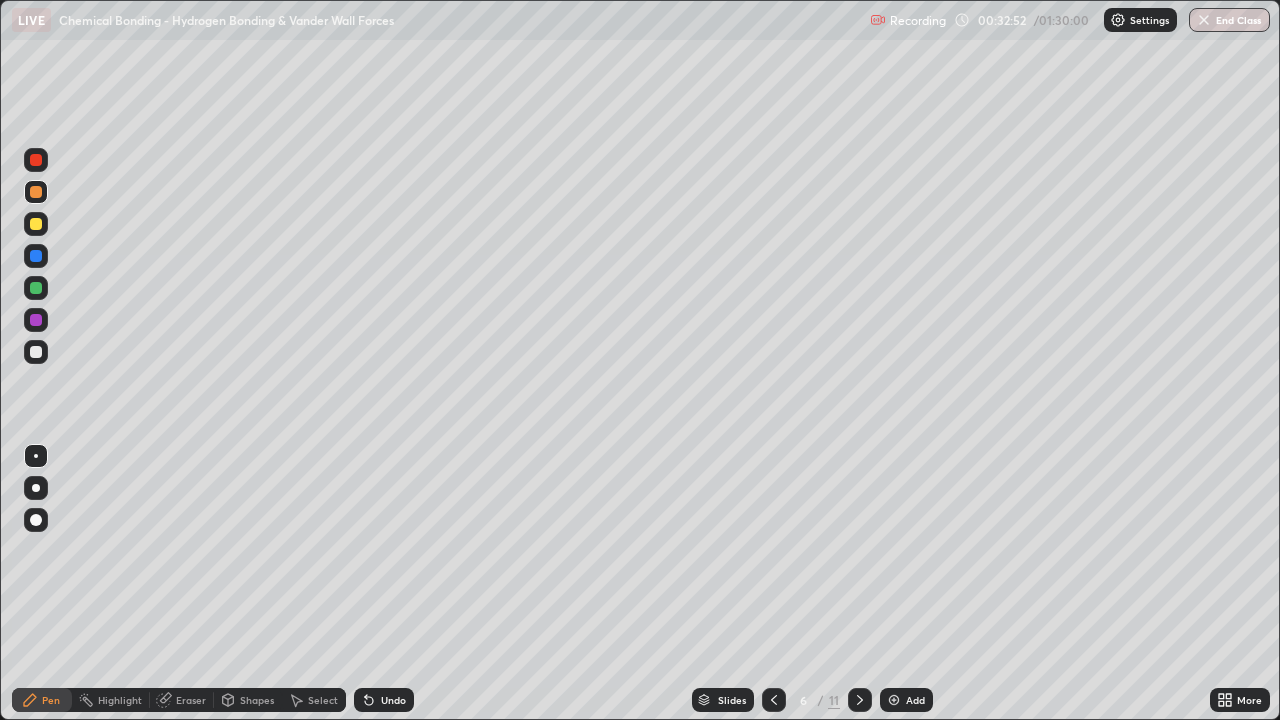 click at bounding box center [36, 256] 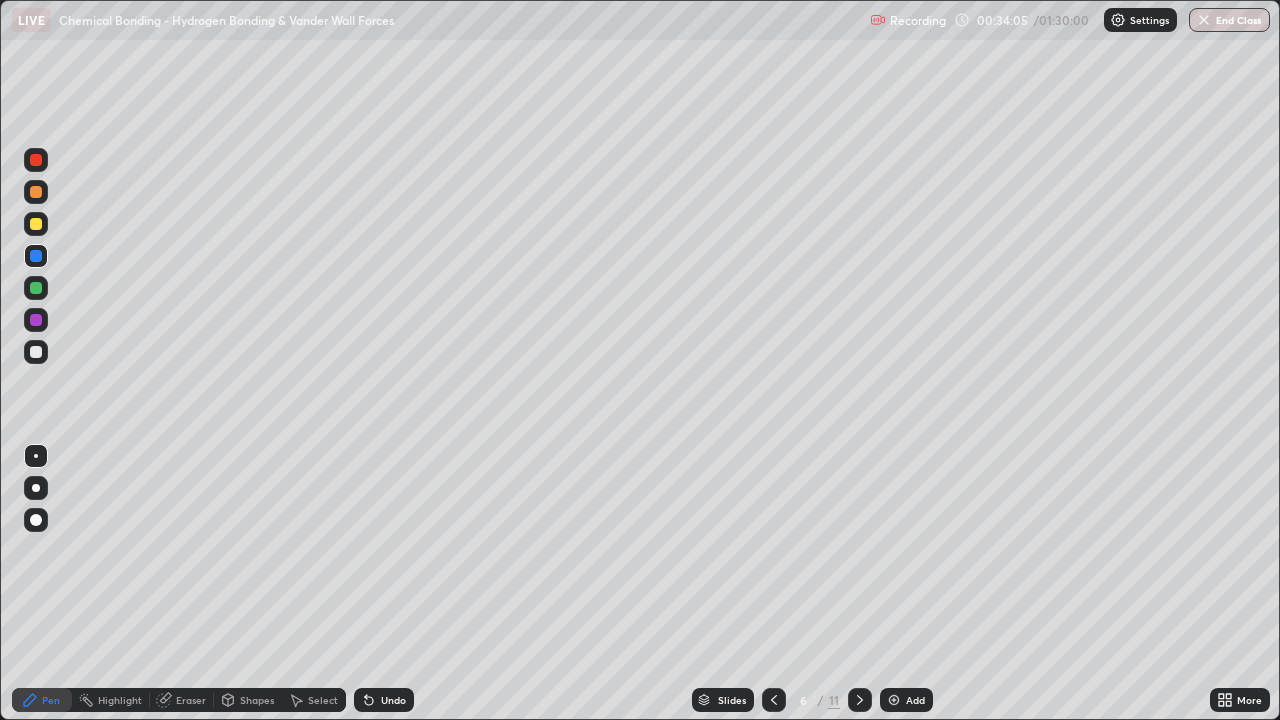 click at bounding box center (36, 352) 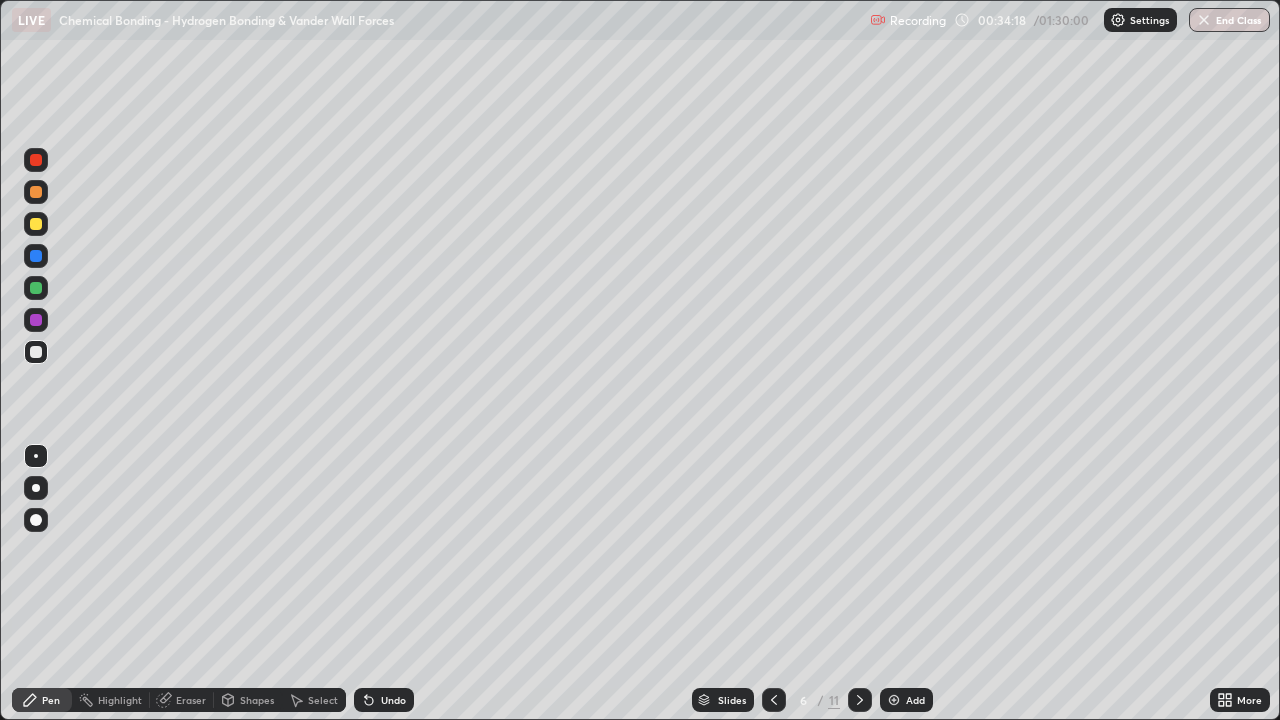 click at bounding box center (36, 320) 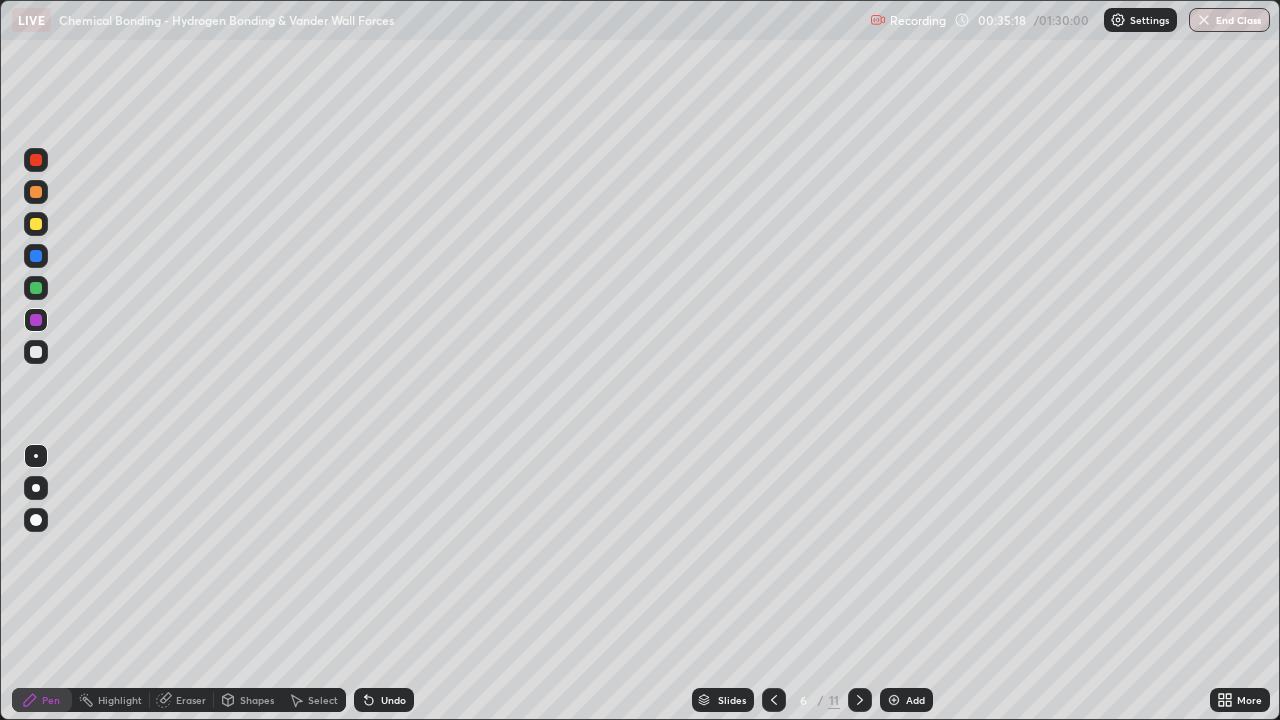 click at bounding box center (36, 256) 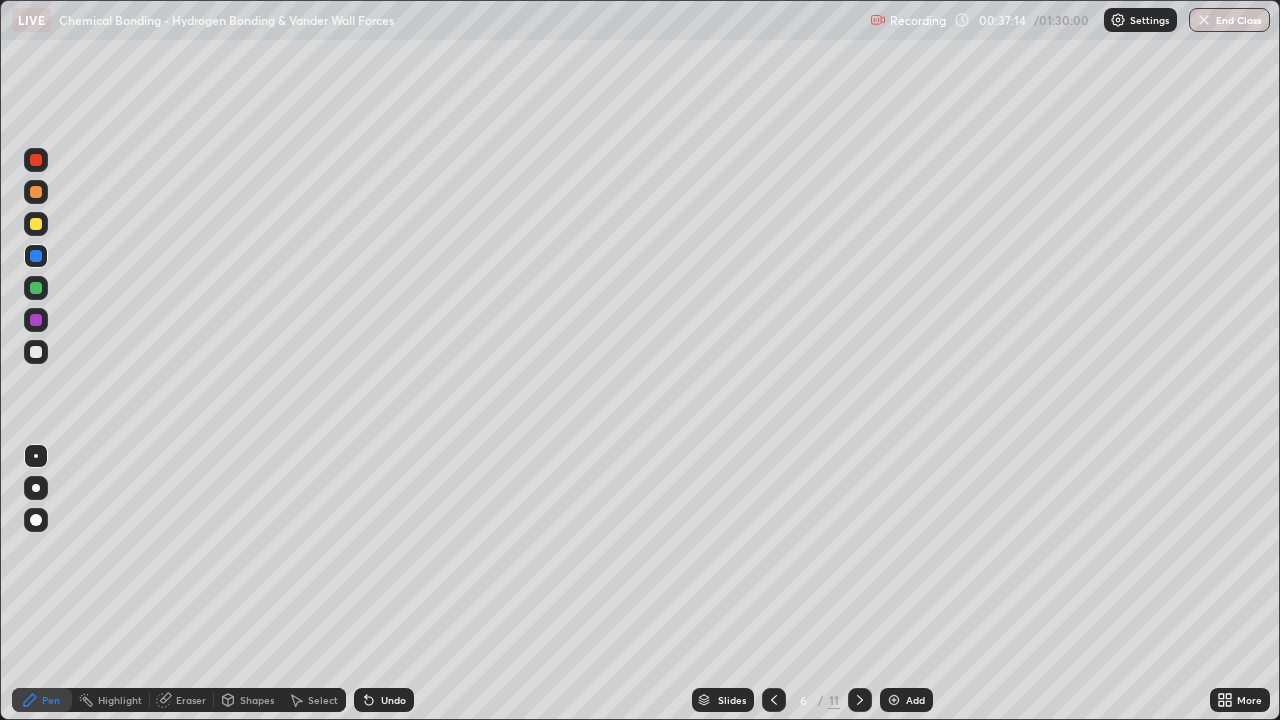 click 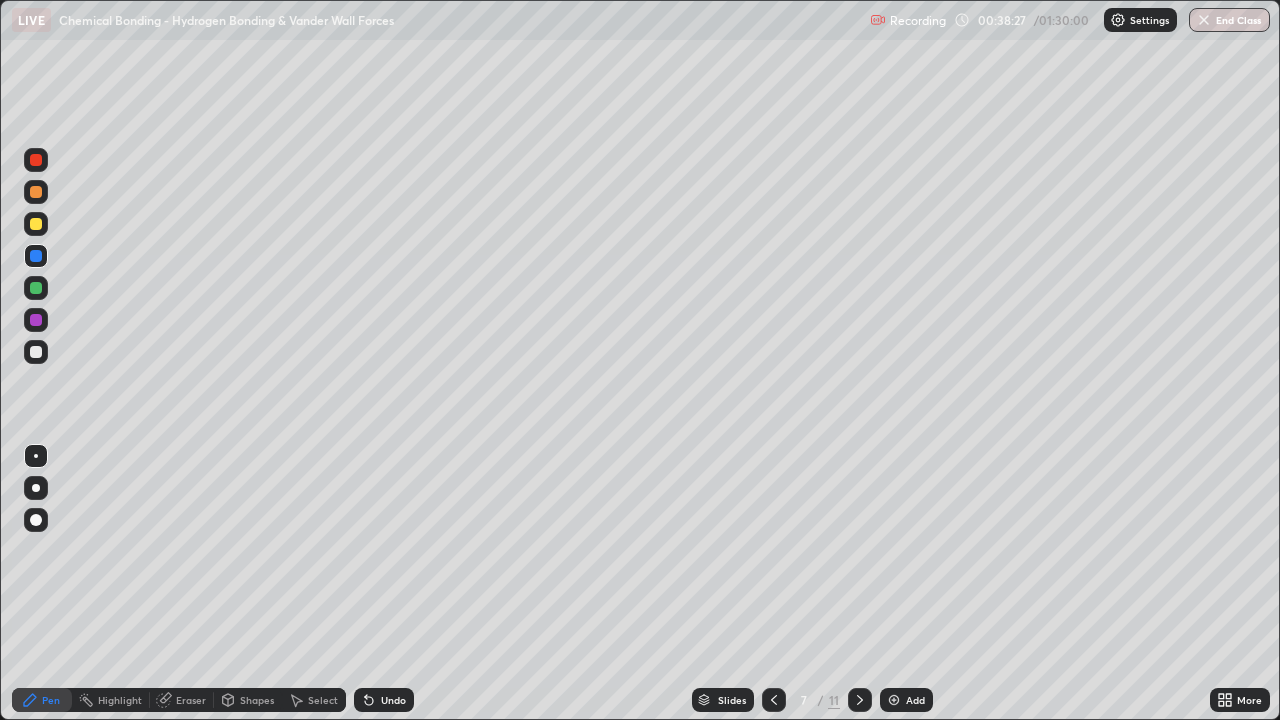 click 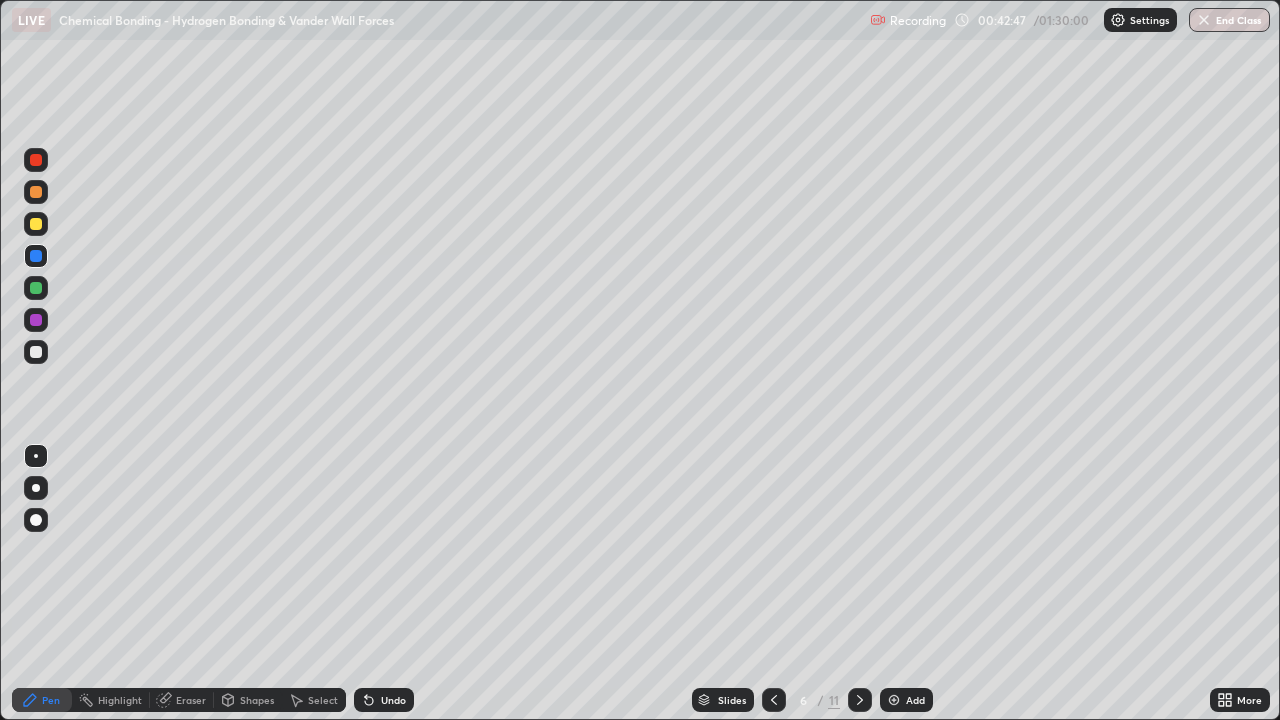 click 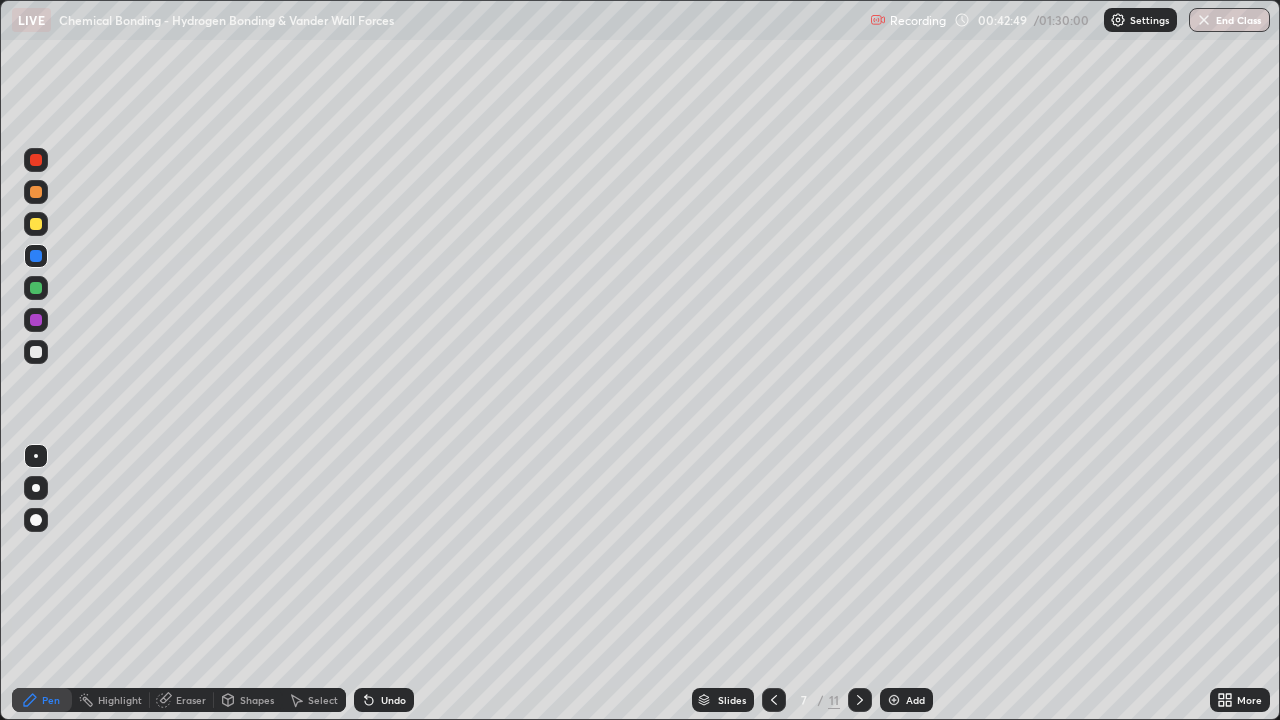 click at bounding box center (36, 224) 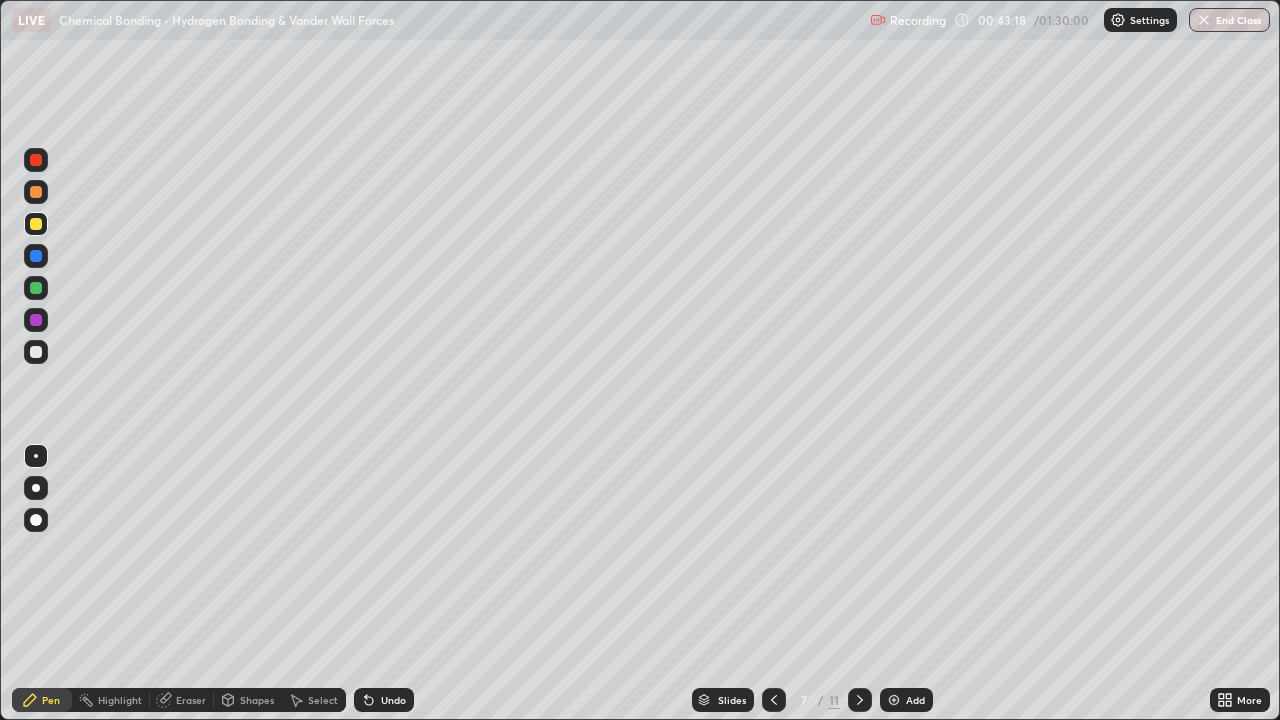 click at bounding box center (36, 288) 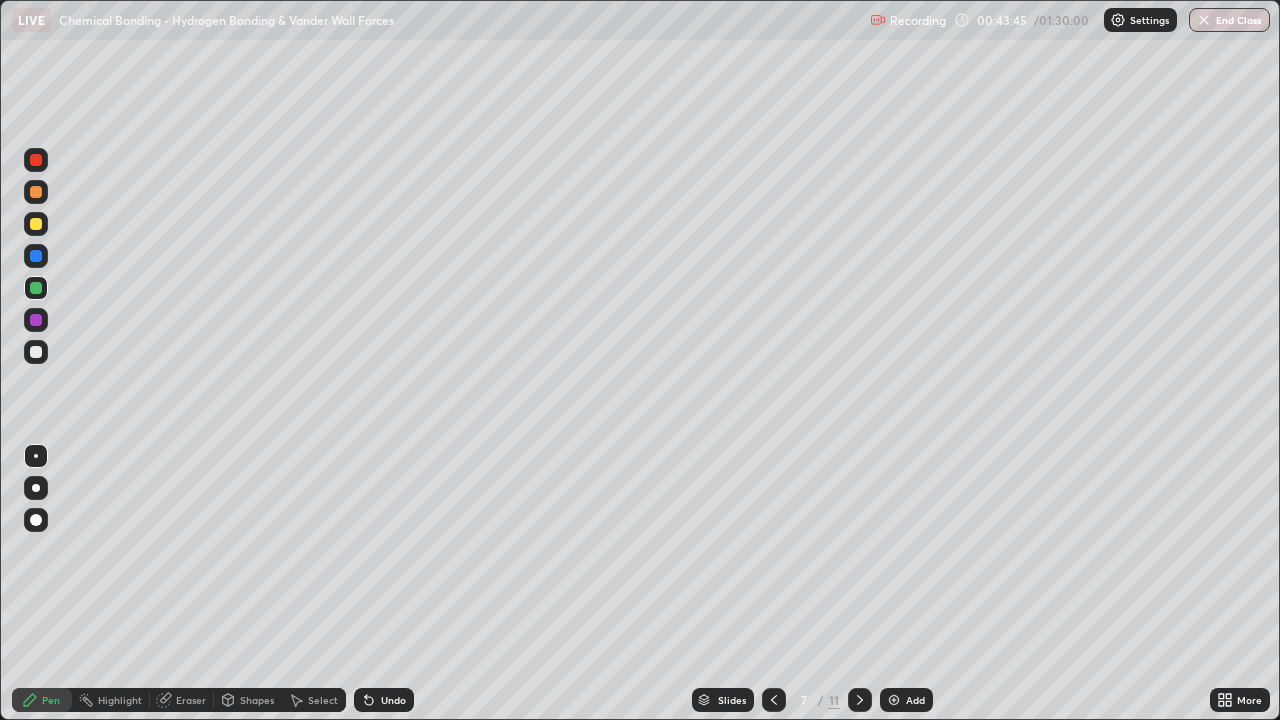 click at bounding box center [36, 320] 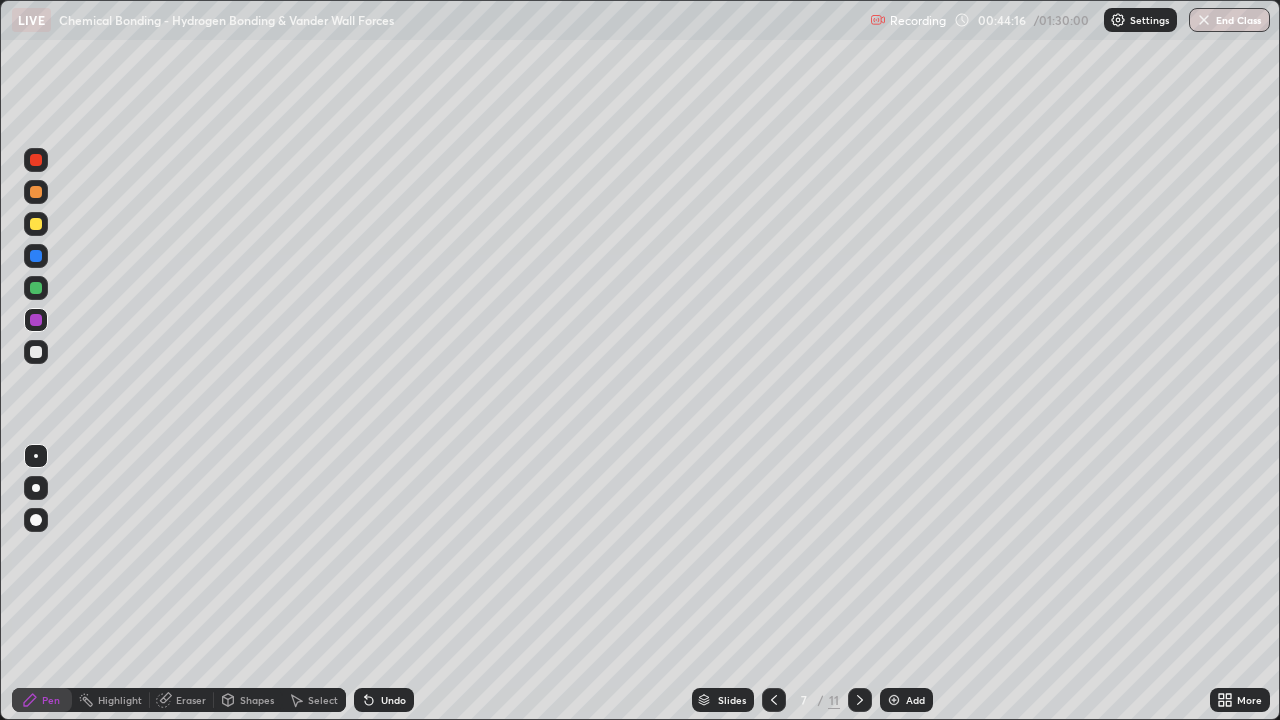 click at bounding box center [36, 320] 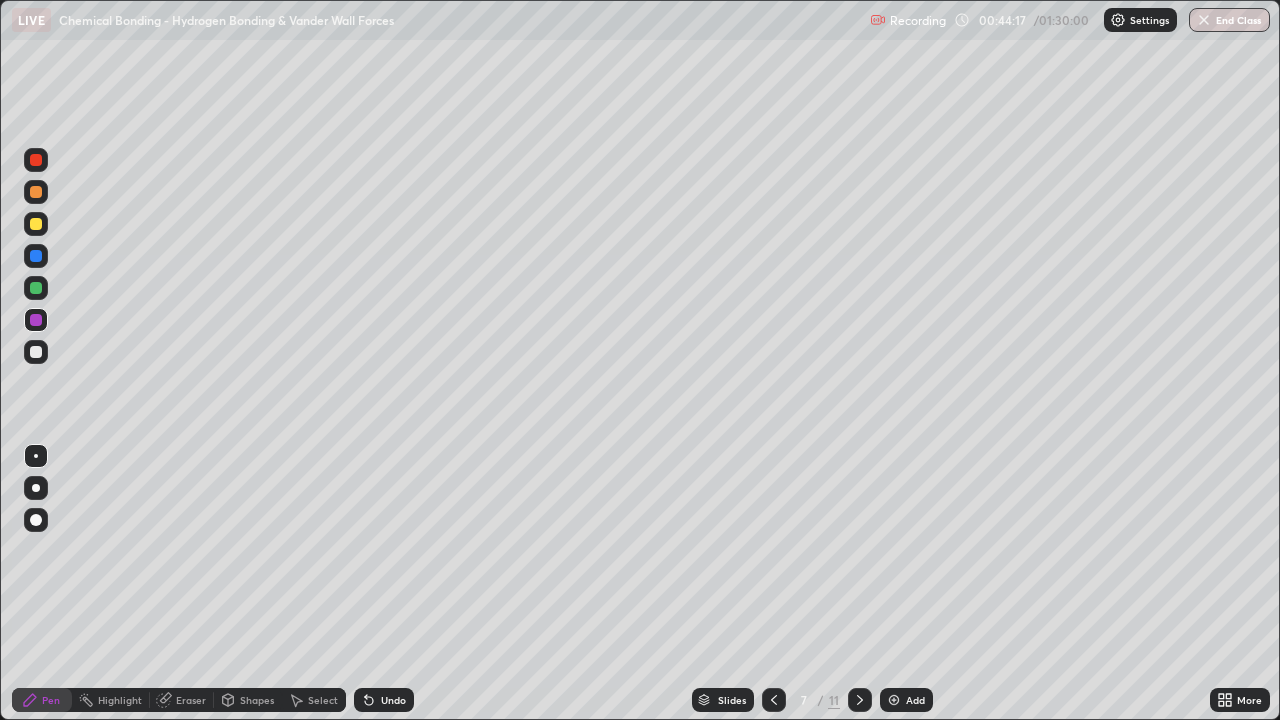 click at bounding box center [36, 256] 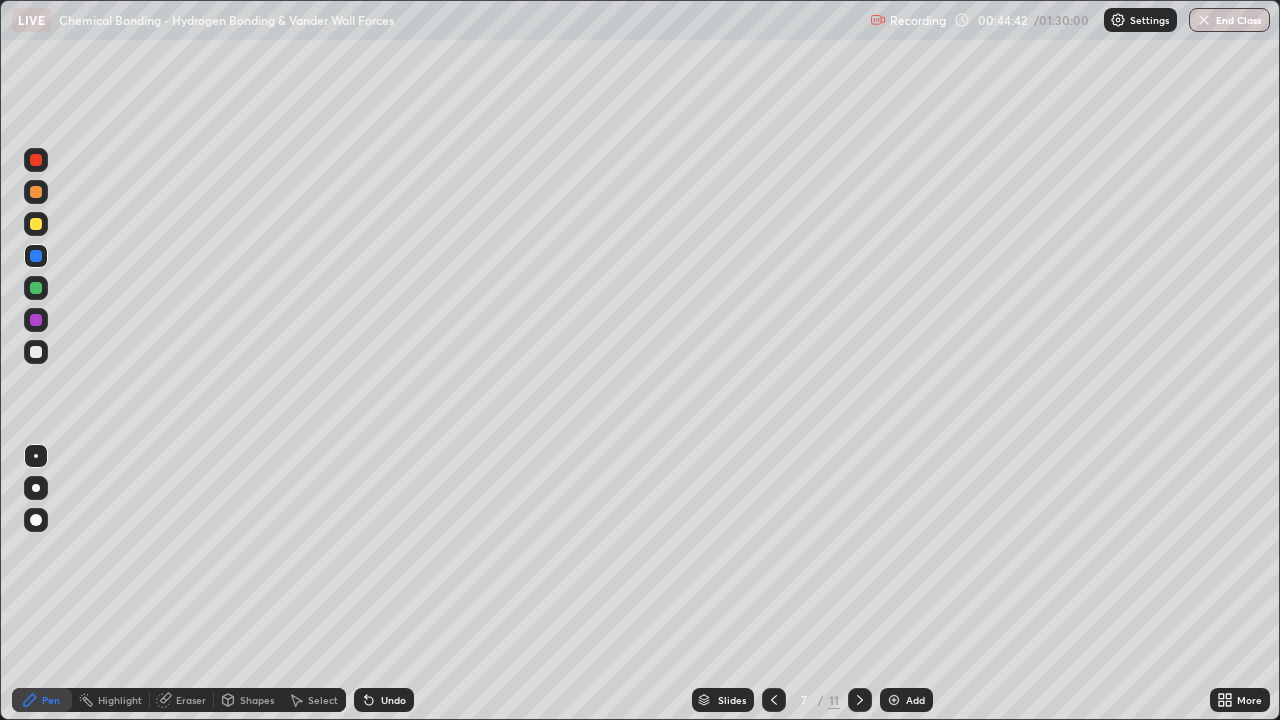 click at bounding box center (36, 160) 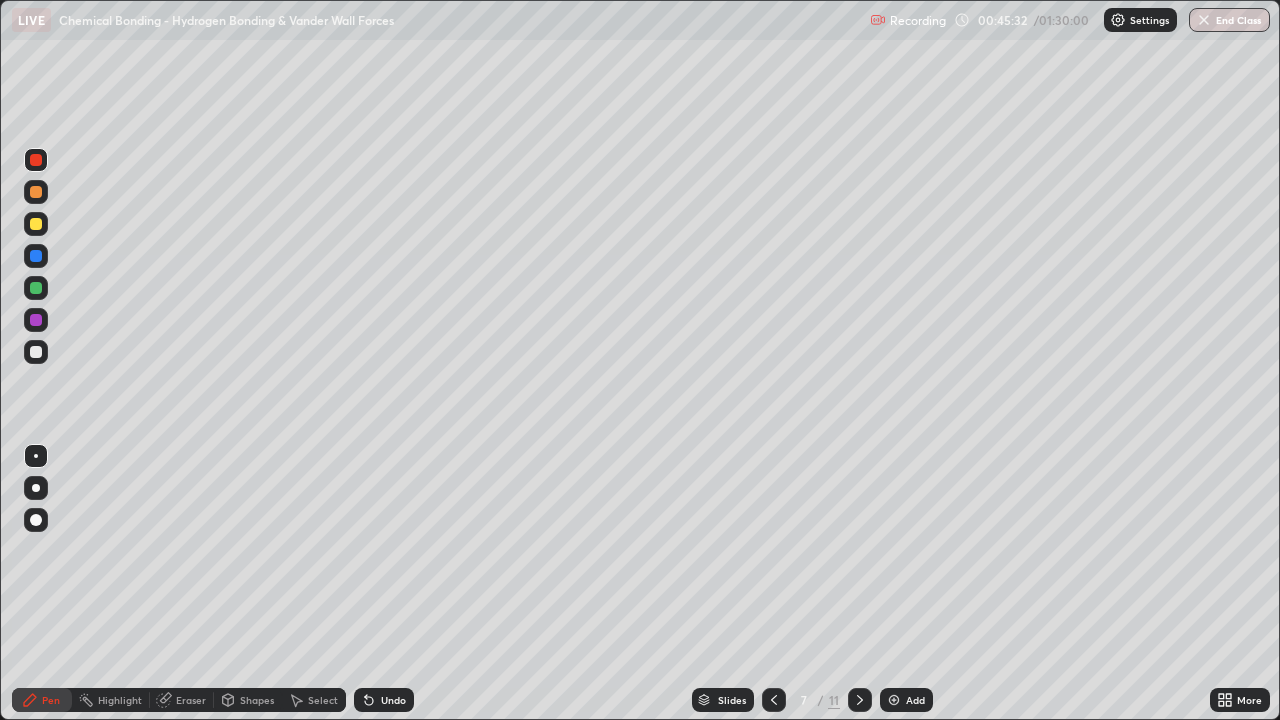 click at bounding box center [36, 256] 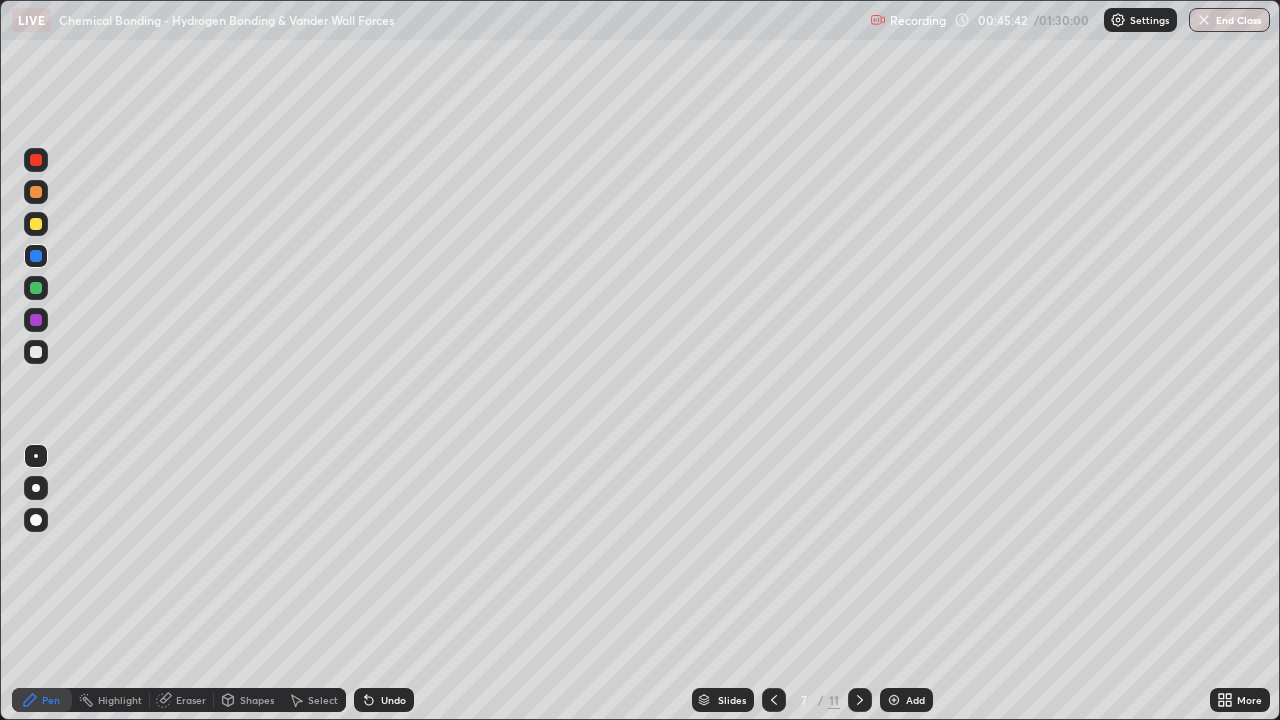 click 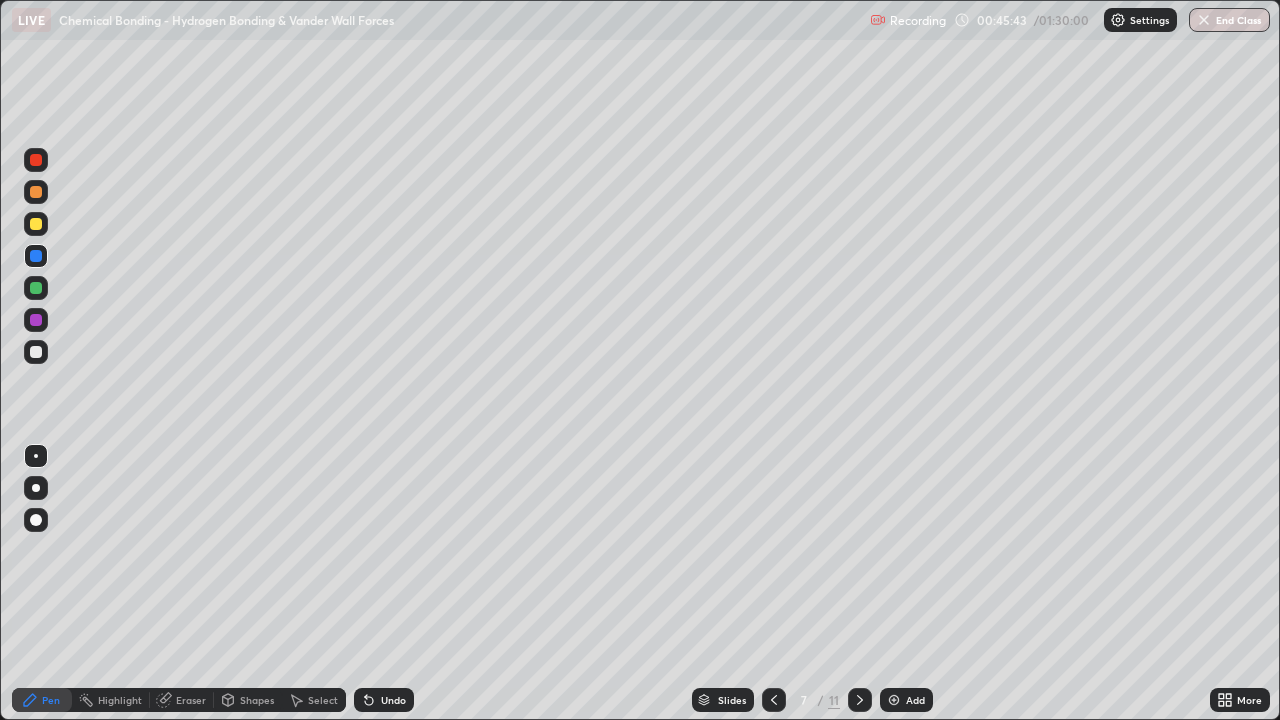 click 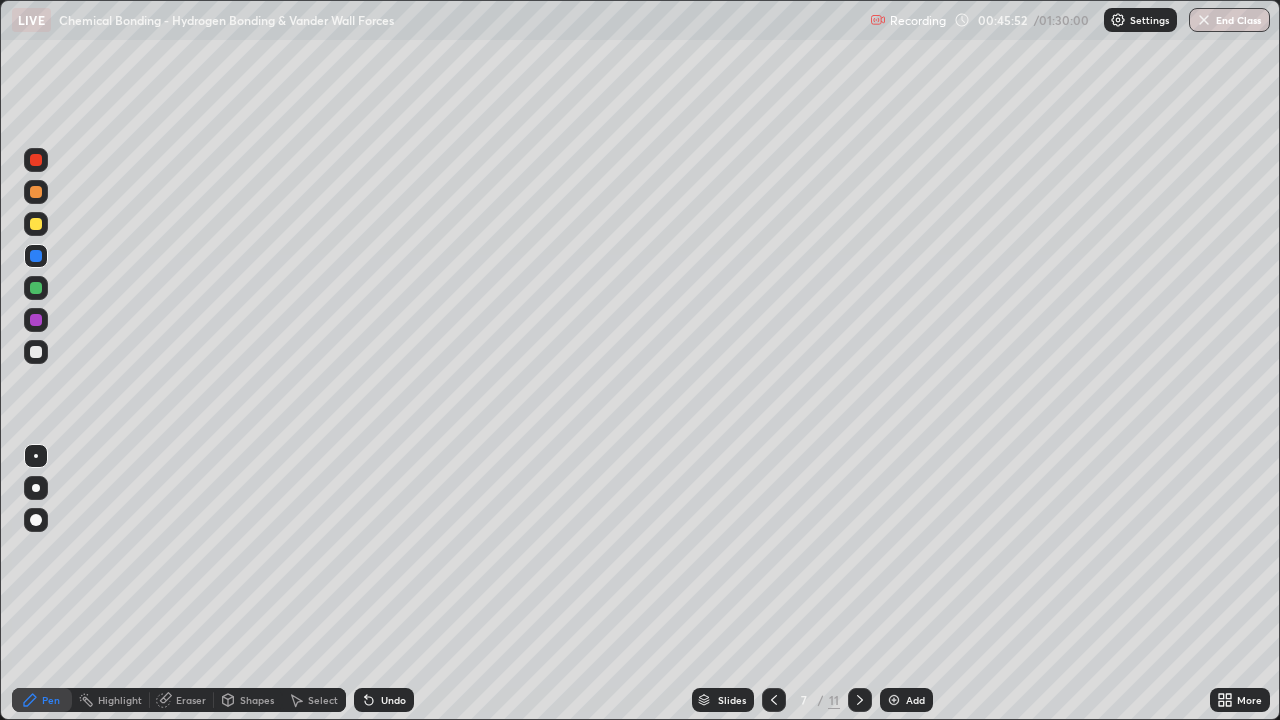 click at bounding box center (36, 320) 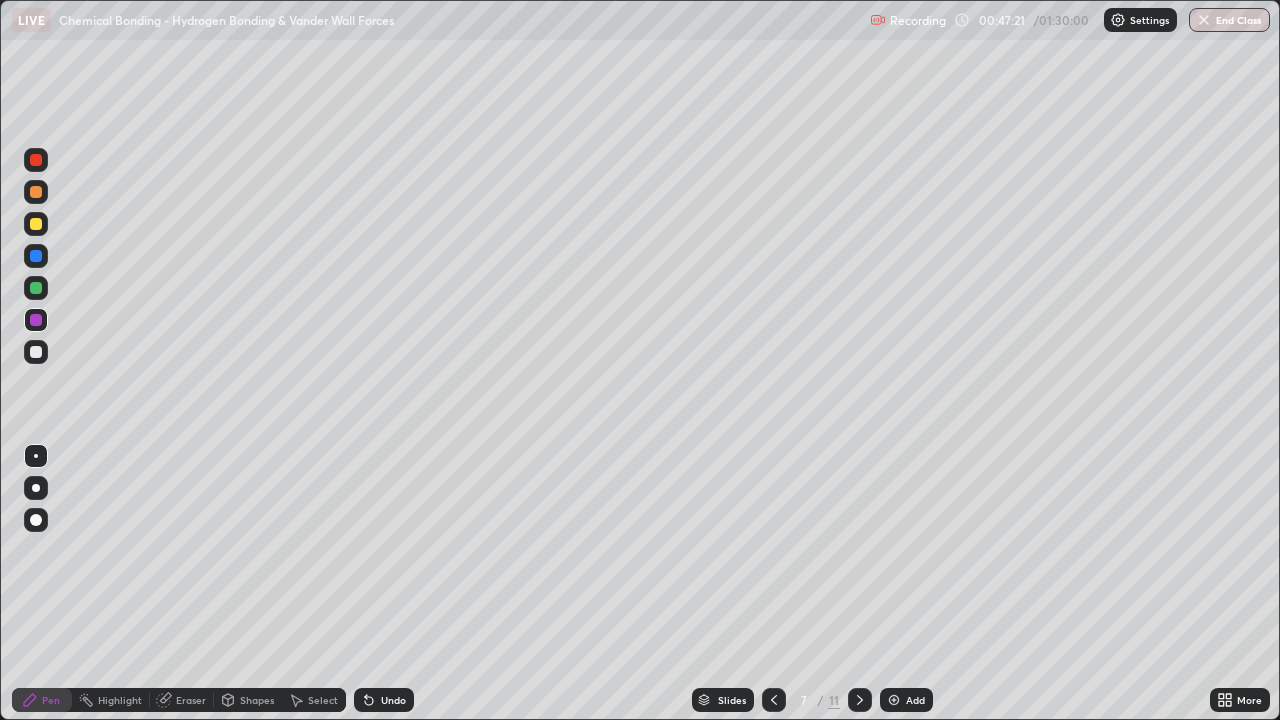 click at bounding box center (36, 160) 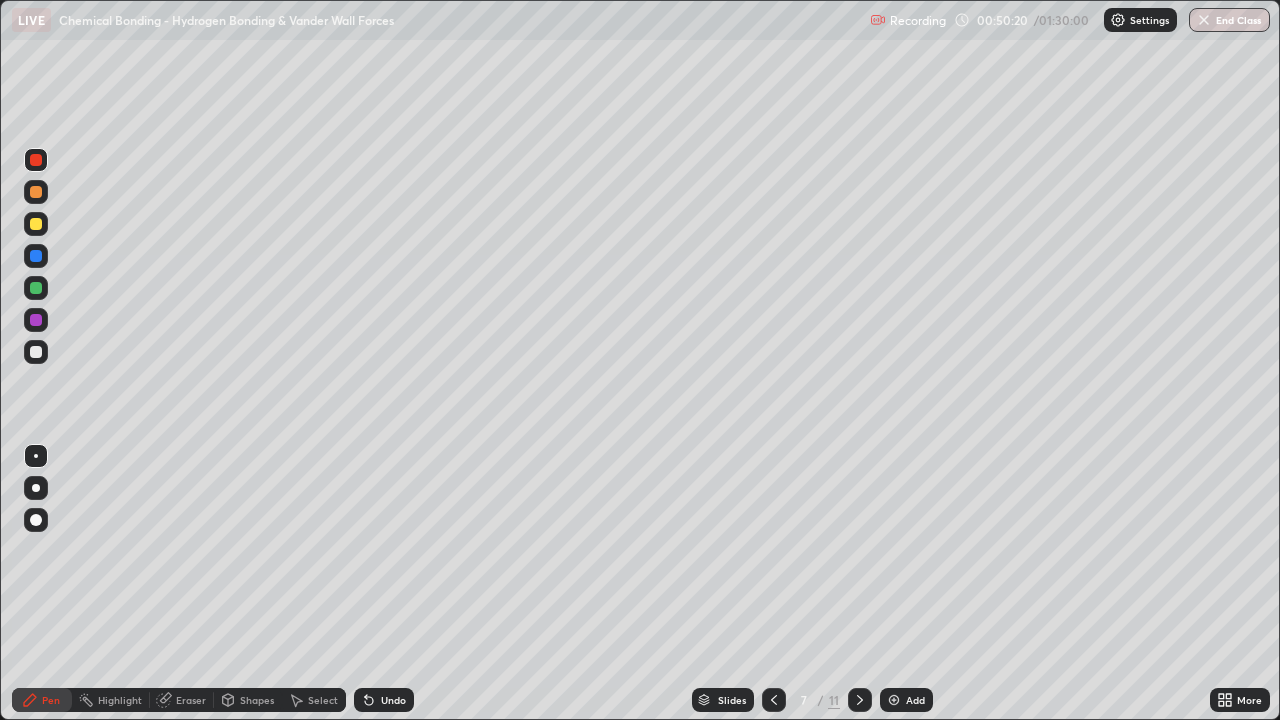 click 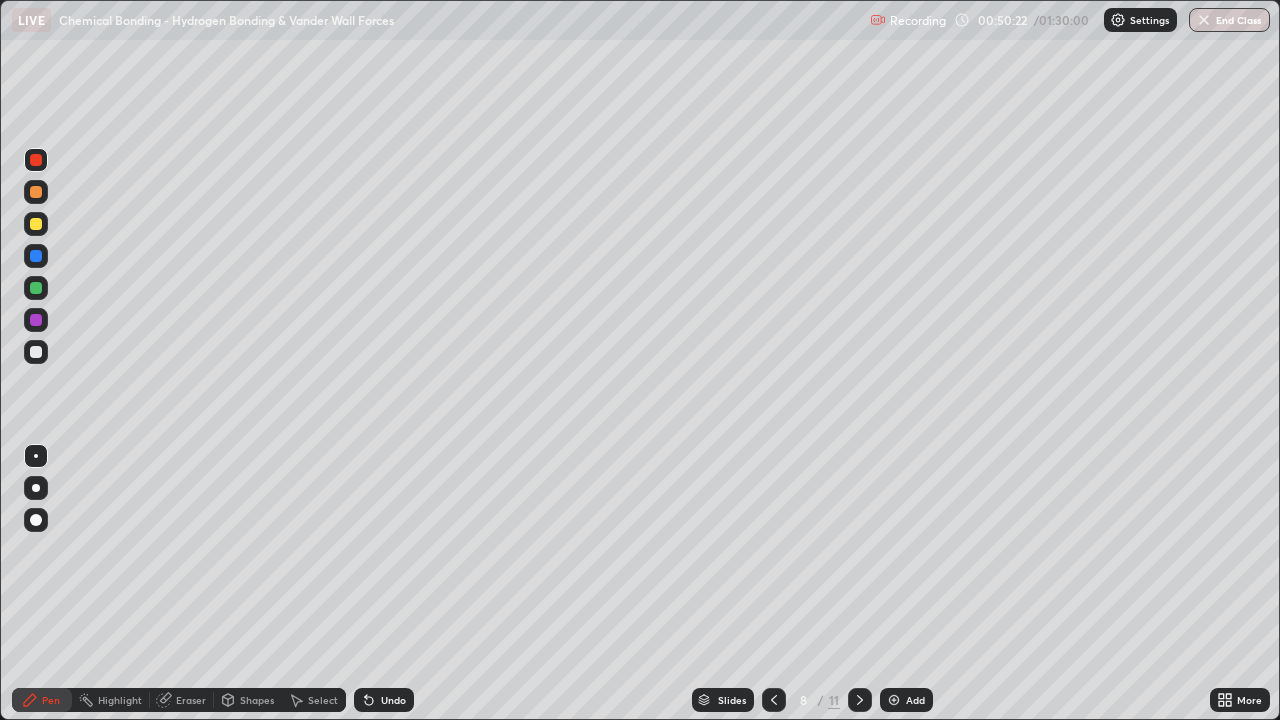click at bounding box center [36, 160] 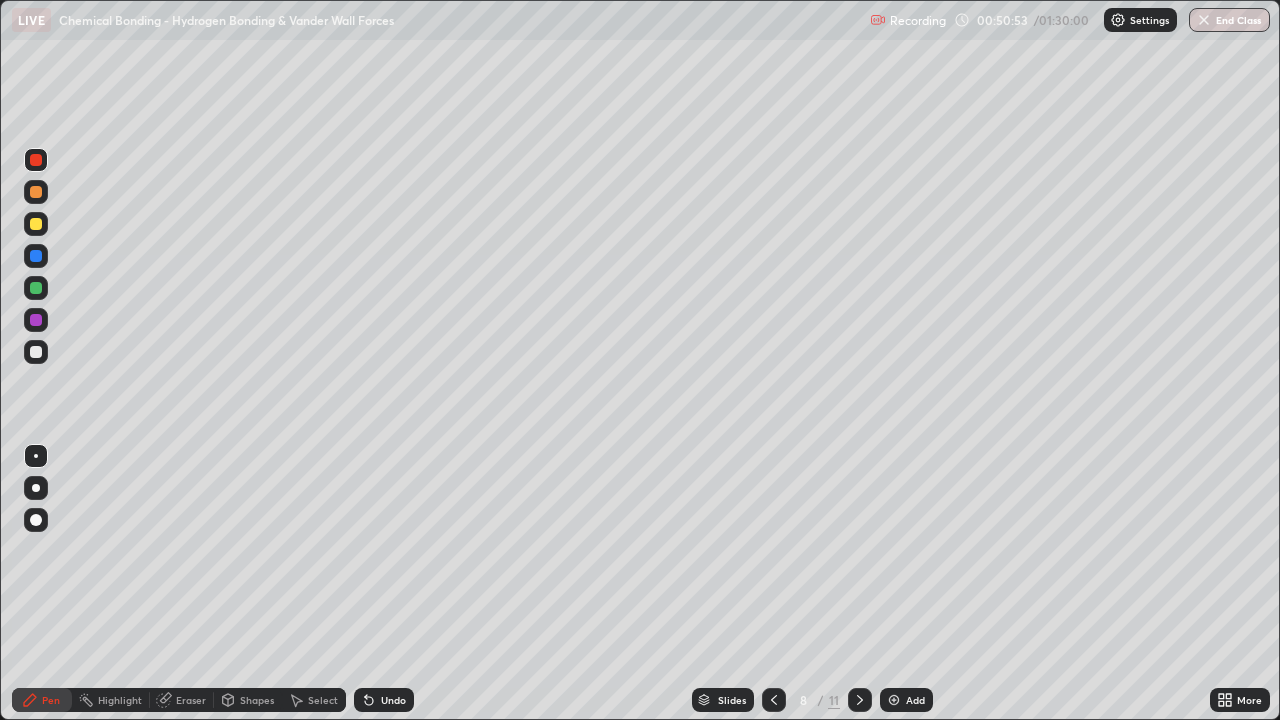 click on "Undo" at bounding box center [393, 700] 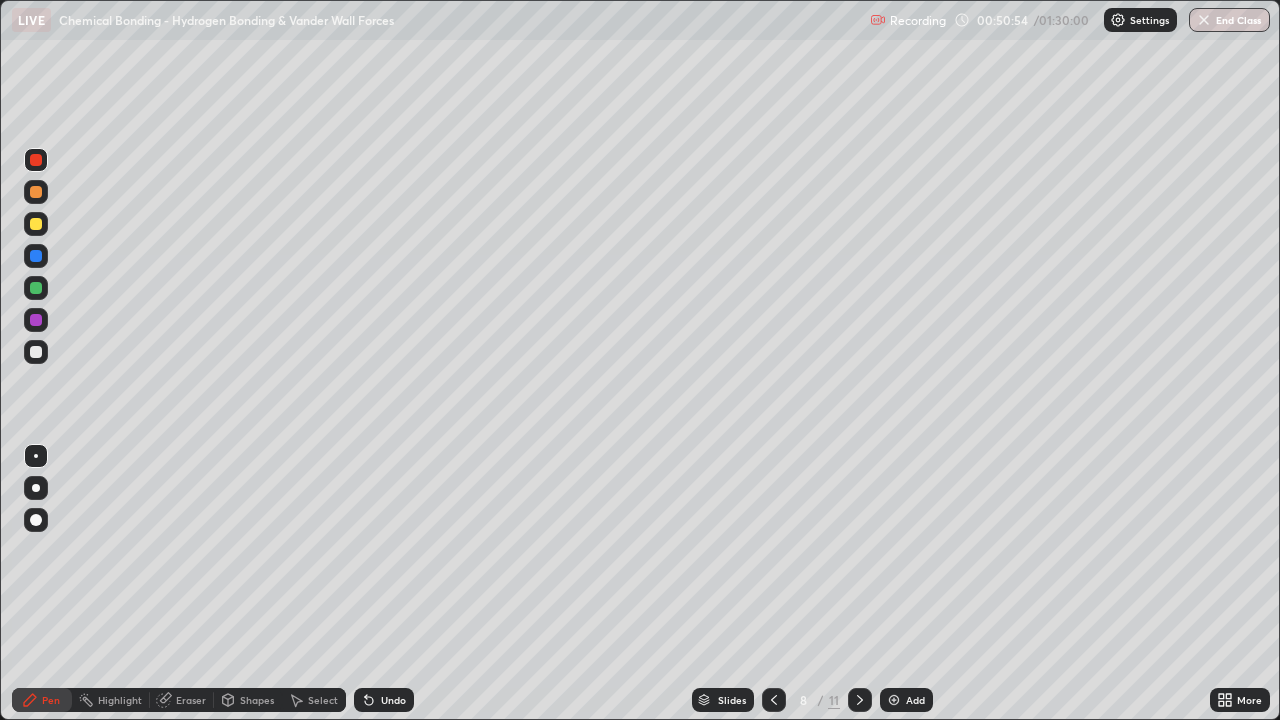 click on "Undo" at bounding box center (393, 700) 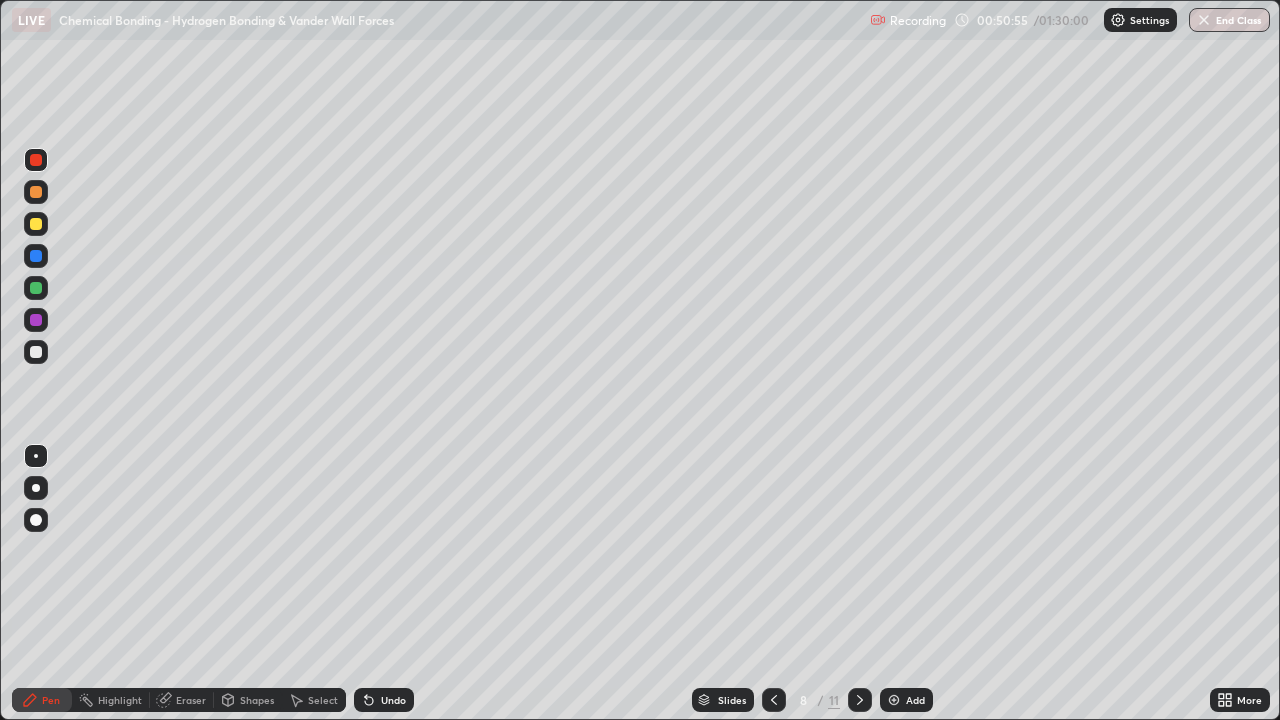 click at bounding box center [36, 256] 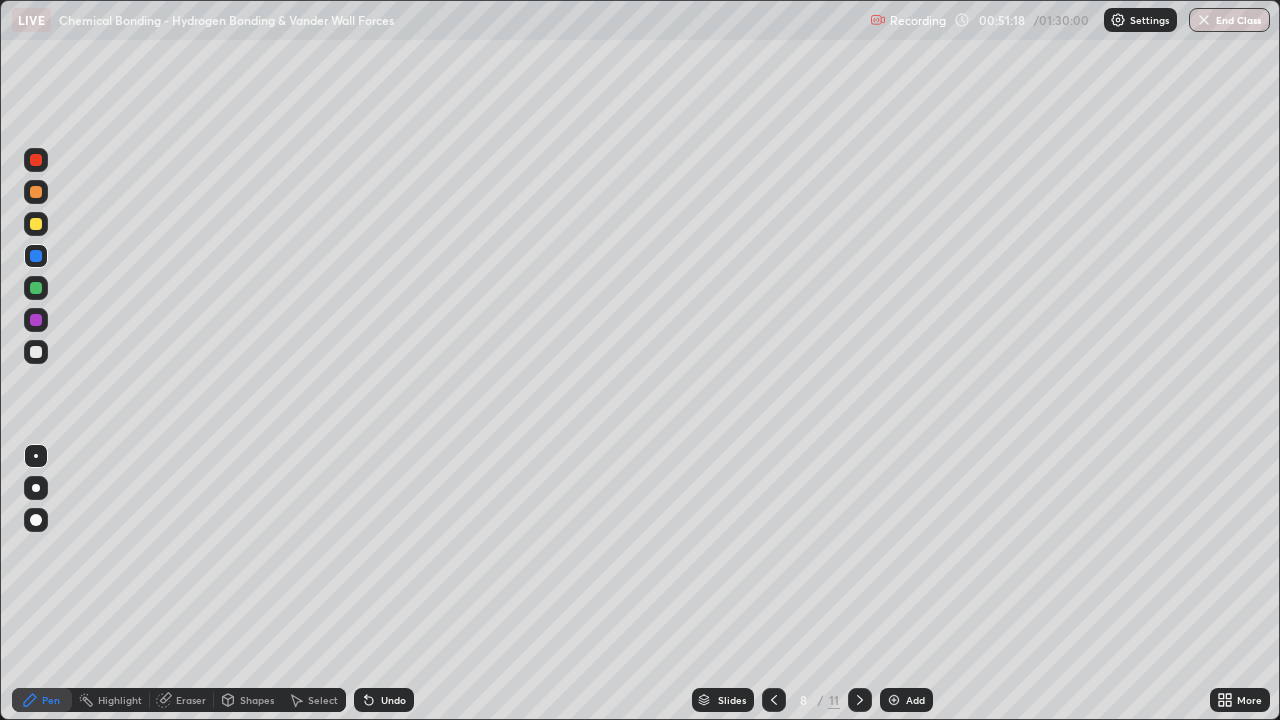 click at bounding box center [36, 320] 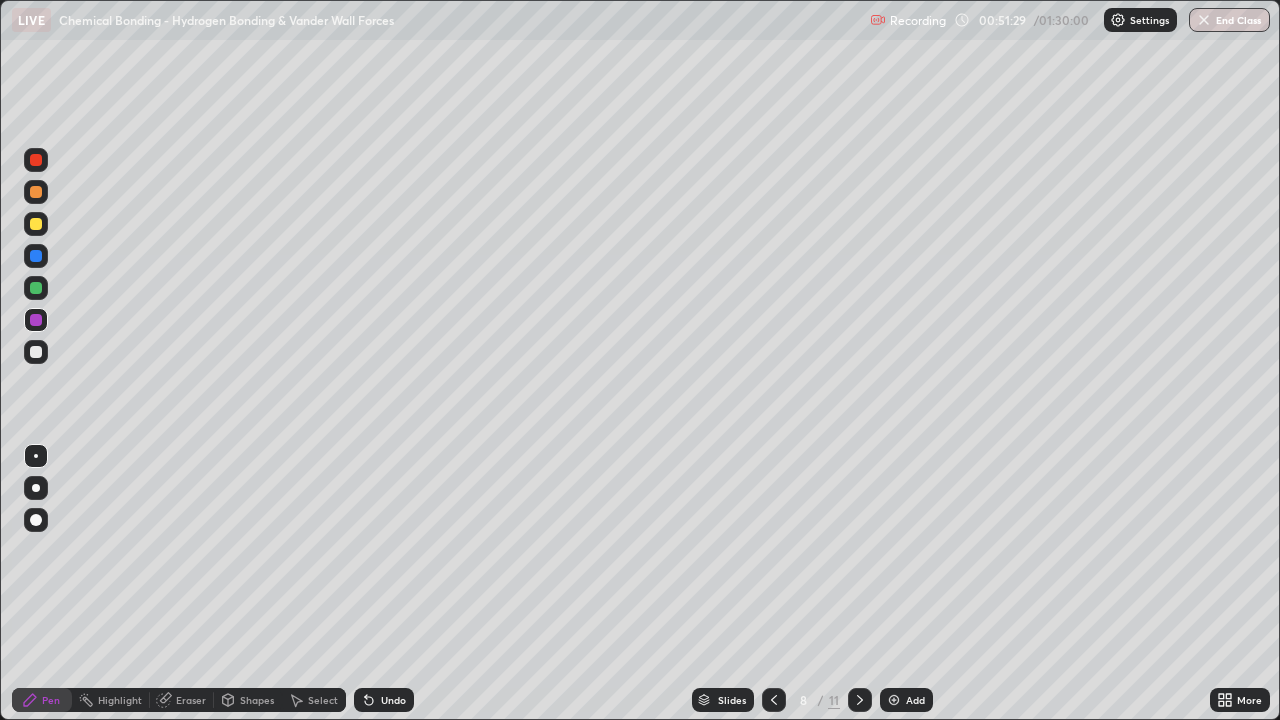 click at bounding box center [36, 320] 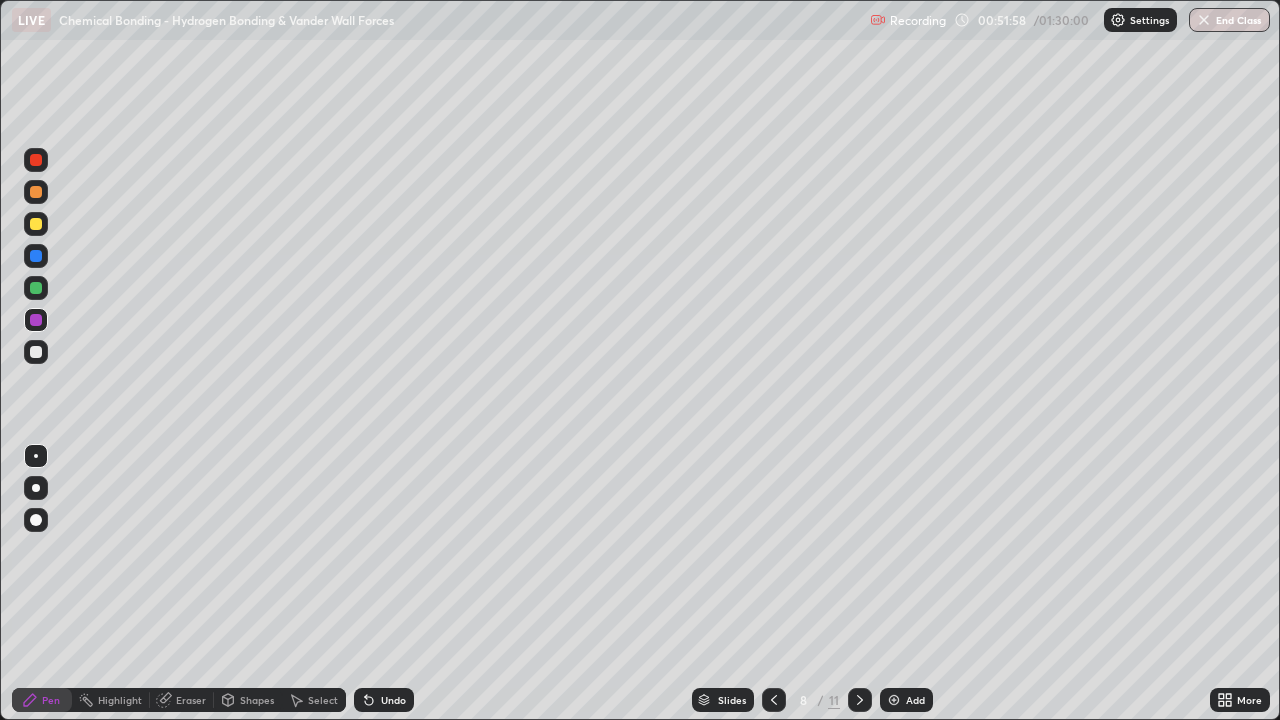 click at bounding box center [36, 224] 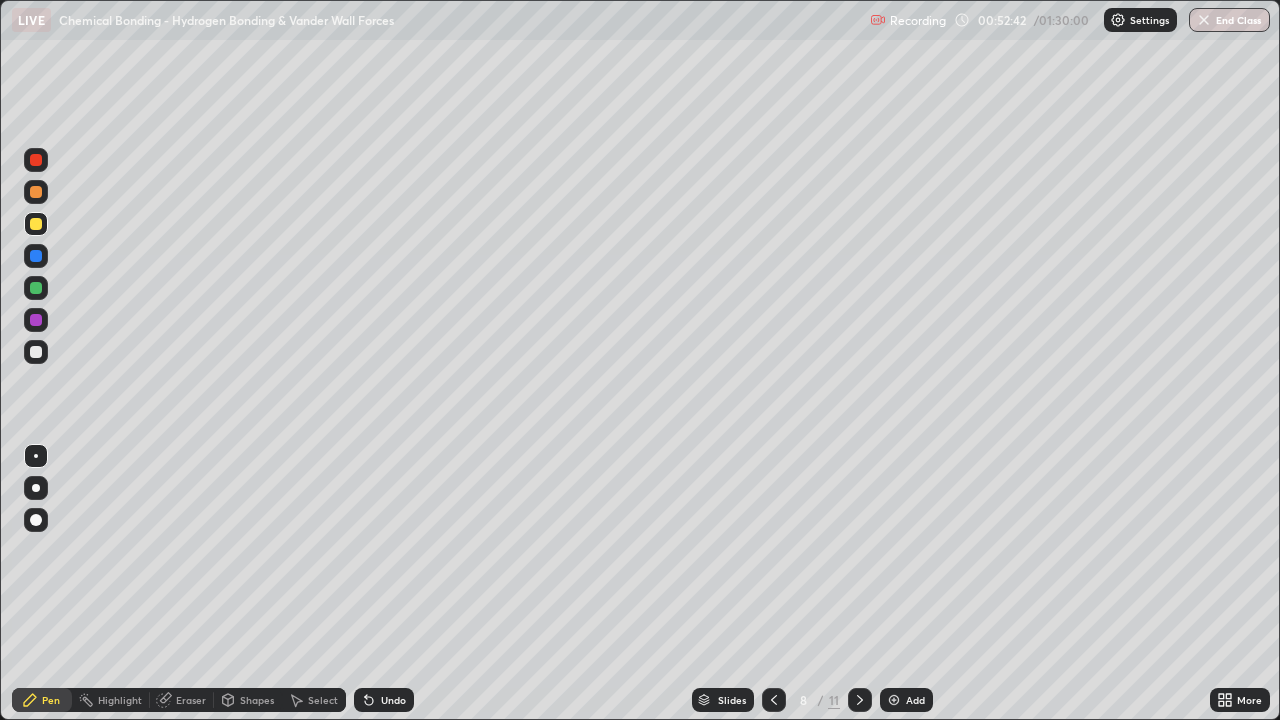 click at bounding box center (36, 288) 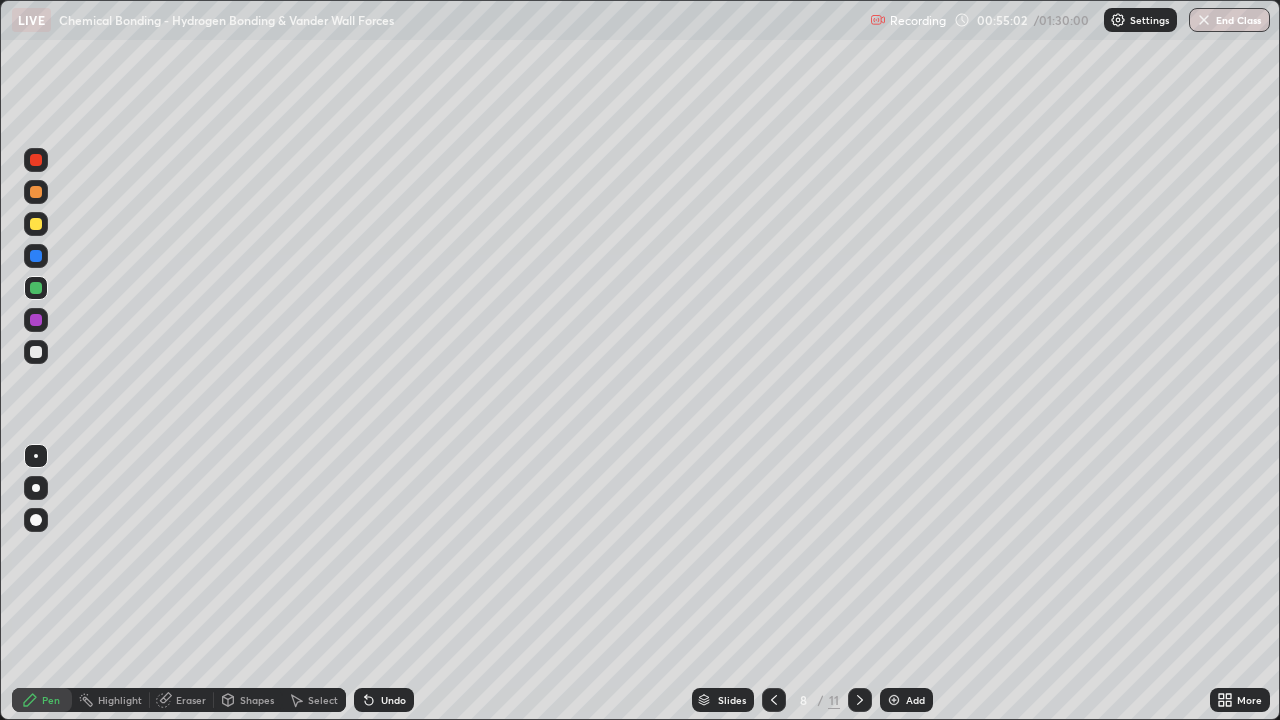 click at bounding box center (860, 700) 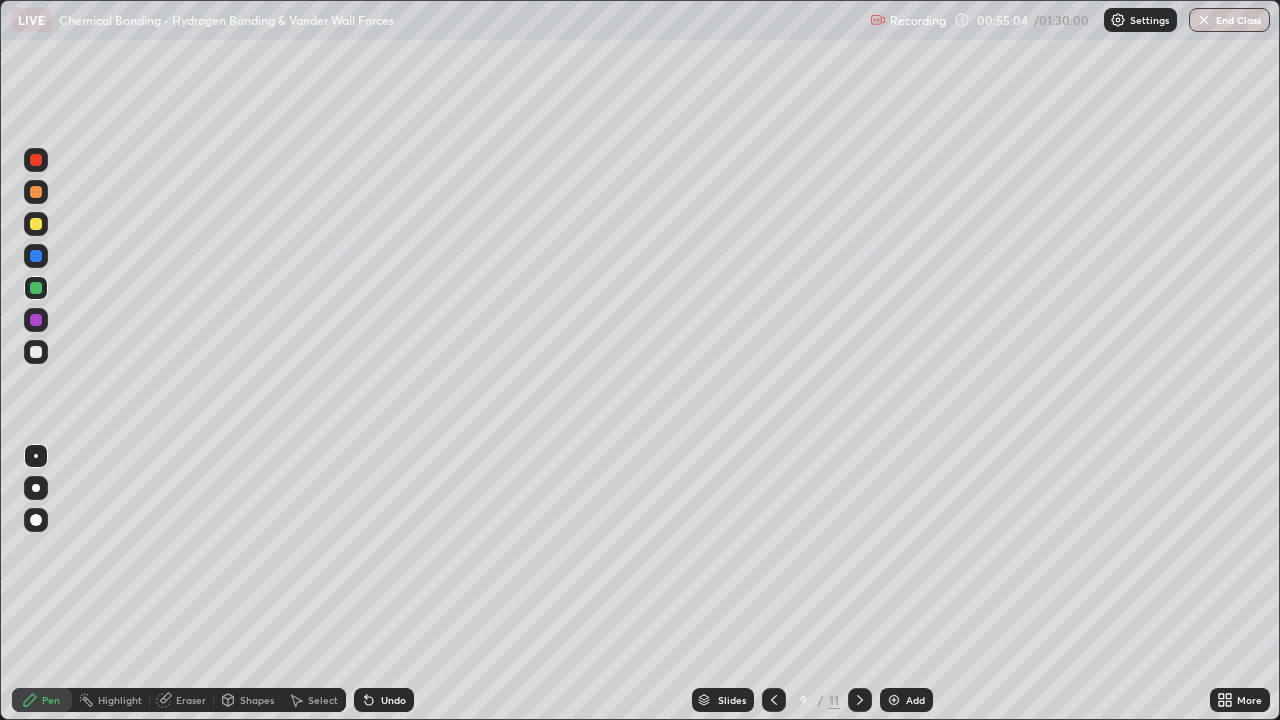 click 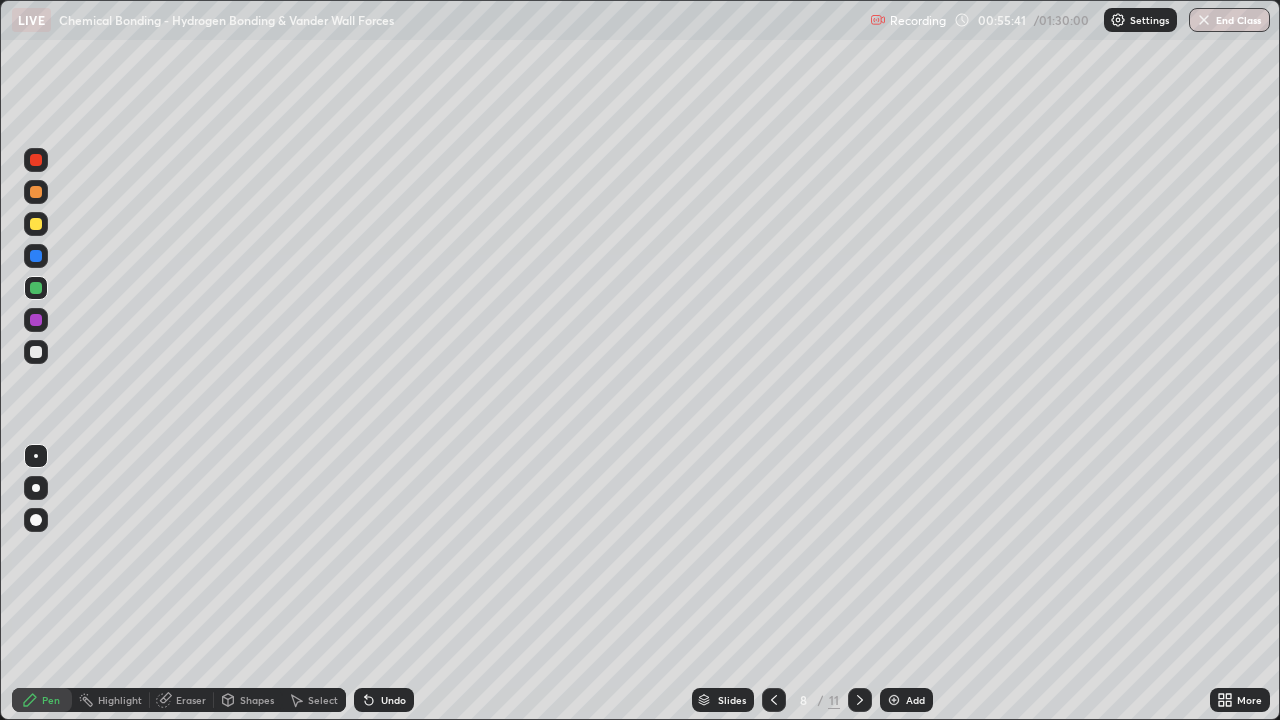 click 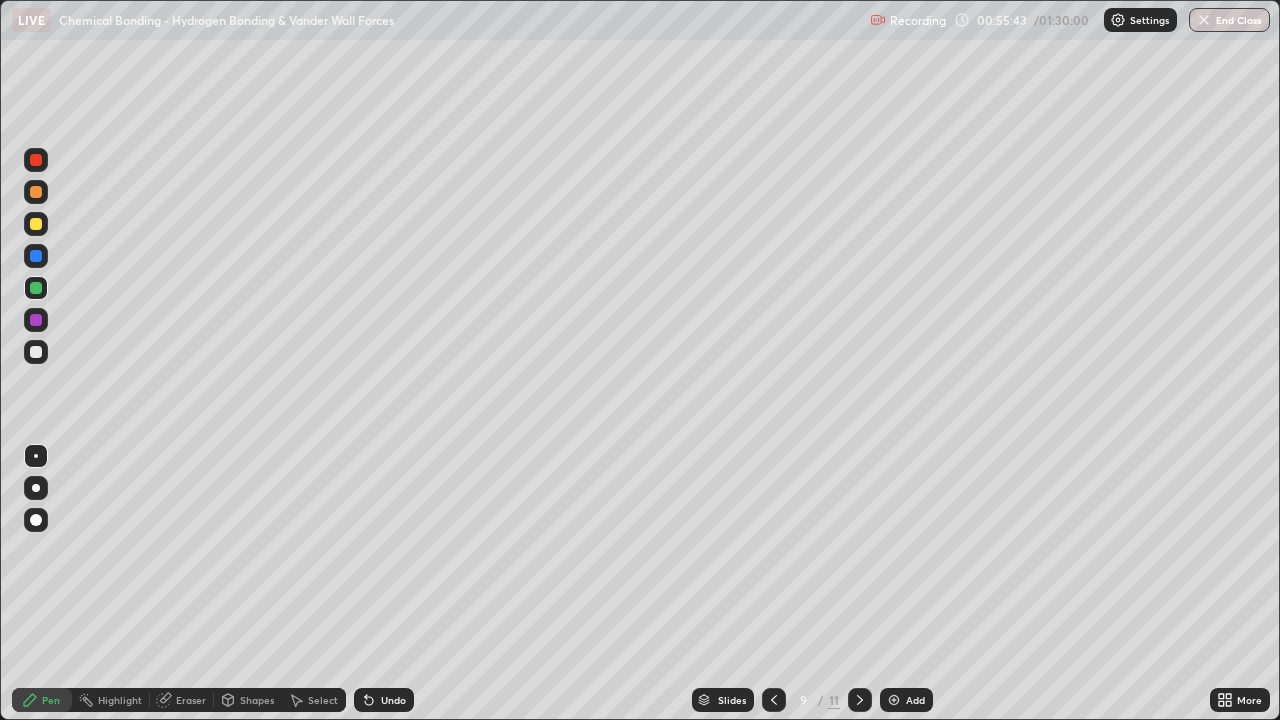 click at bounding box center [36, 256] 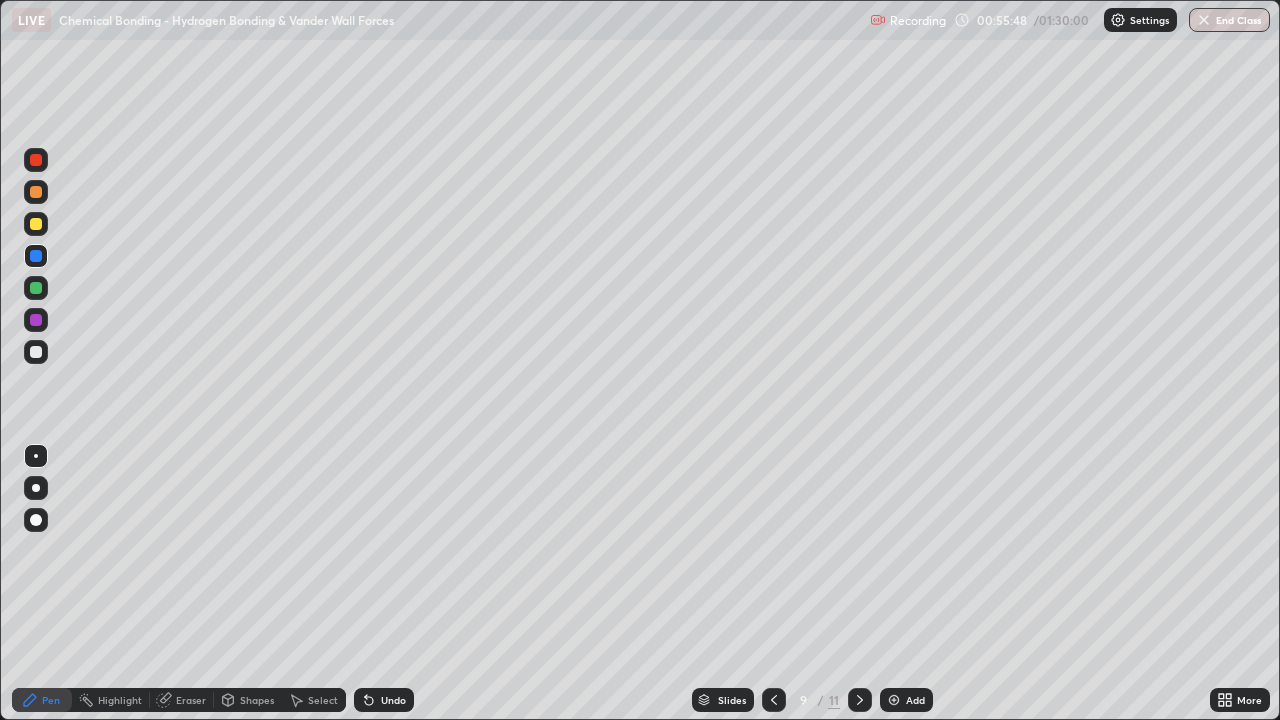 click 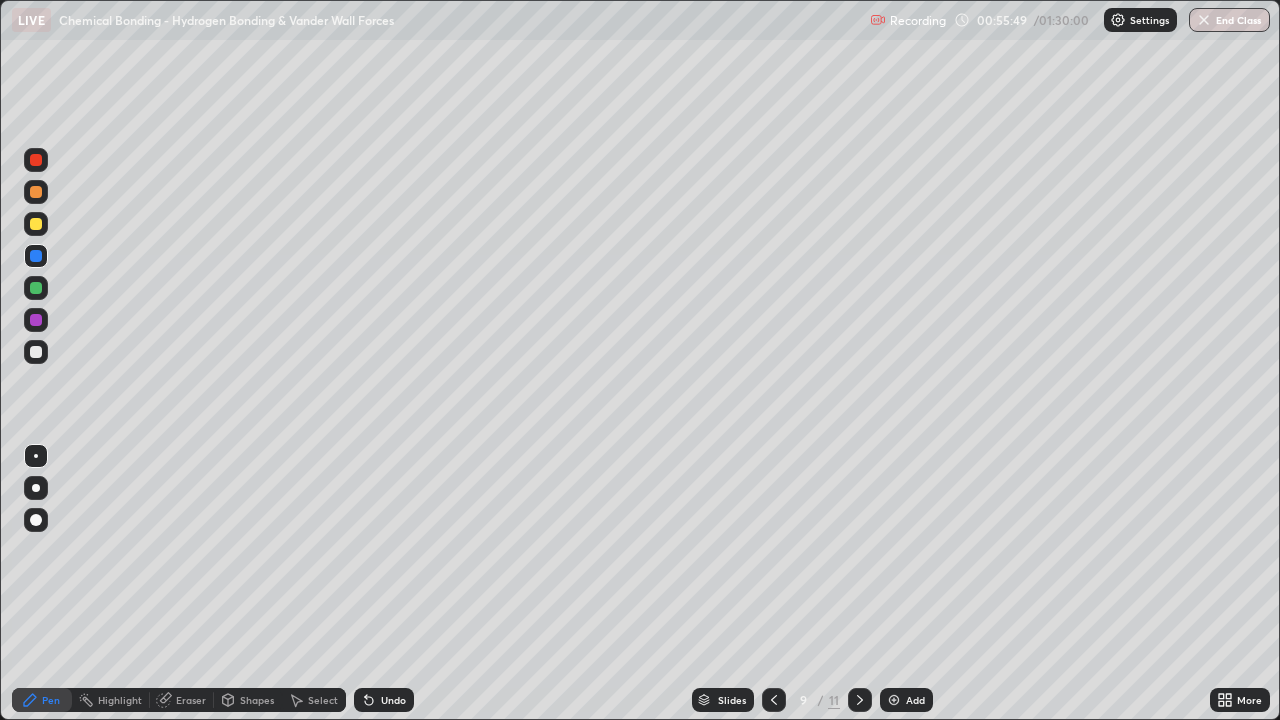 click 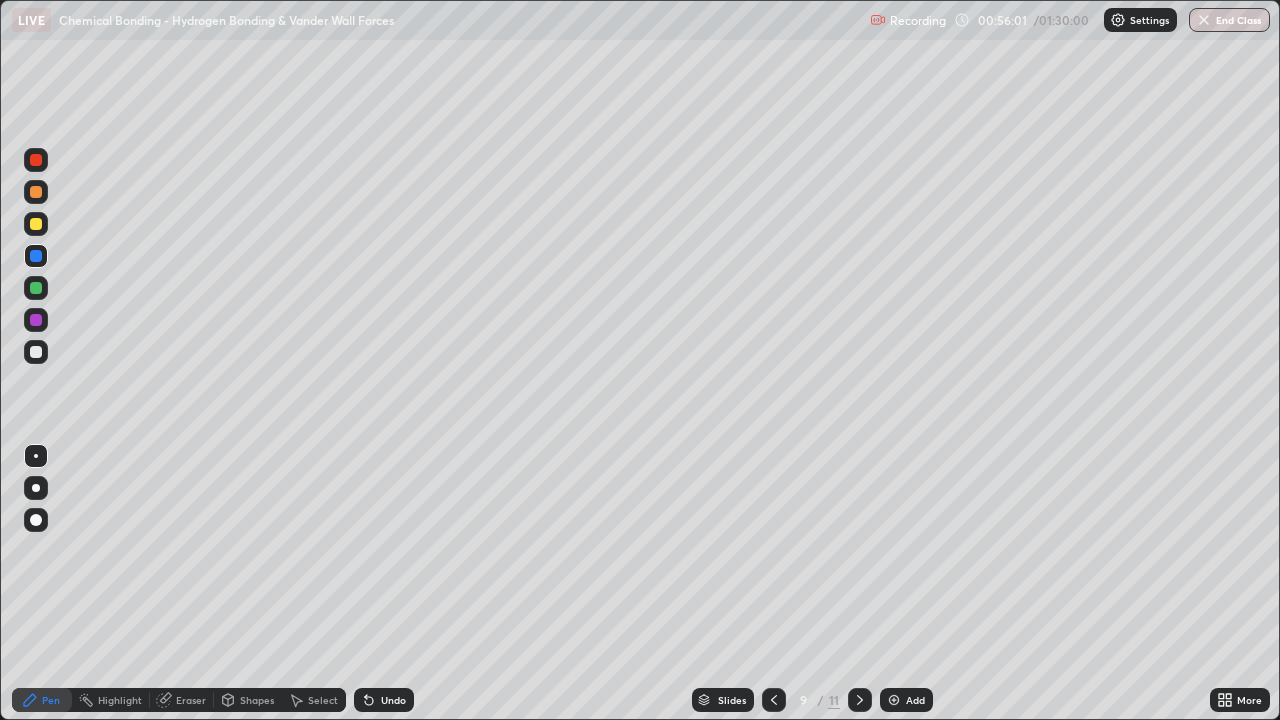 click at bounding box center [36, 224] 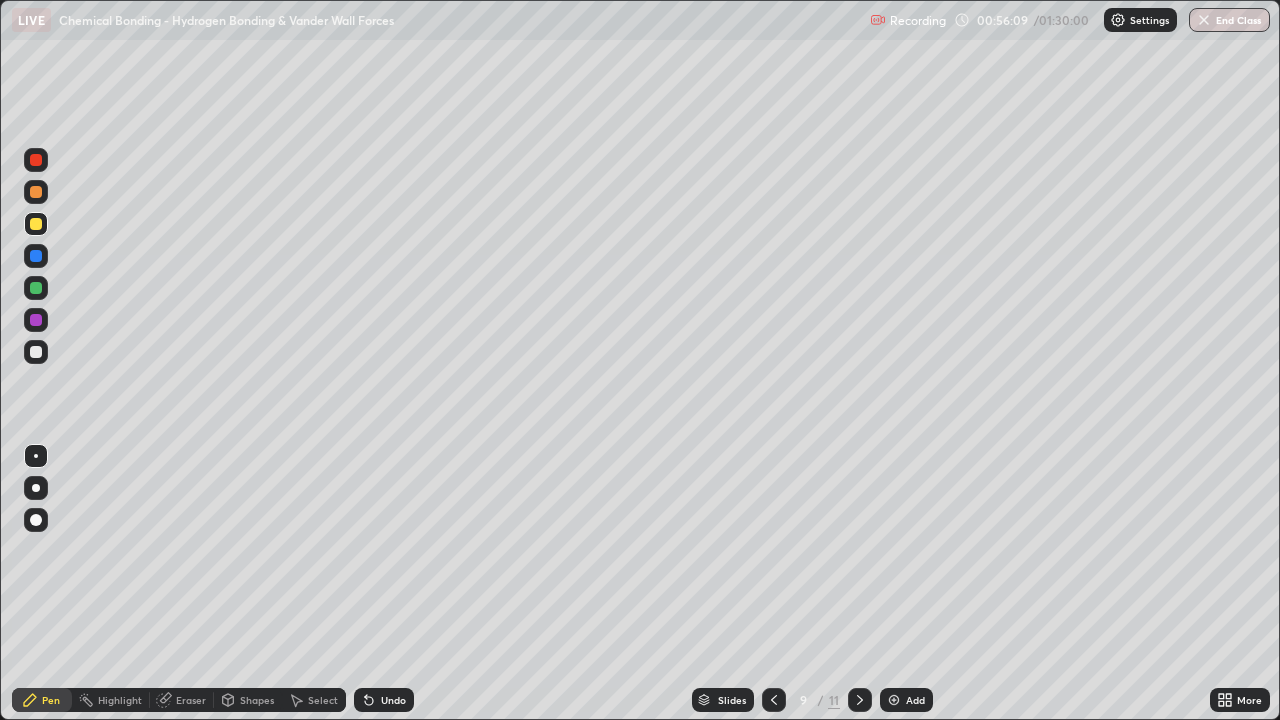 click on "Undo" at bounding box center [393, 700] 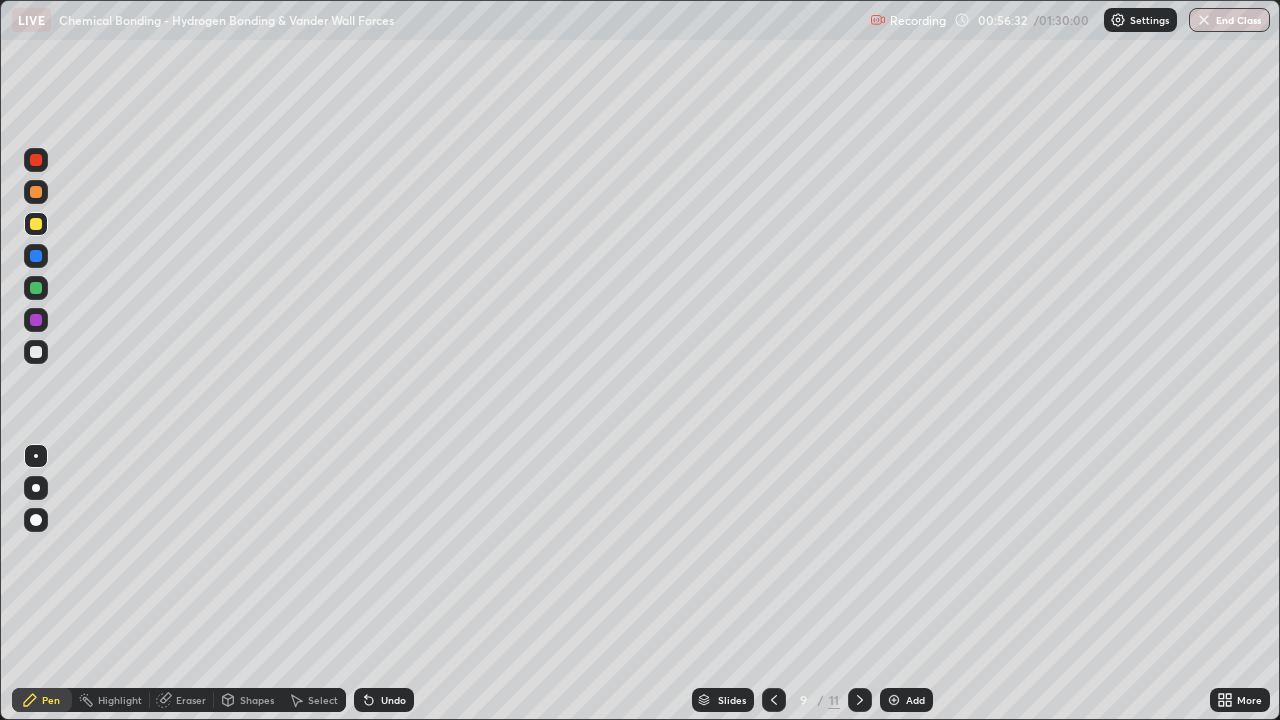 click at bounding box center (36, 256) 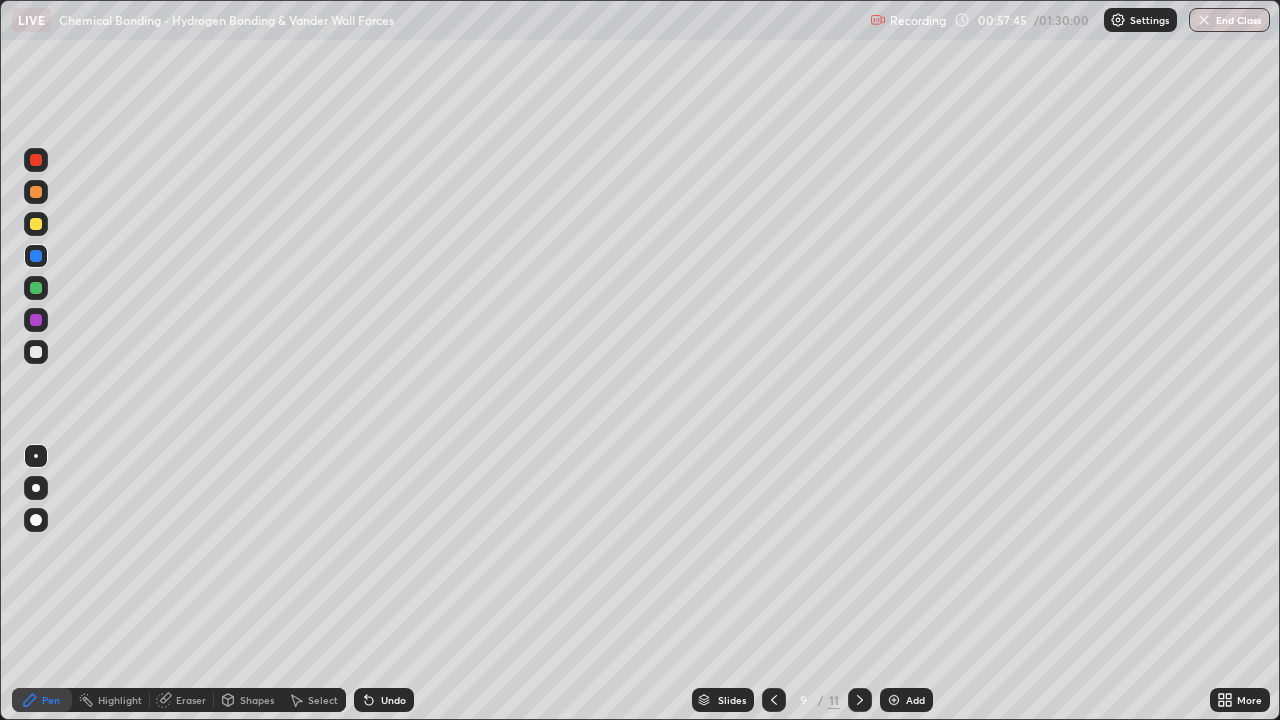 click 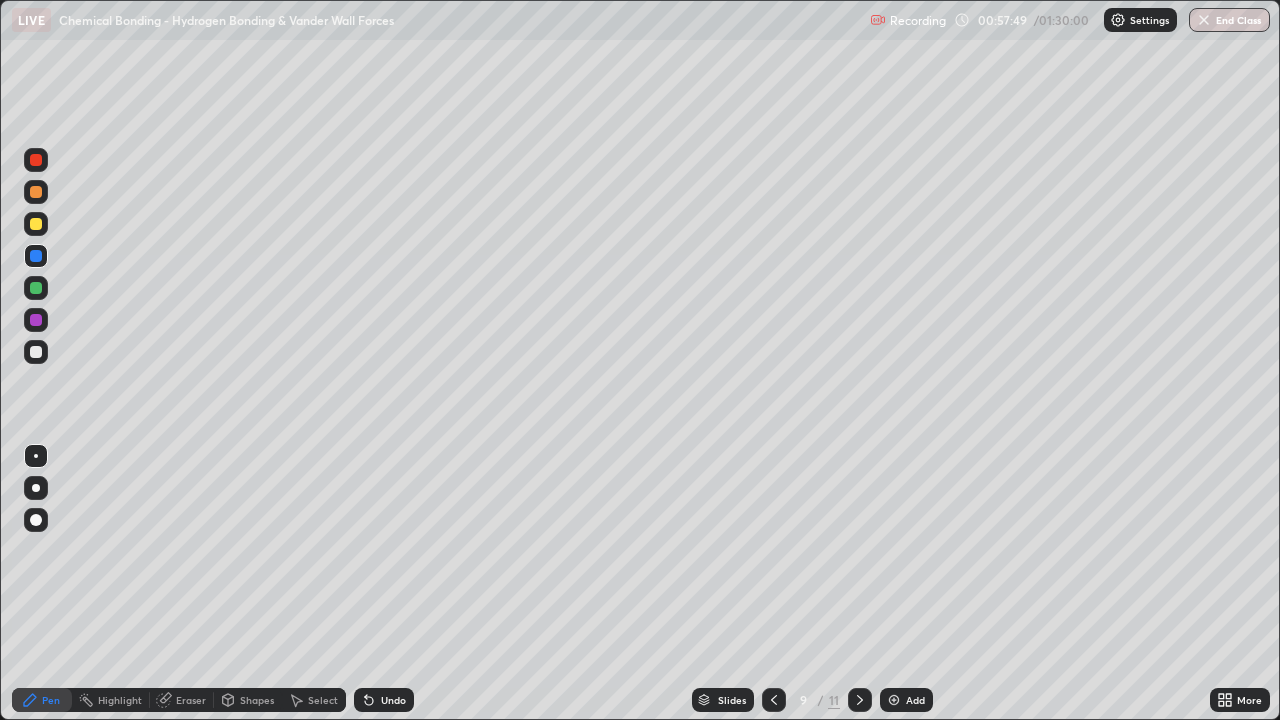click at bounding box center (36, 160) 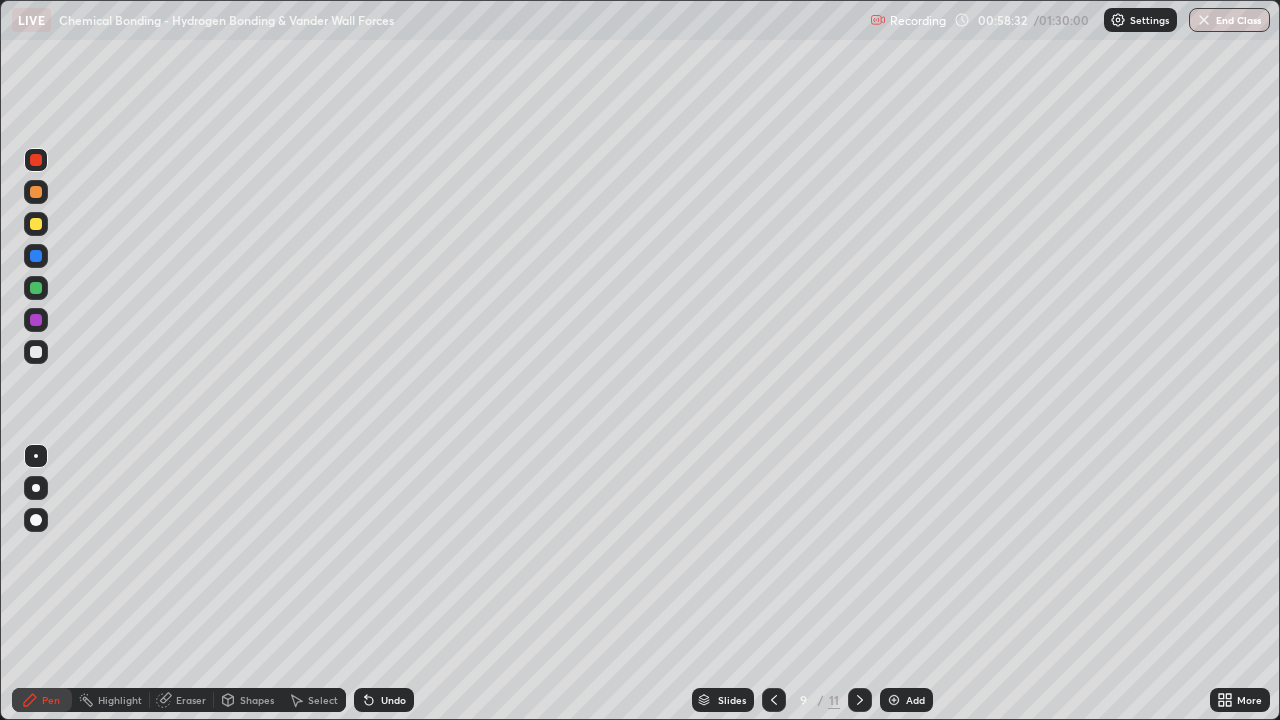 click 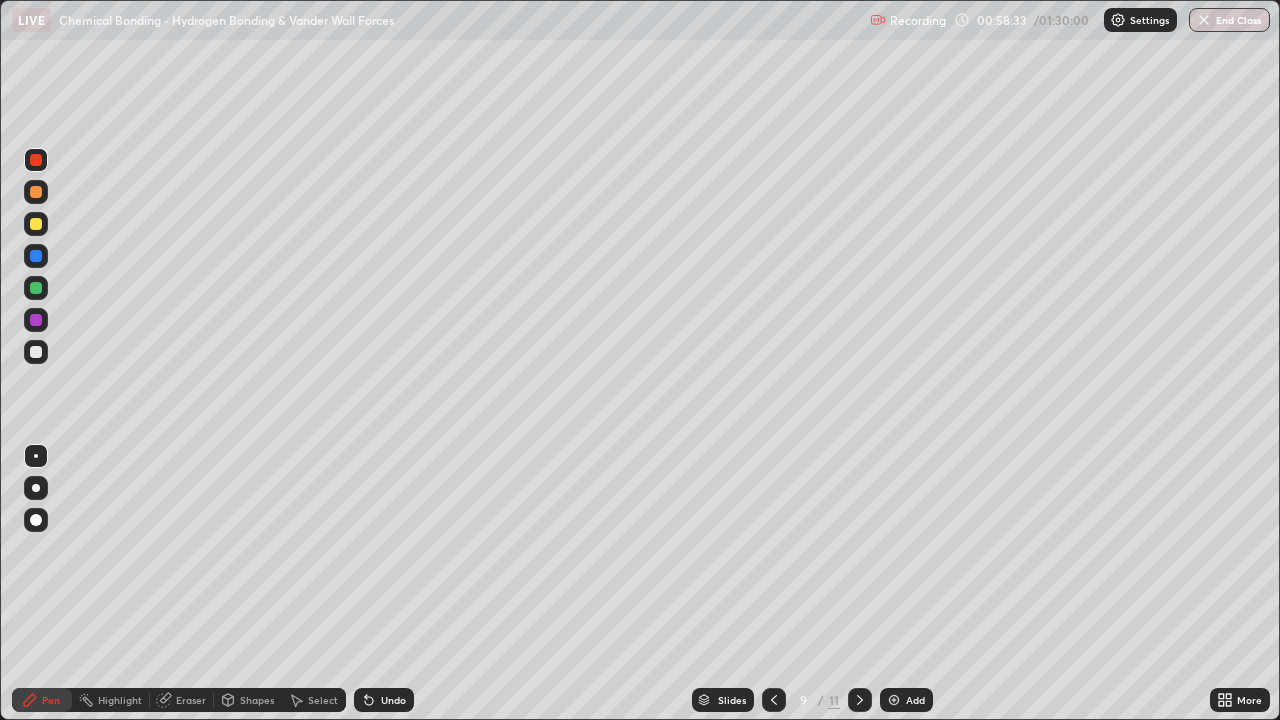 click 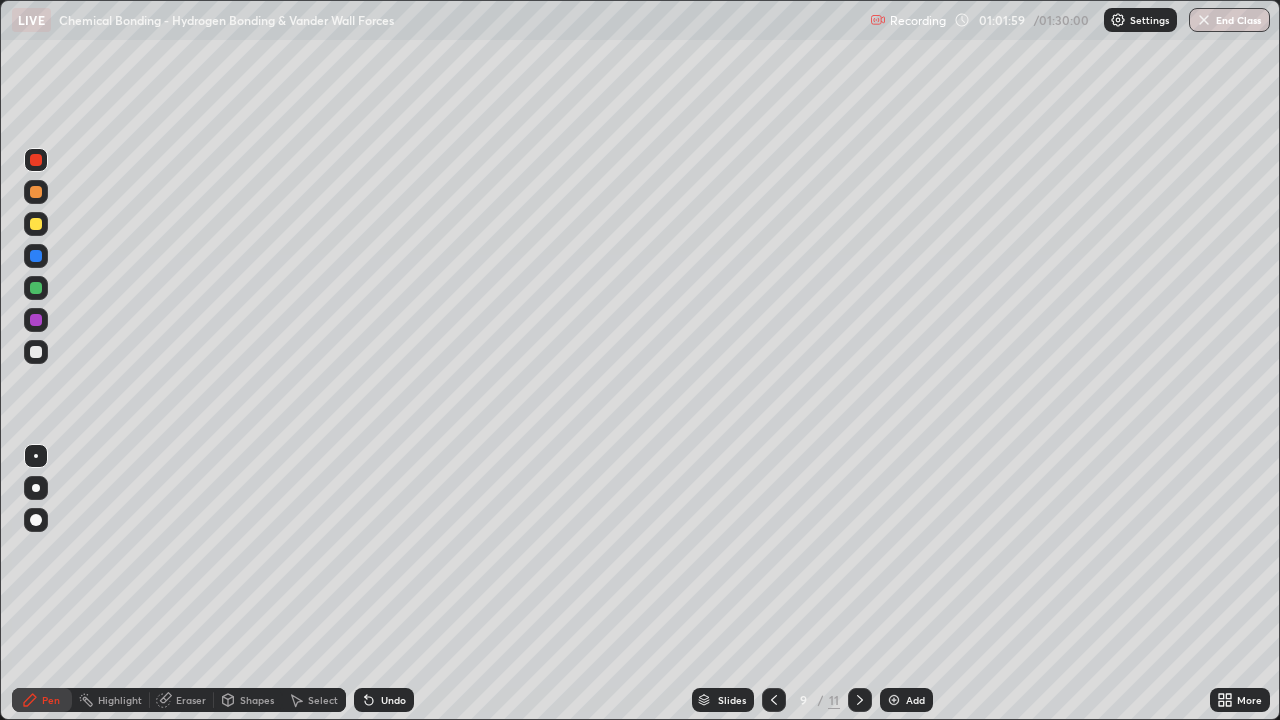 click at bounding box center (36, 288) 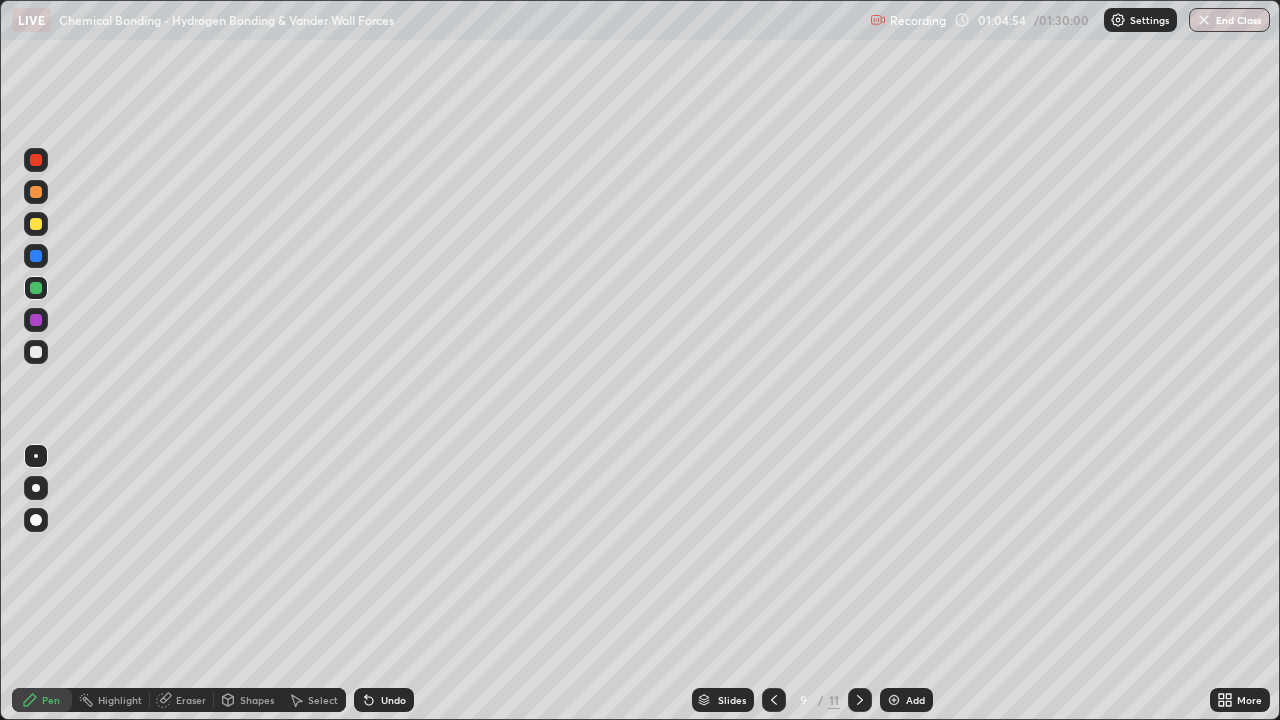 click 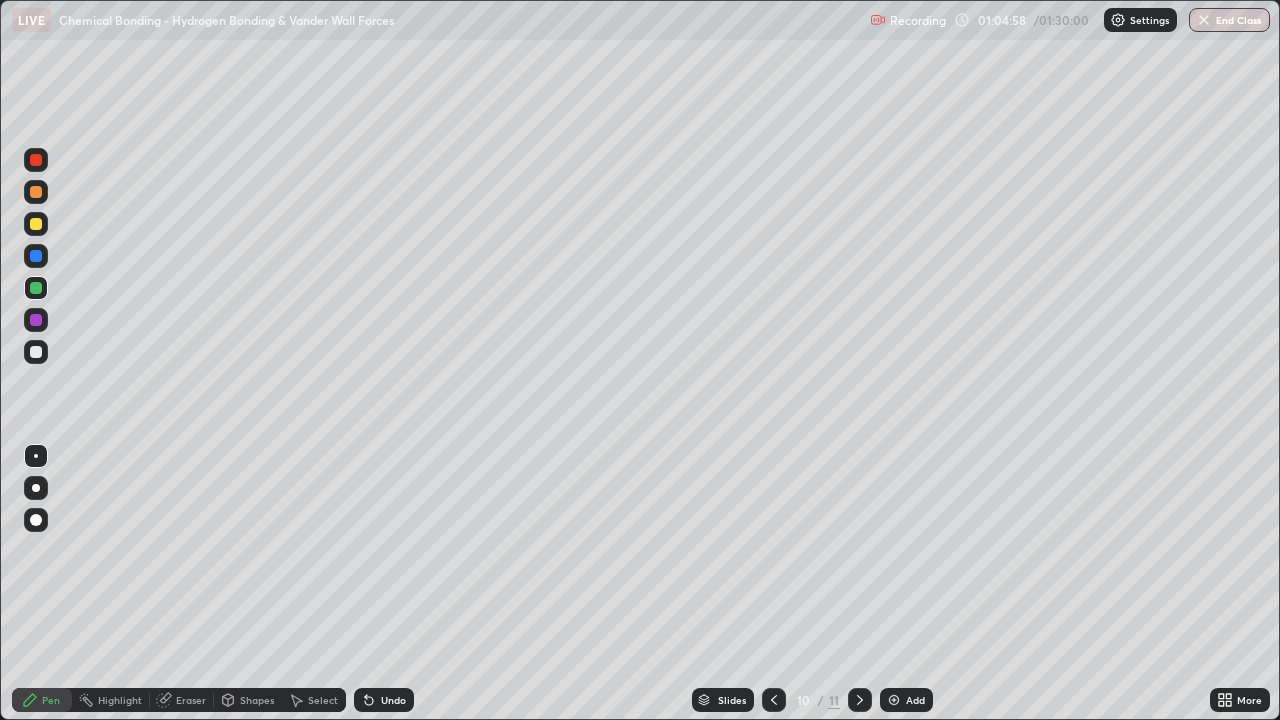 click 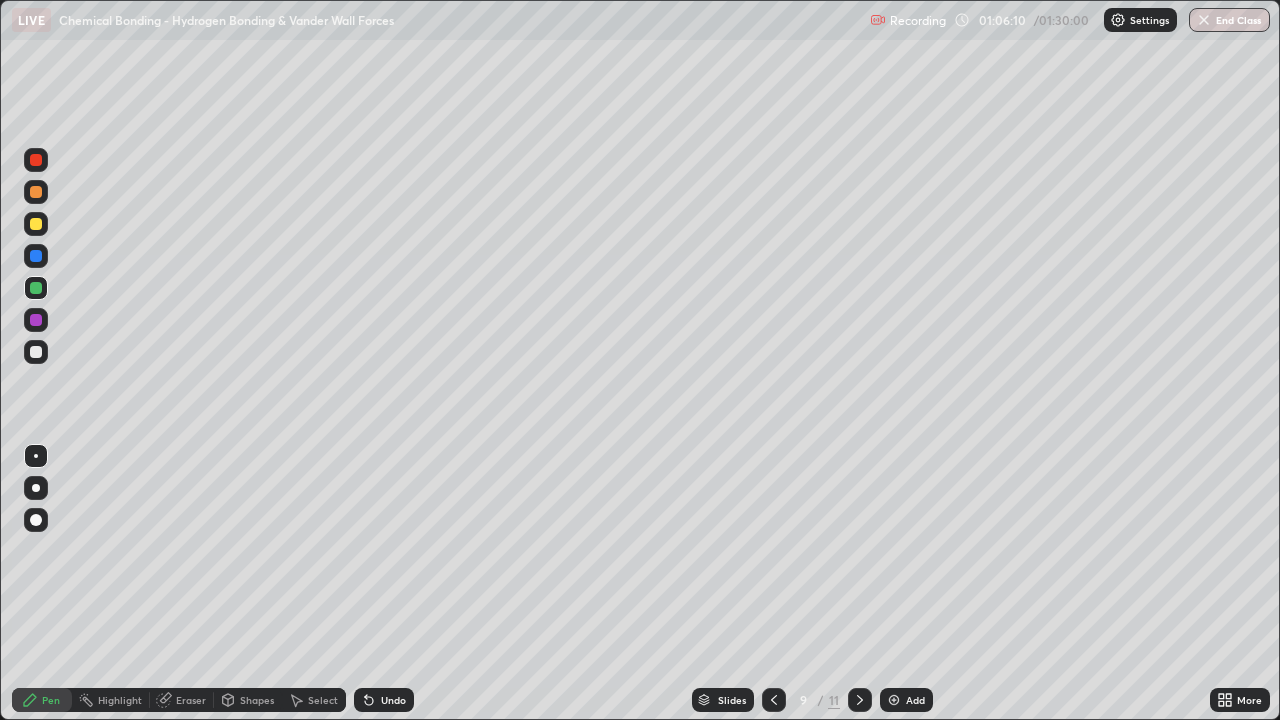click on "Undo" at bounding box center (393, 700) 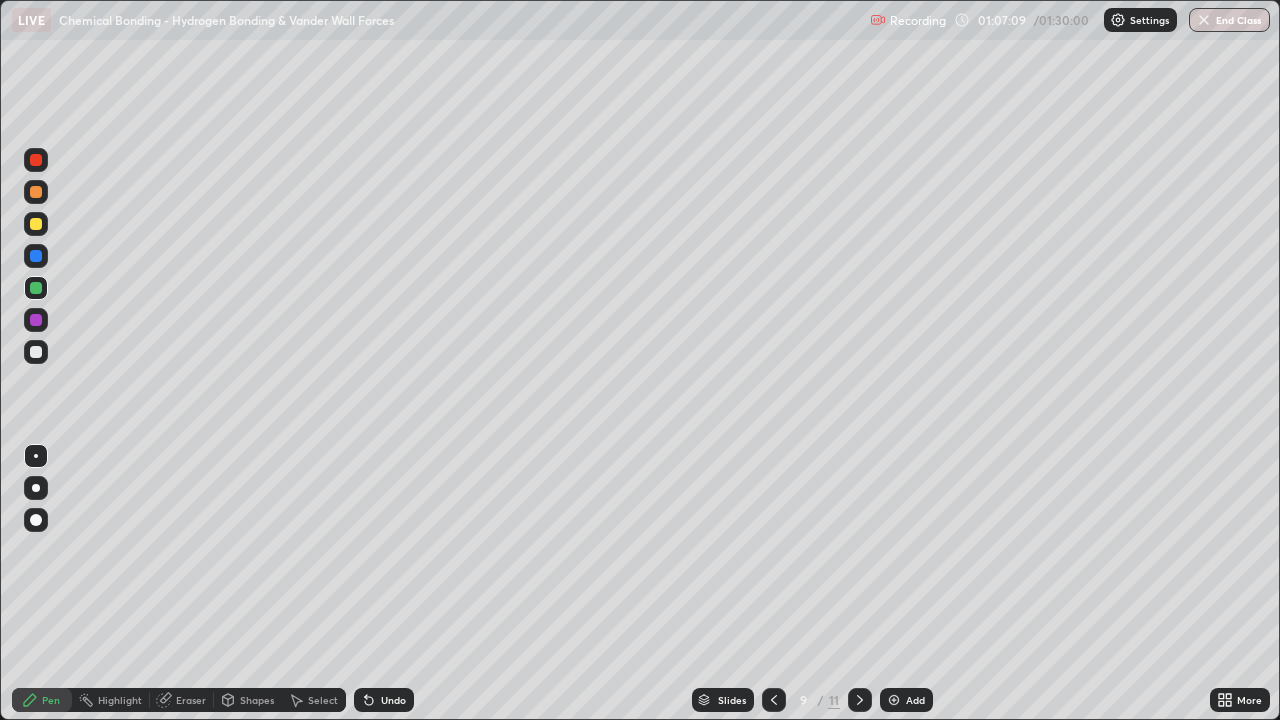 click 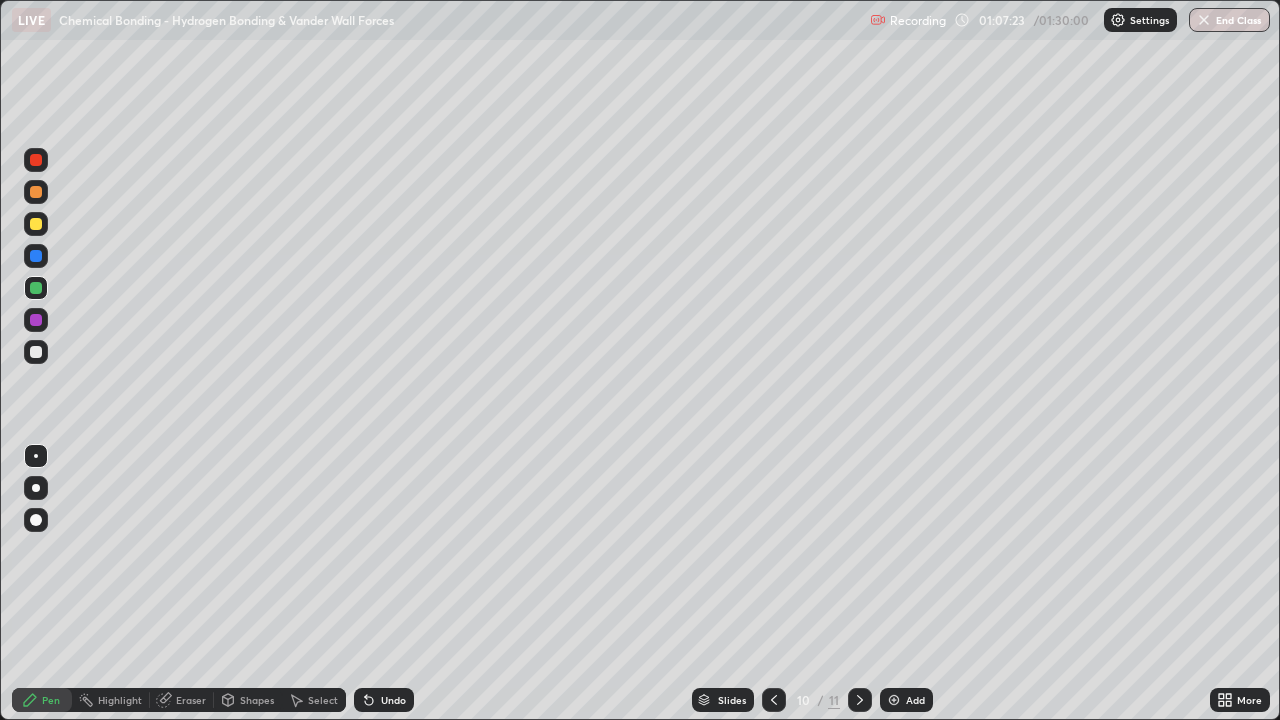 click on "Undo" at bounding box center [393, 700] 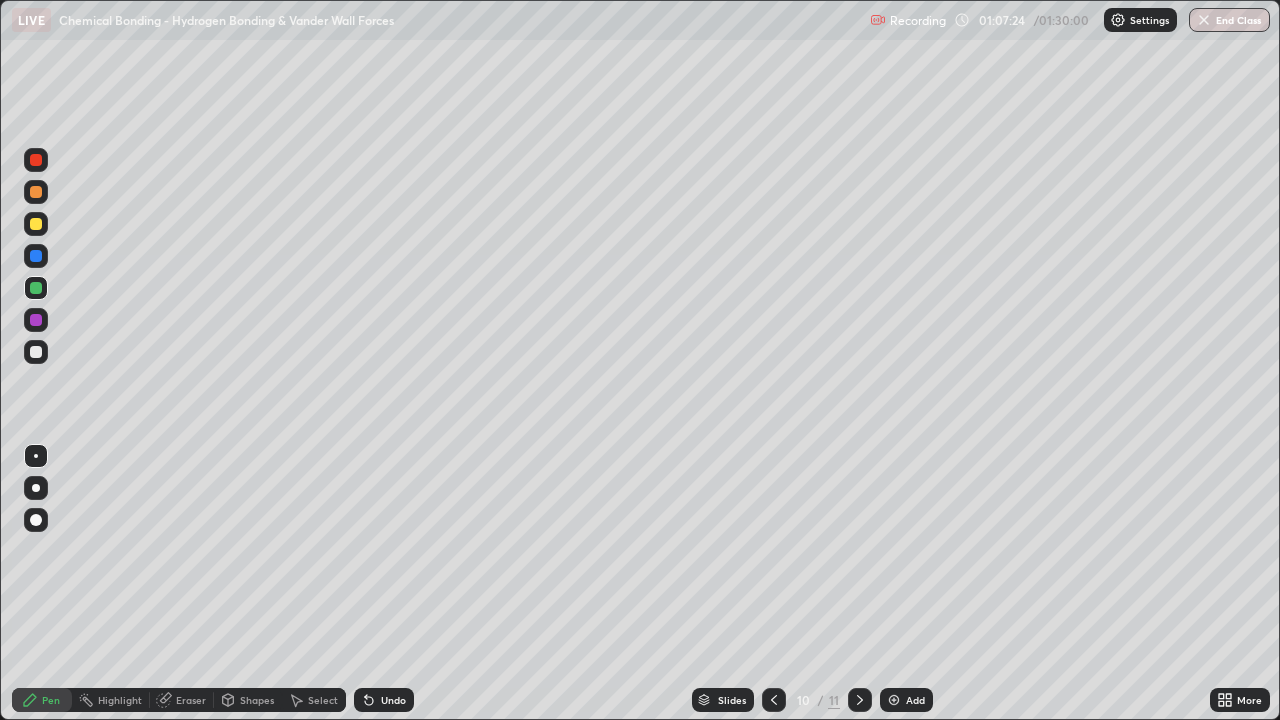 click on "Undo" at bounding box center [393, 700] 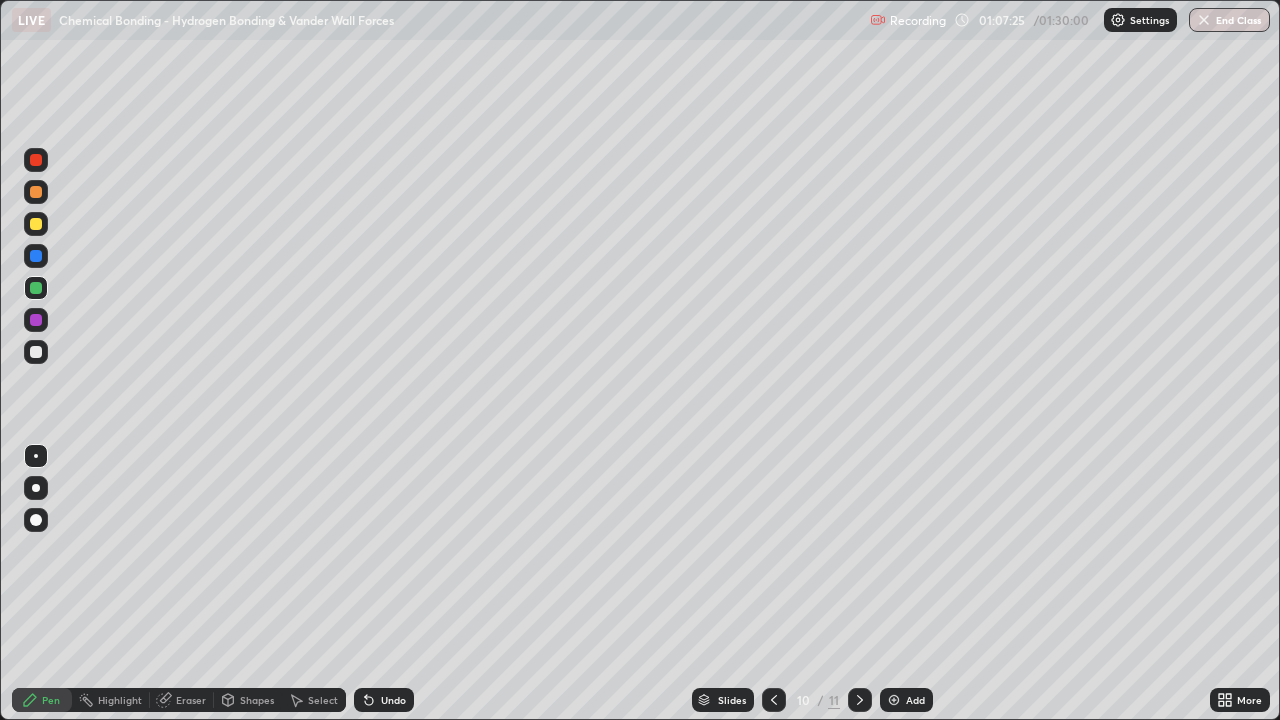 click on "Undo" at bounding box center [384, 700] 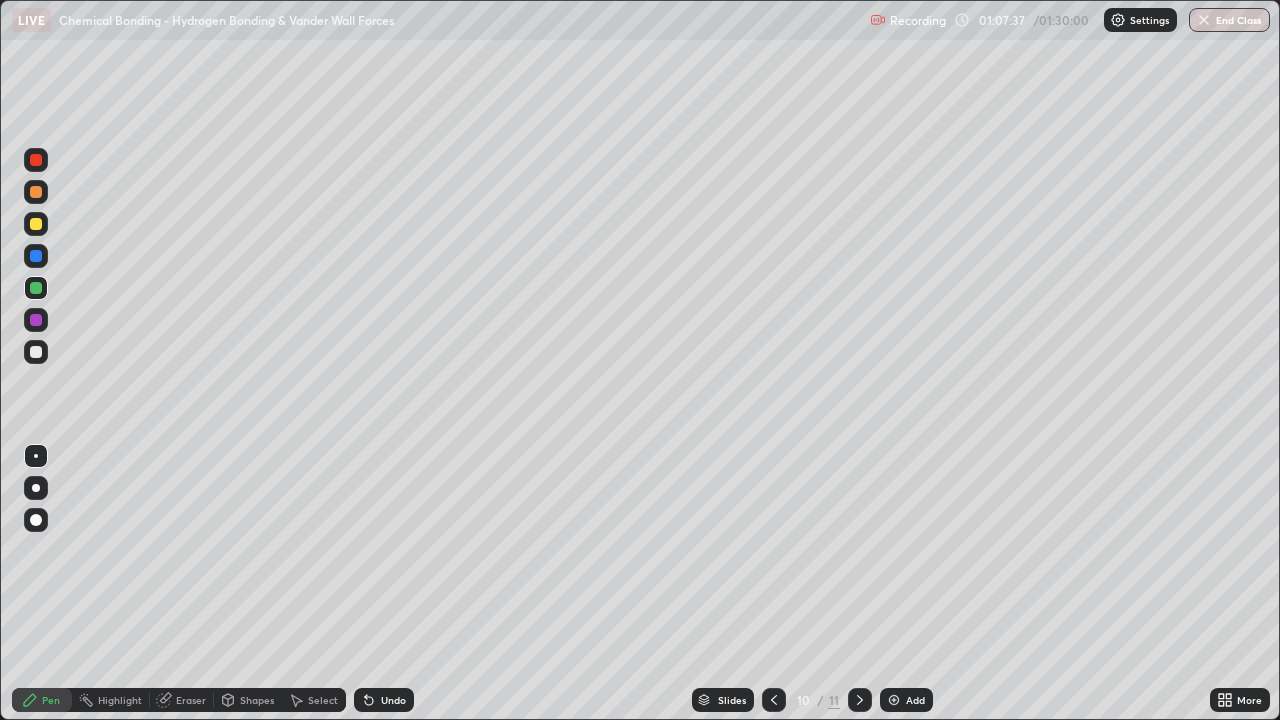click on "Undo" at bounding box center [393, 700] 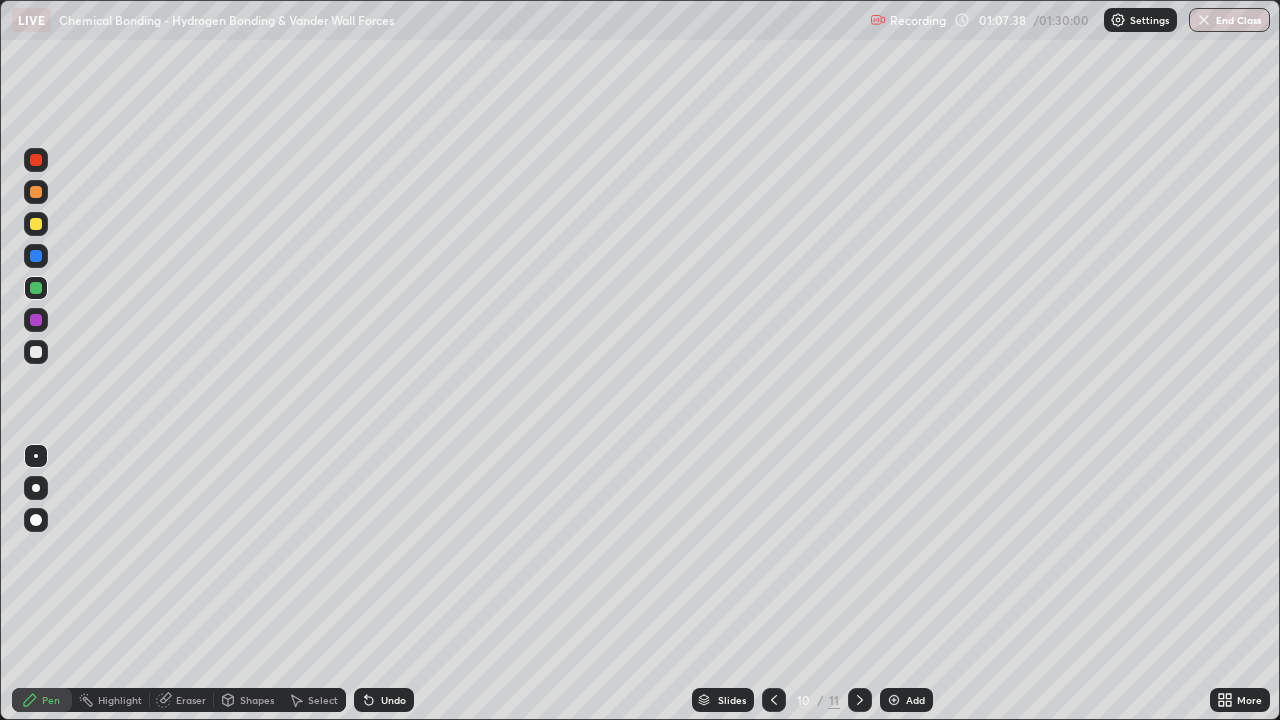 click on "Undo" at bounding box center [393, 700] 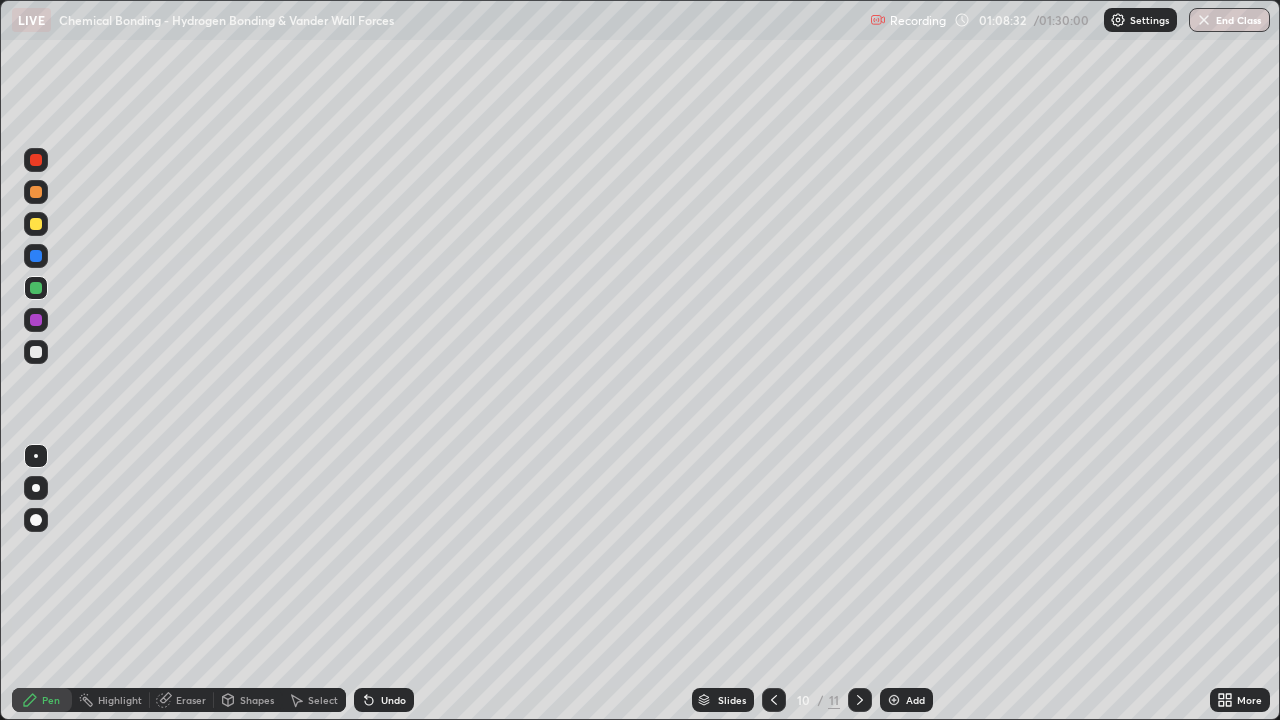 click at bounding box center (36, 256) 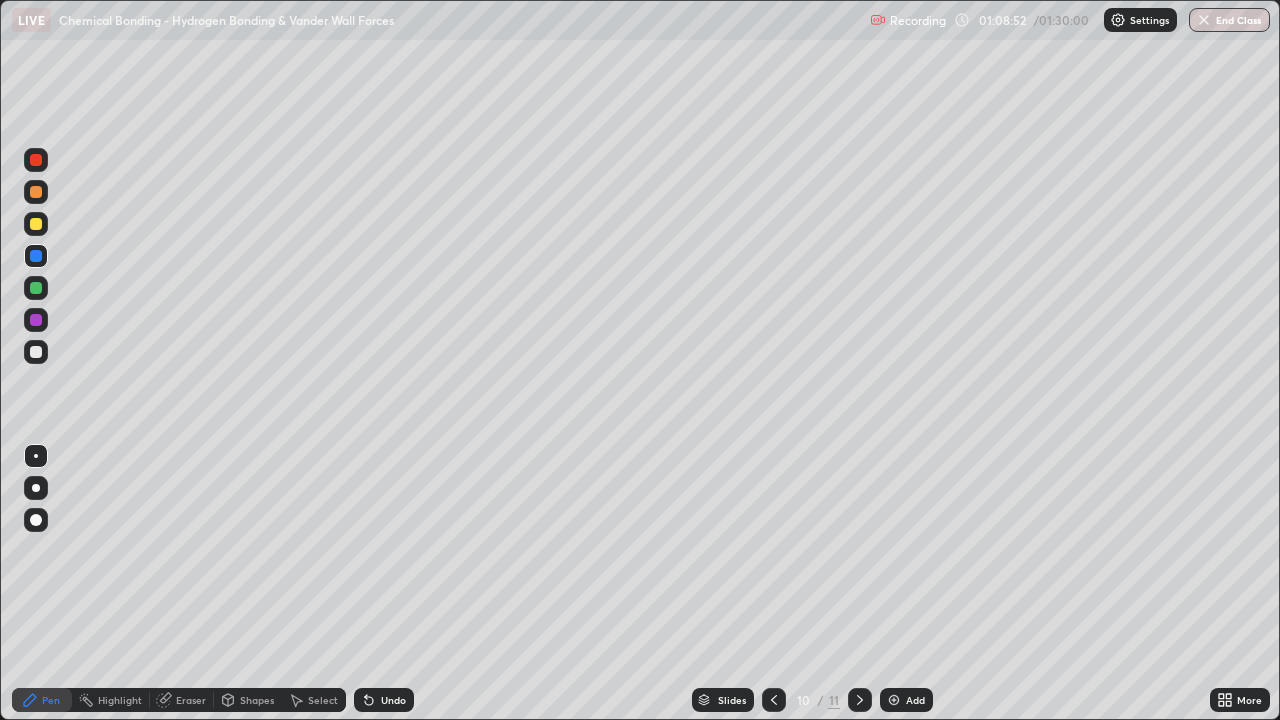 click at bounding box center [36, 320] 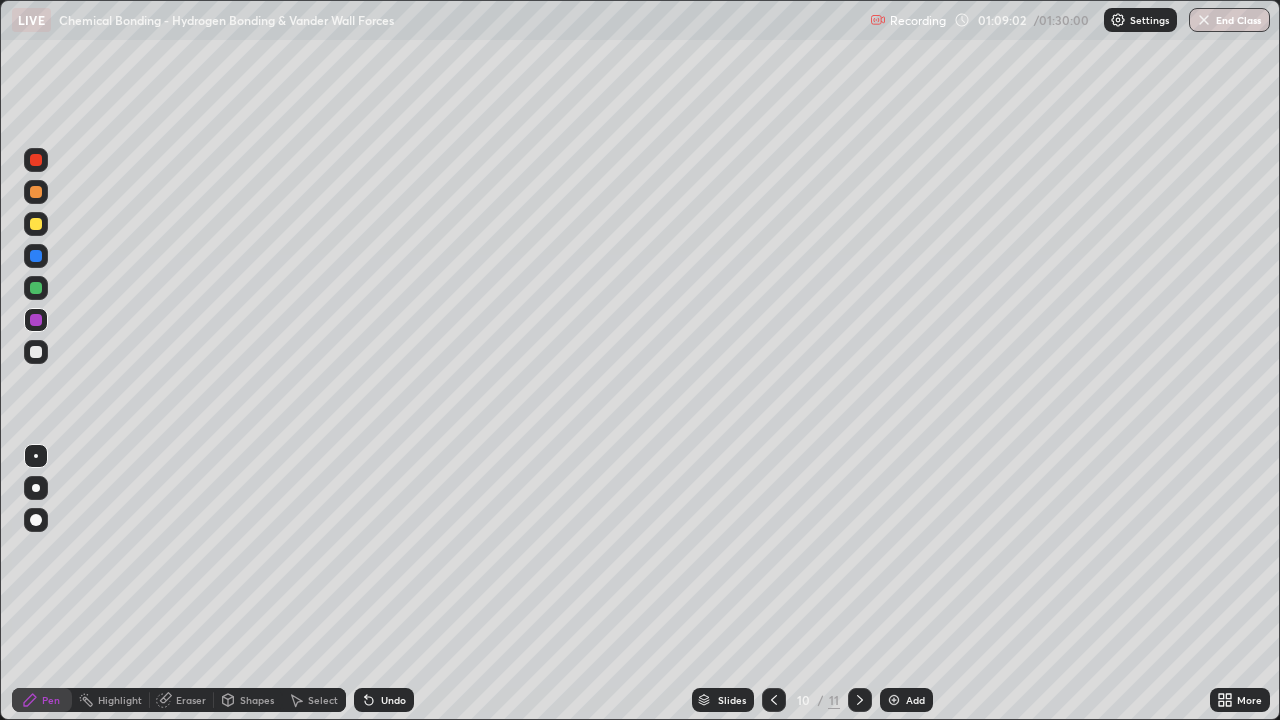click at bounding box center (36, 256) 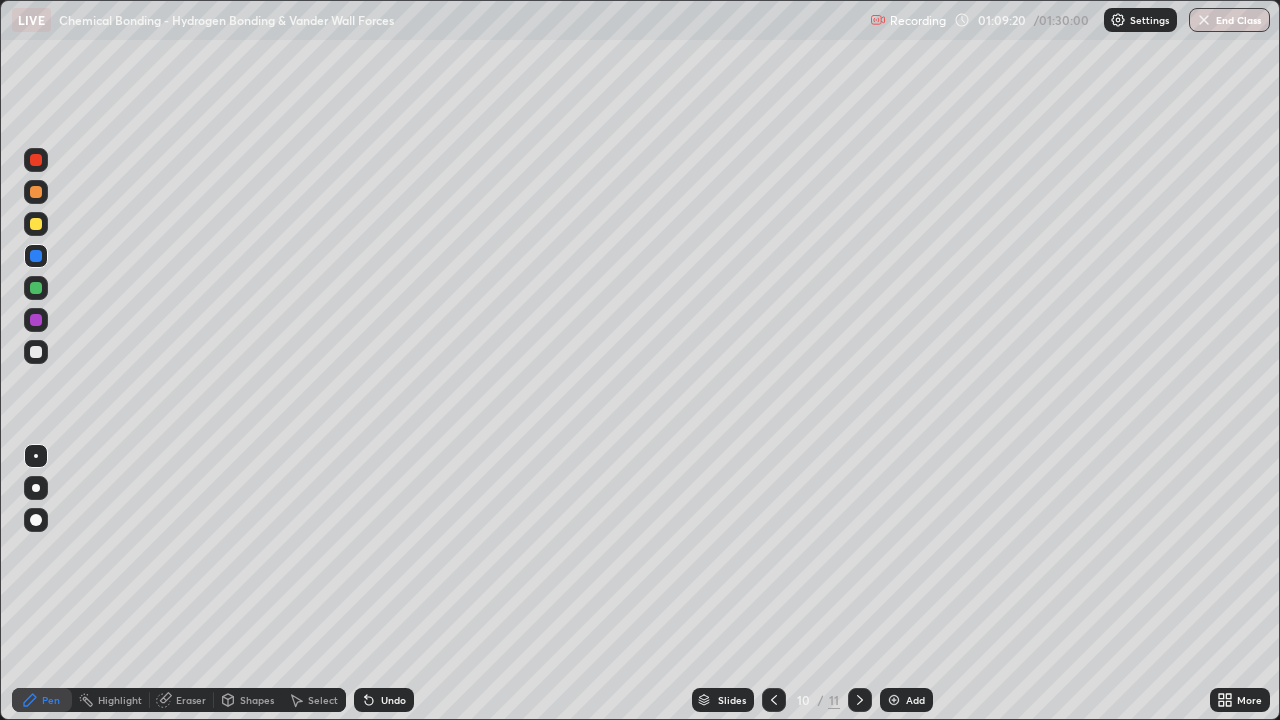 click at bounding box center (36, 288) 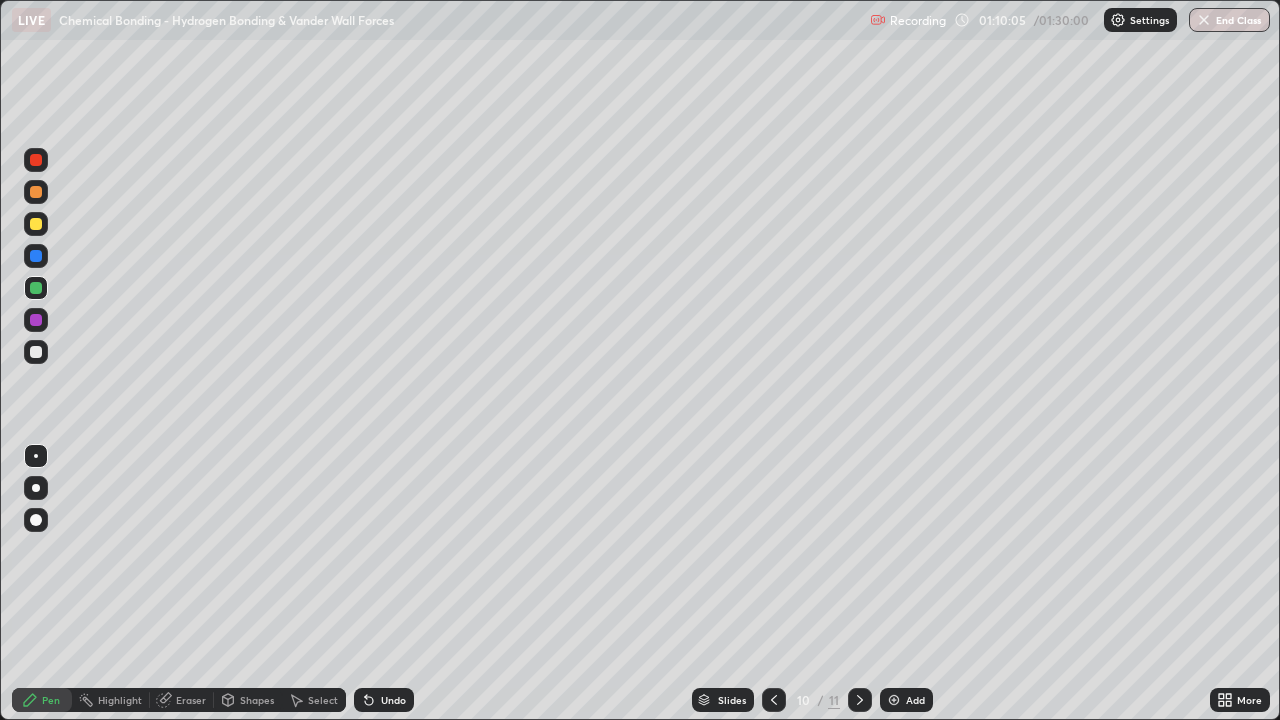 click at bounding box center [36, 320] 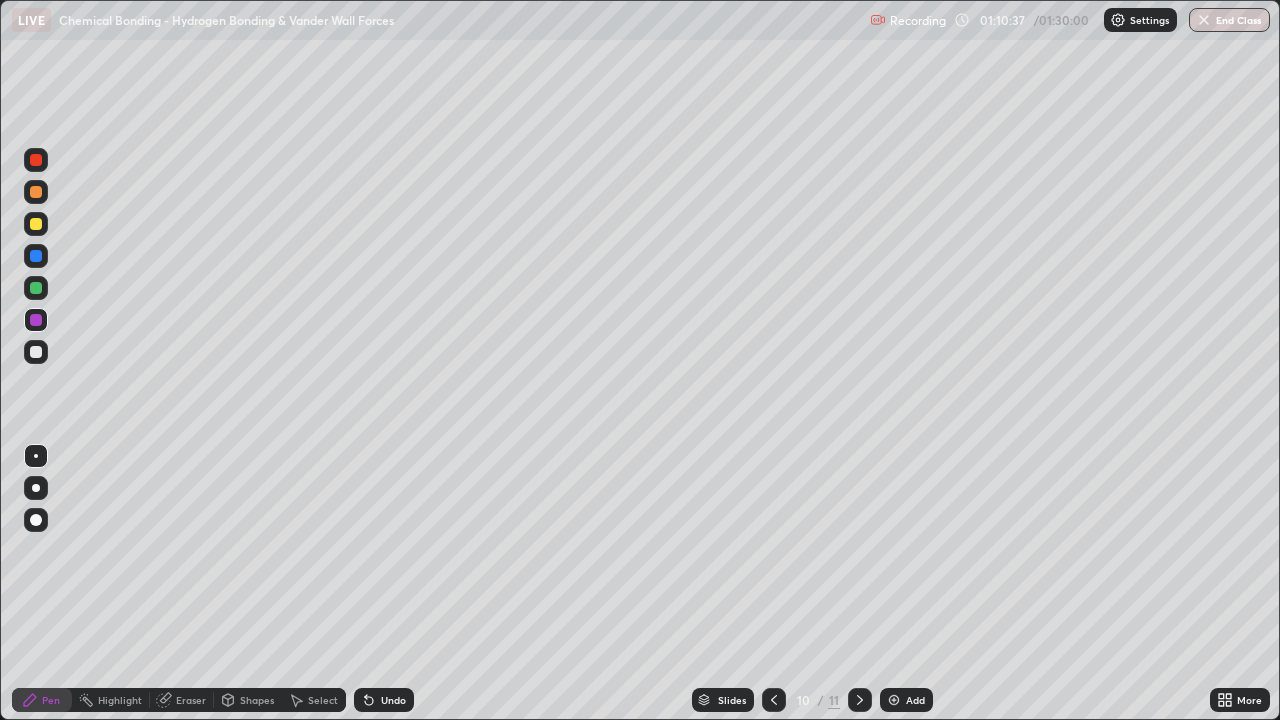 click at bounding box center (36, 192) 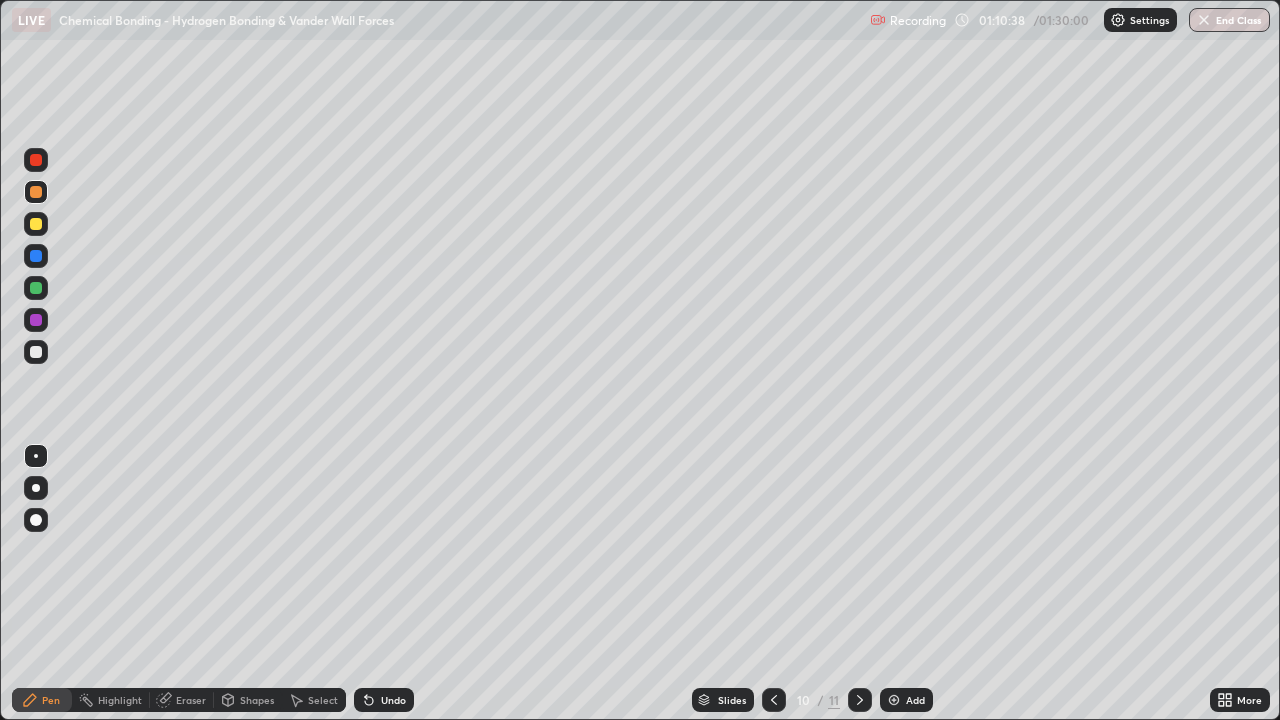 click at bounding box center [36, 160] 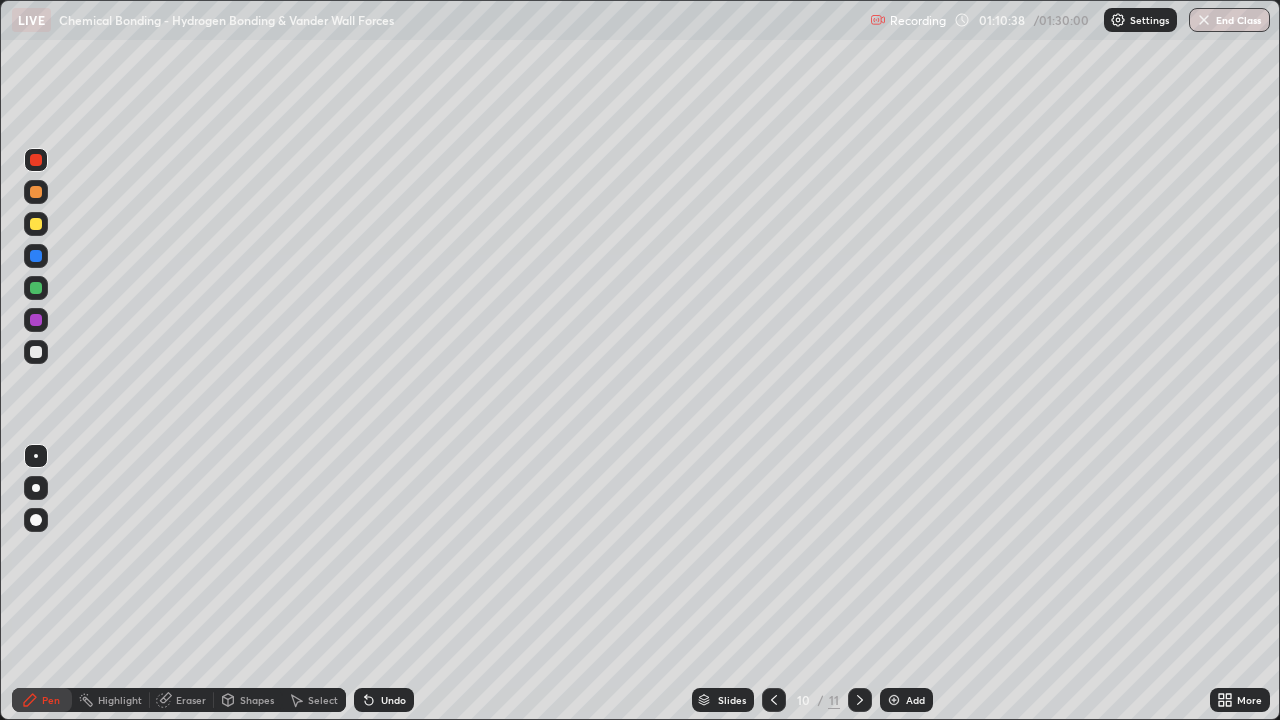 click at bounding box center (36, 224) 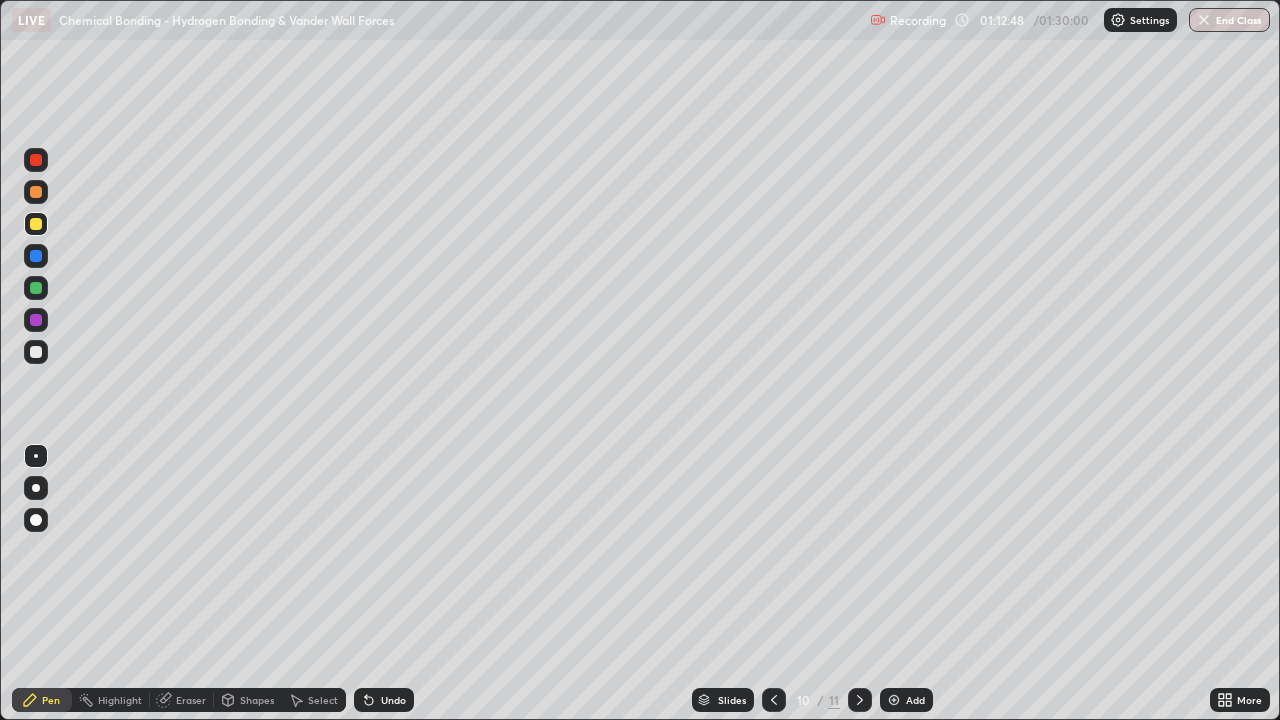 click at bounding box center (36, 224) 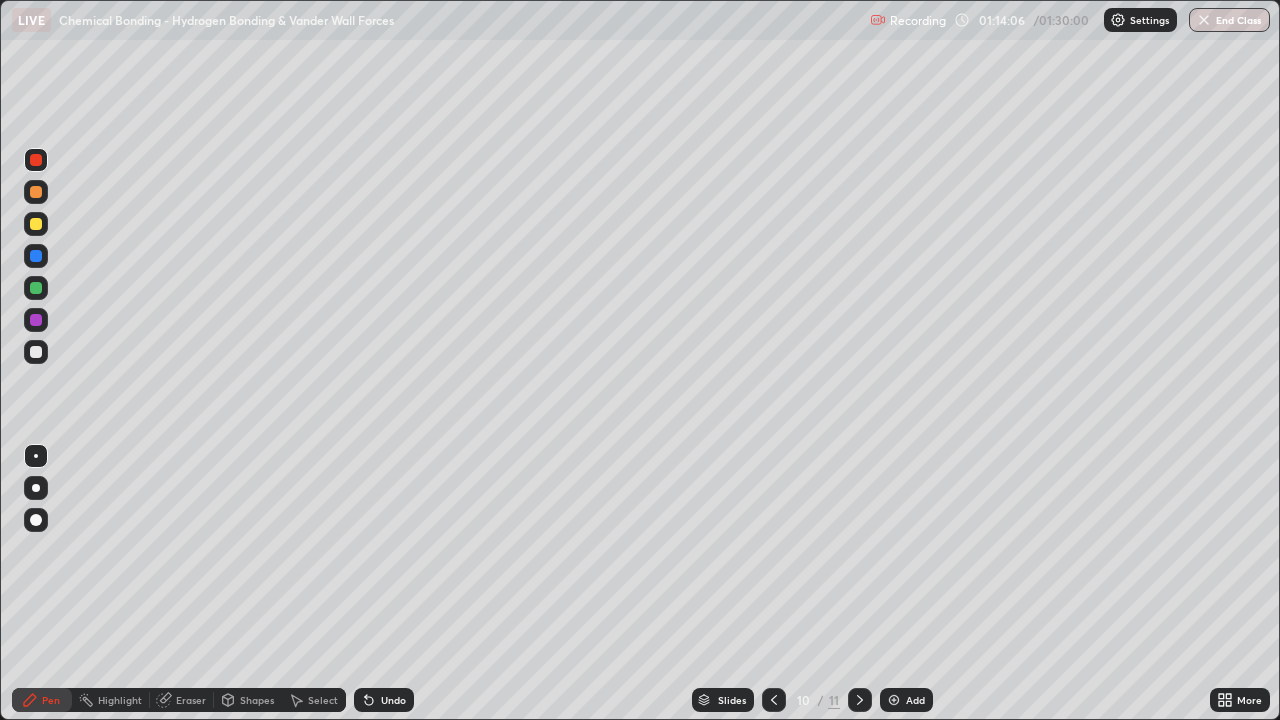click on "Undo" at bounding box center [393, 700] 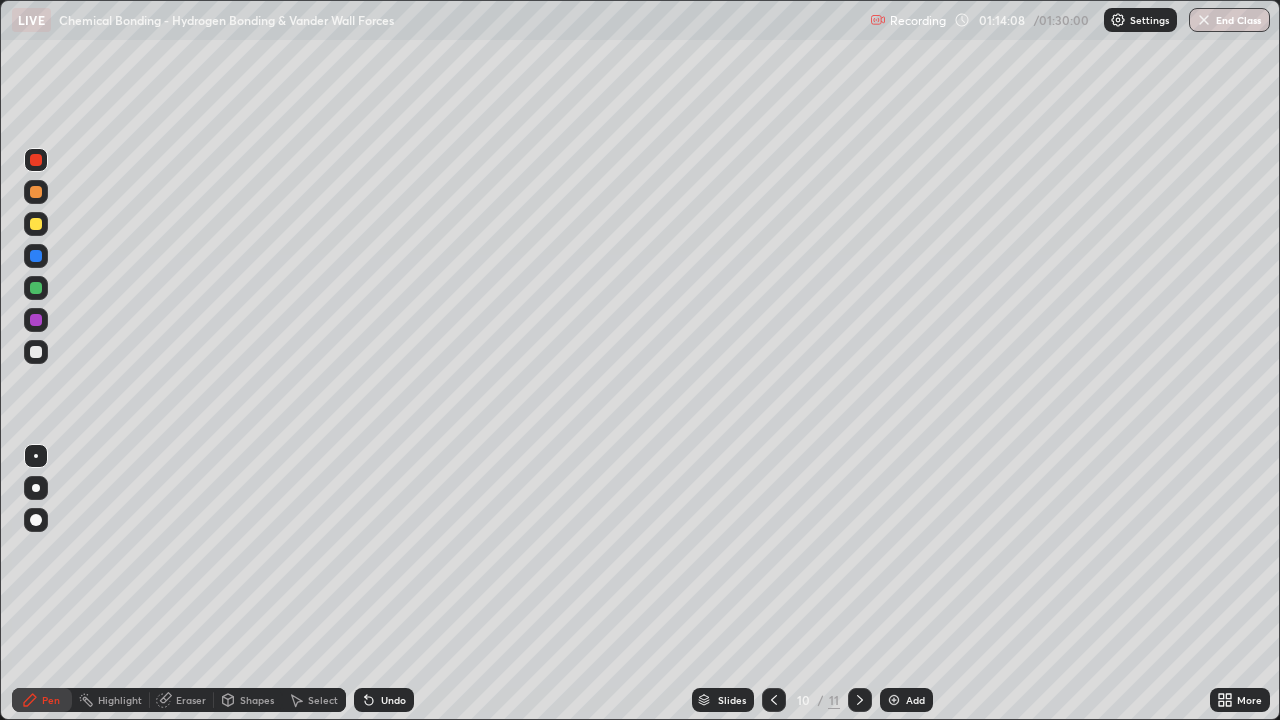 click on "Undo" at bounding box center [384, 700] 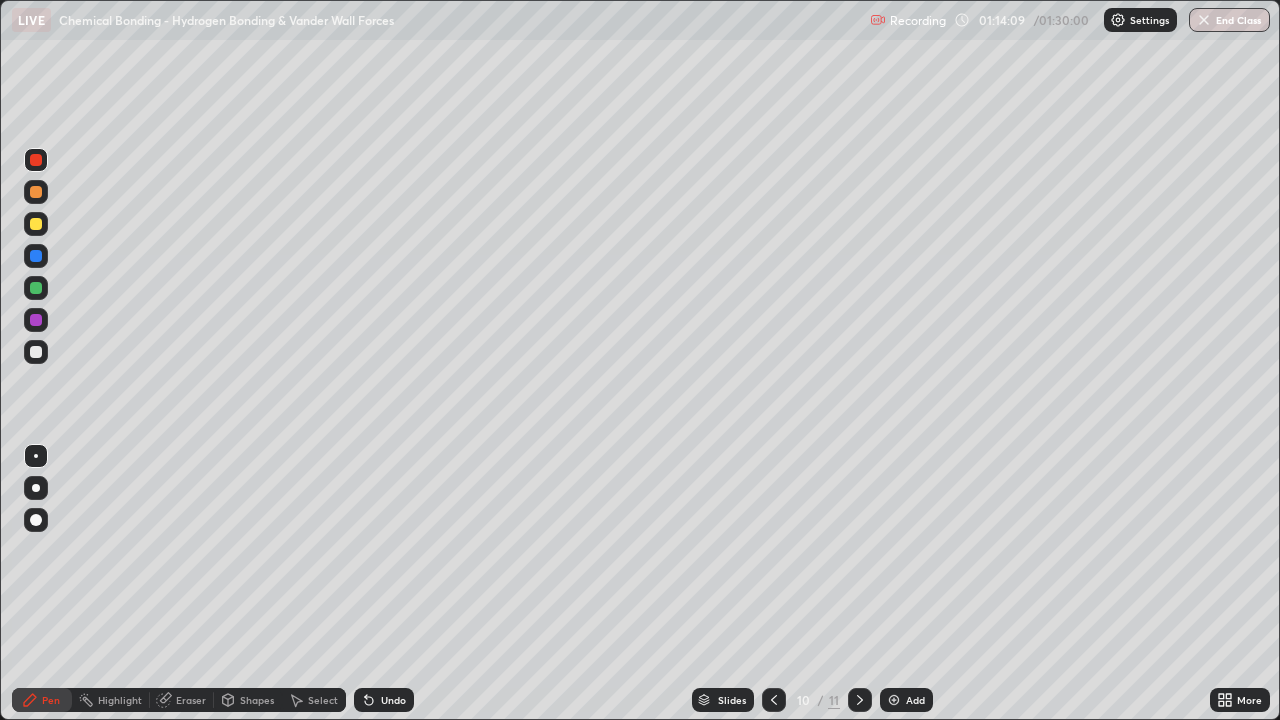 click on "Undo" at bounding box center (384, 700) 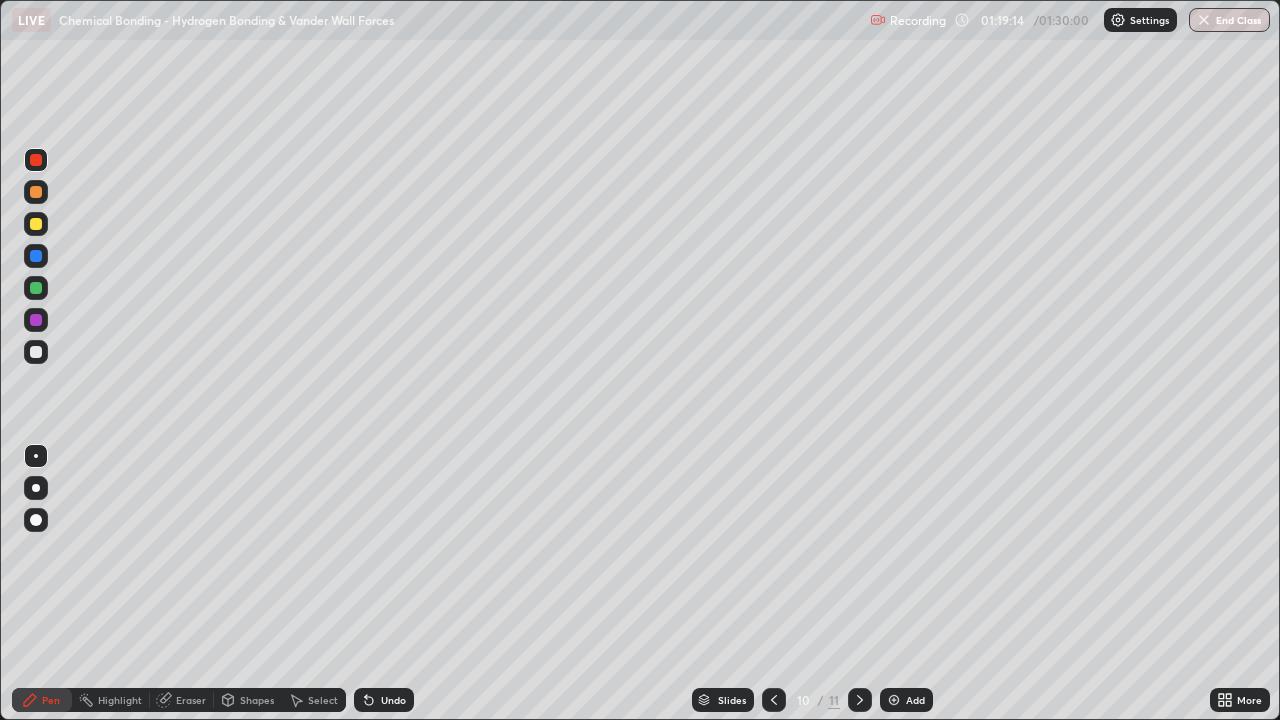 click 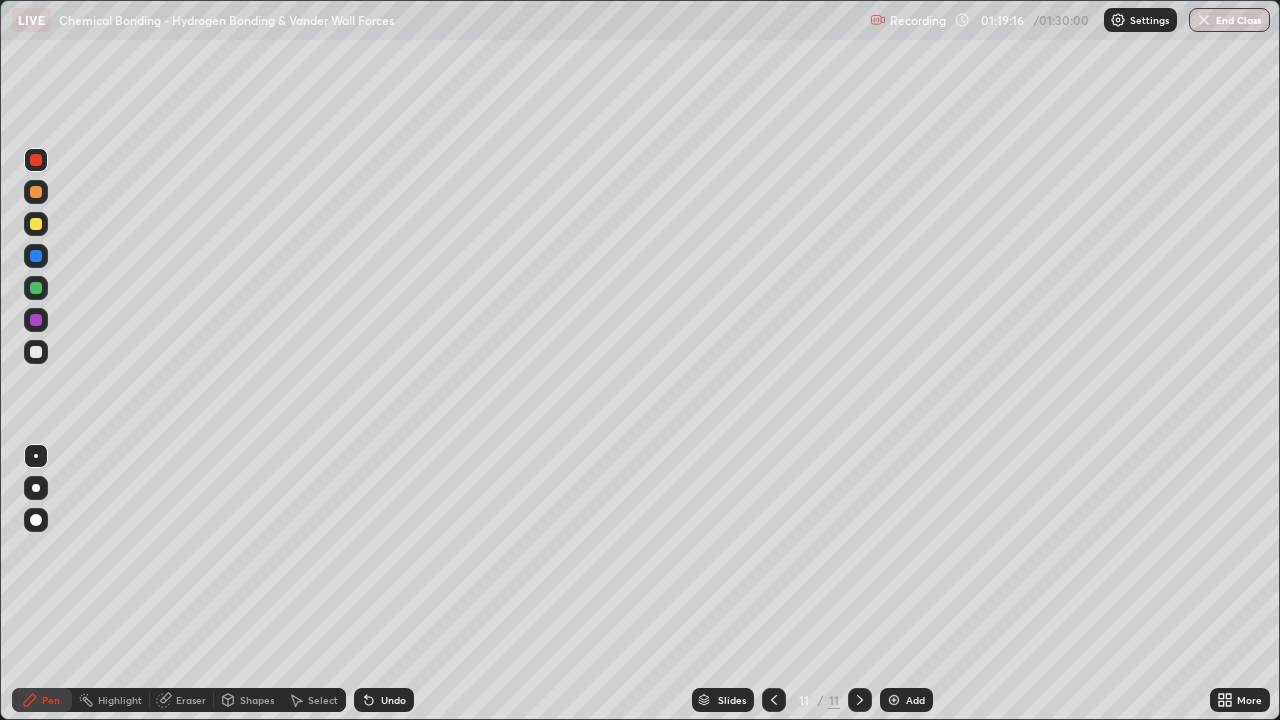 click at bounding box center (36, 160) 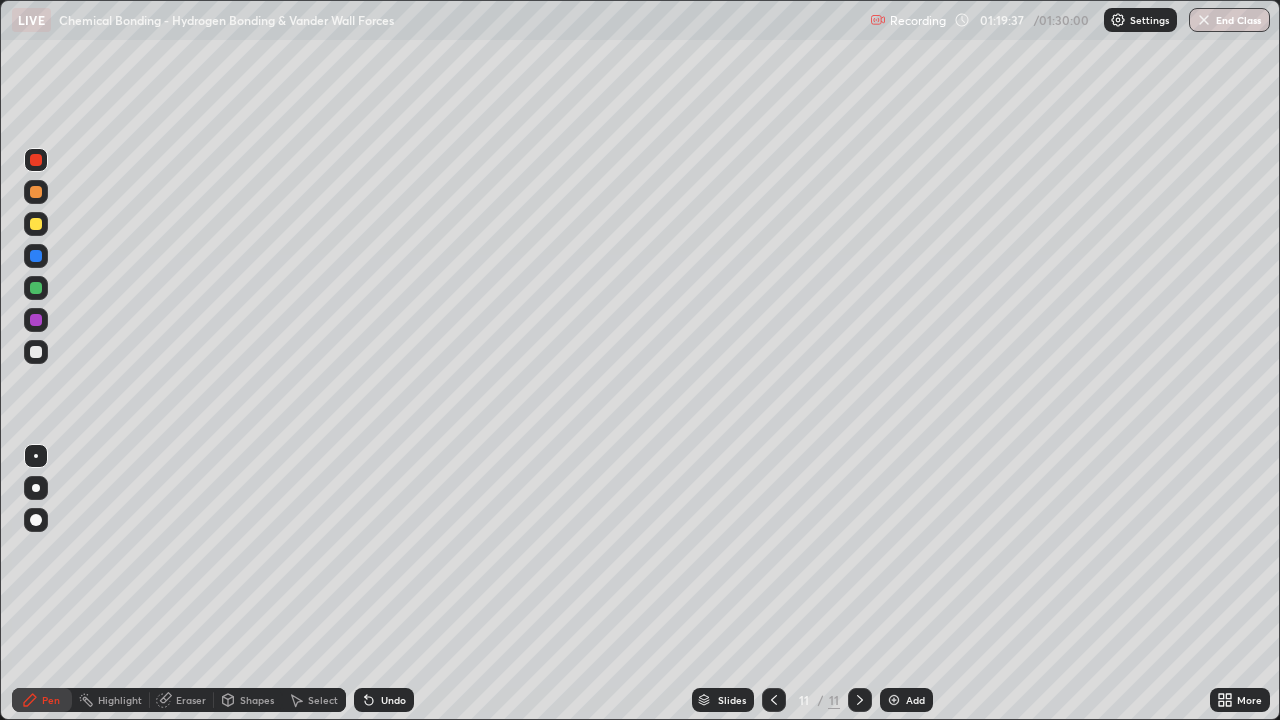 click at bounding box center (36, 224) 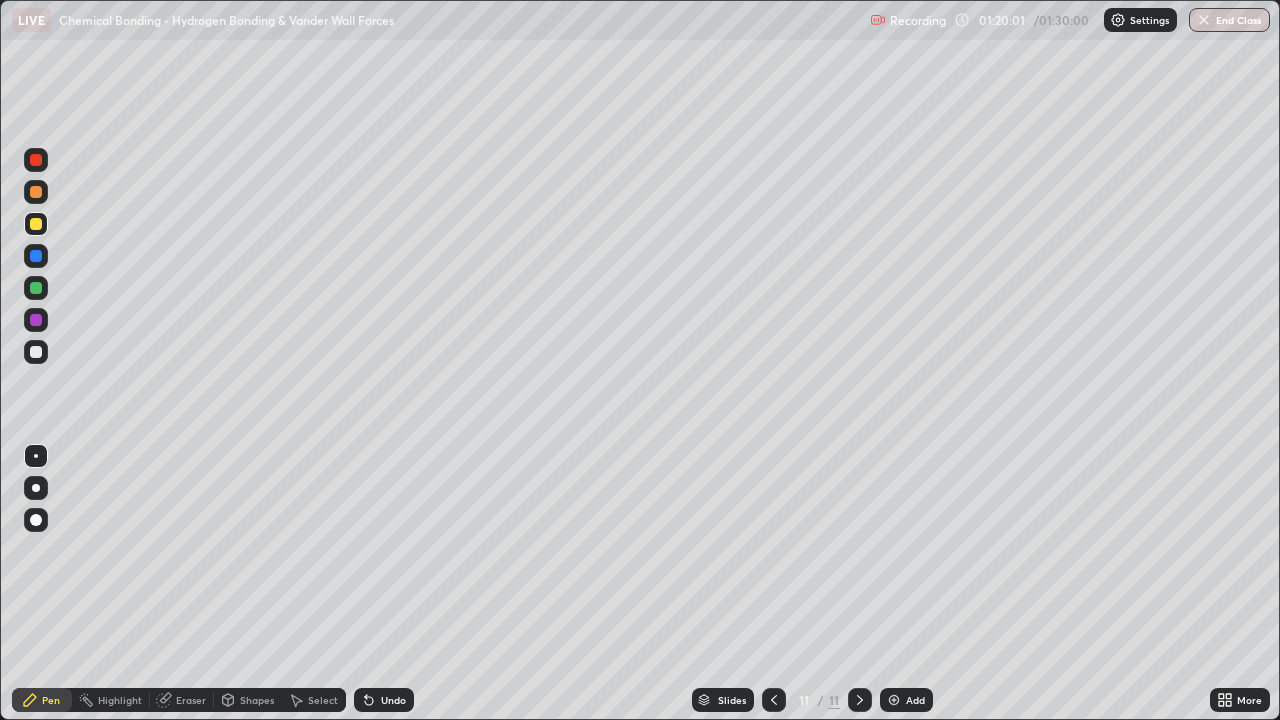 click at bounding box center (36, 320) 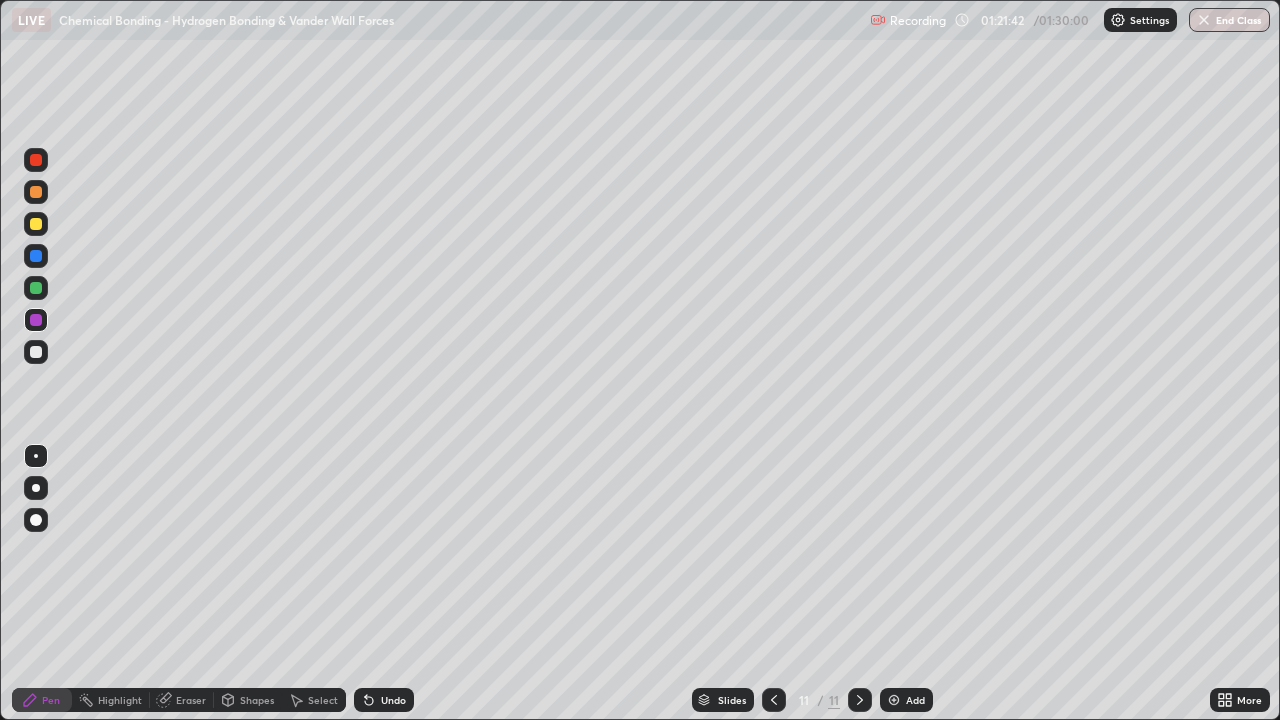 click on "Undo" at bounding box center [393, 700] 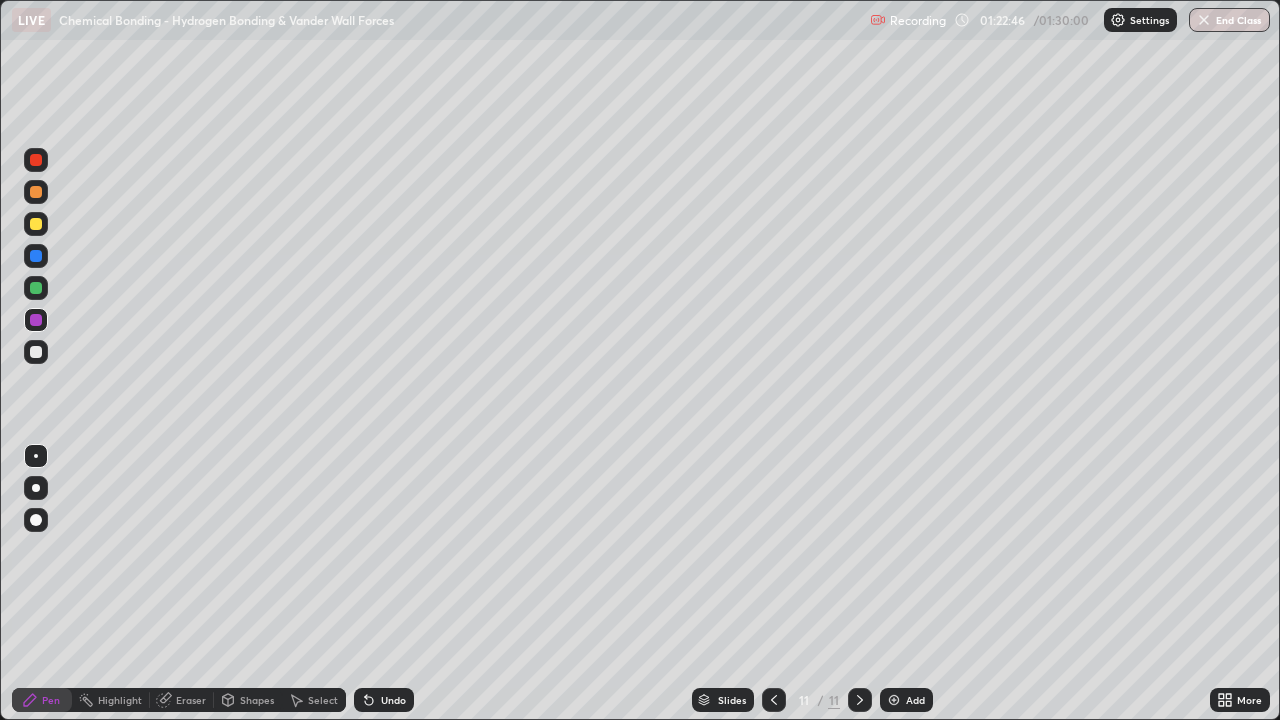 click at bounding box center (36, 160) 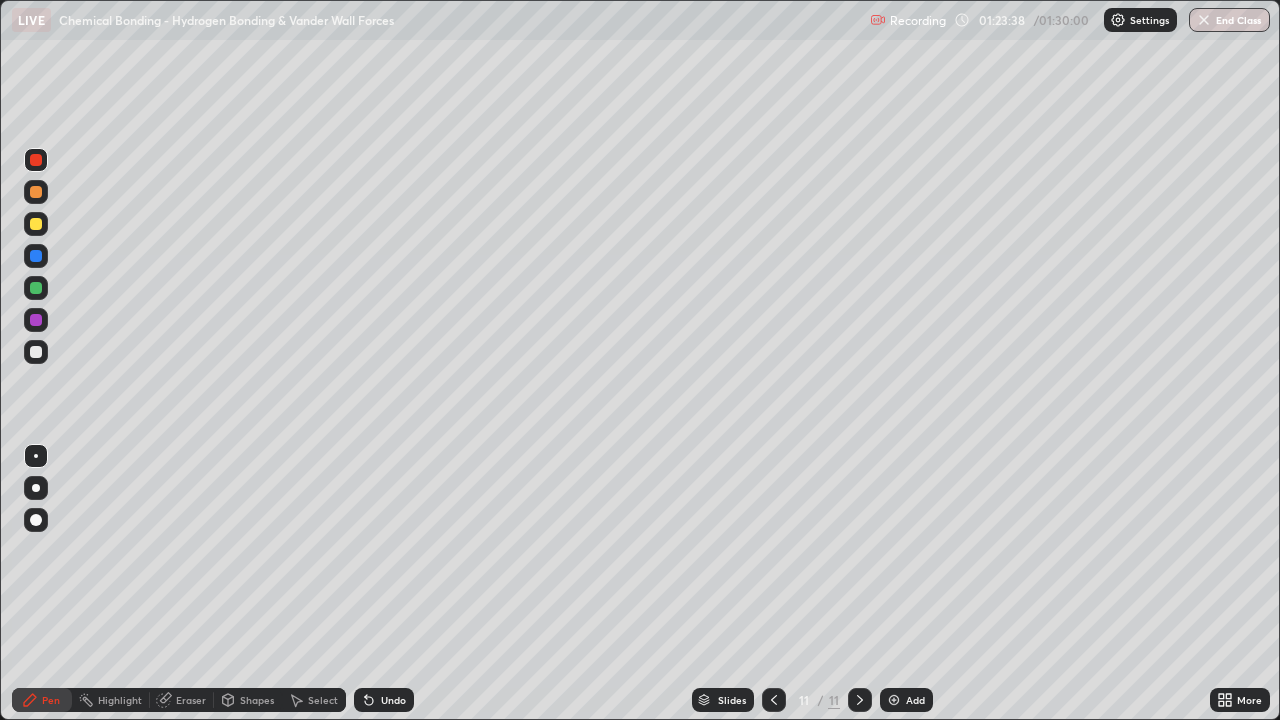 click at bounding box center [36, 288] 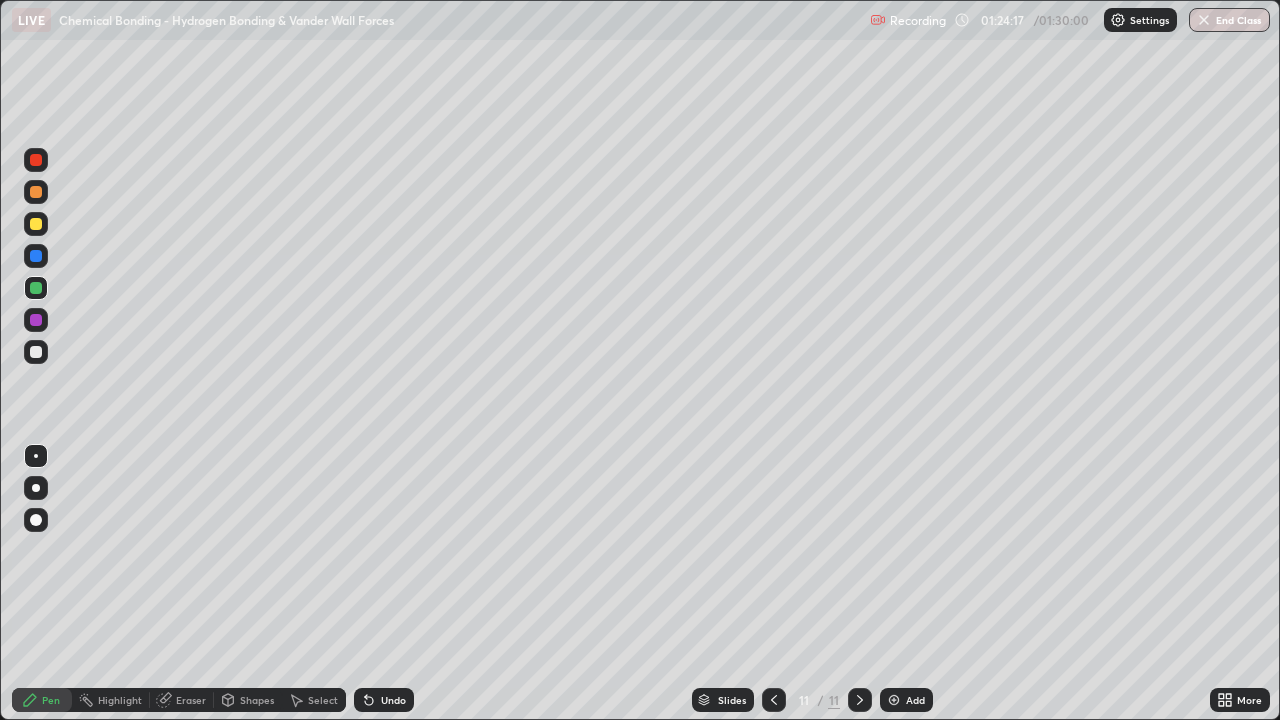 click 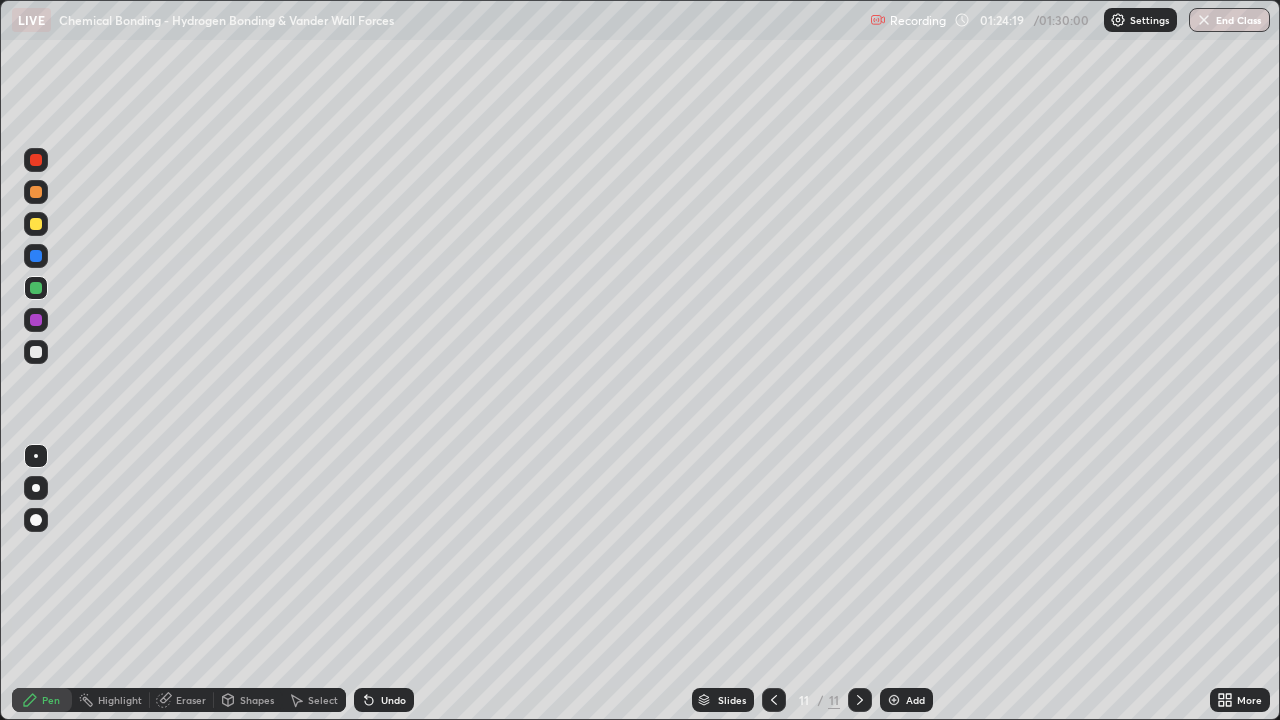 click at bounding box center [894, 700] 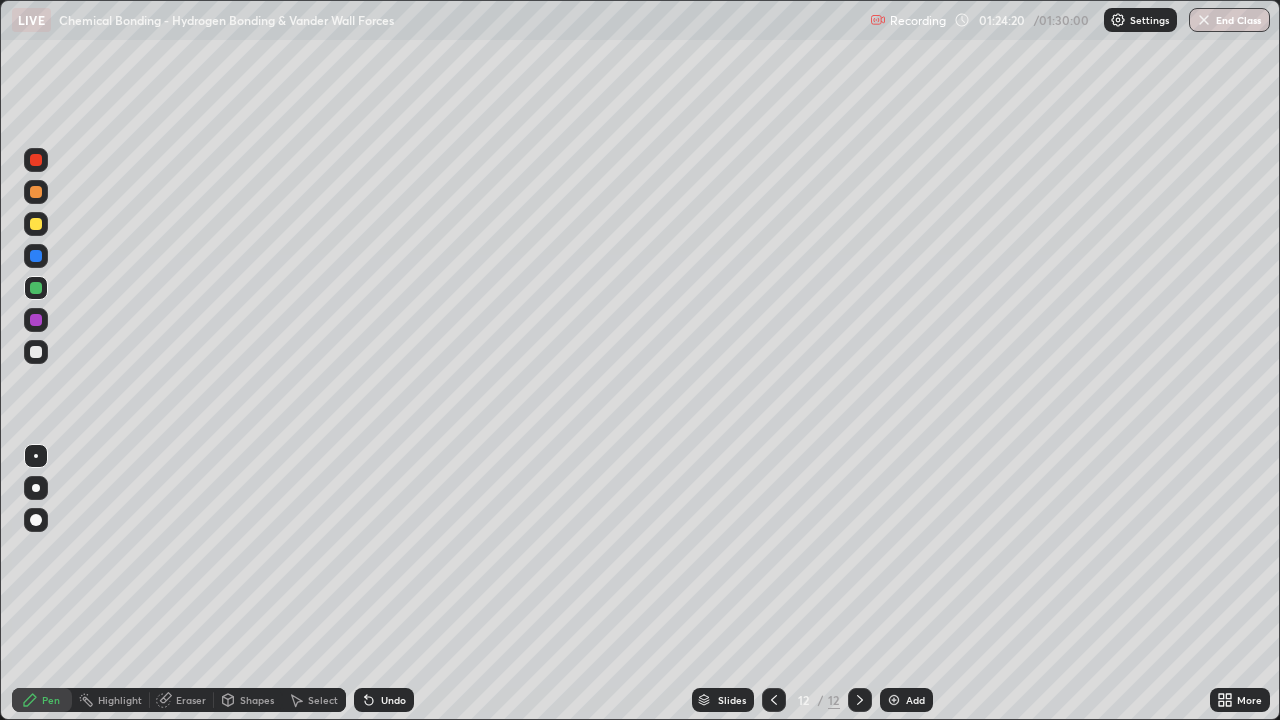 click at bounding box center (36, 160) 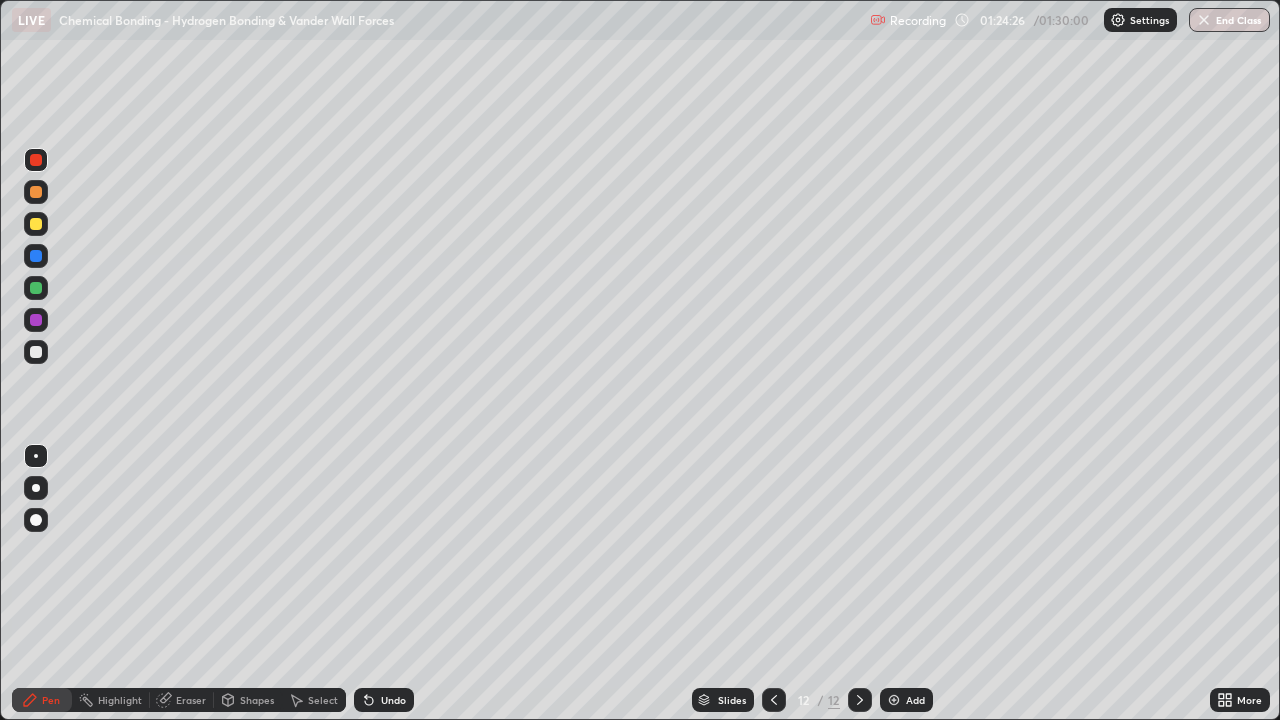 click 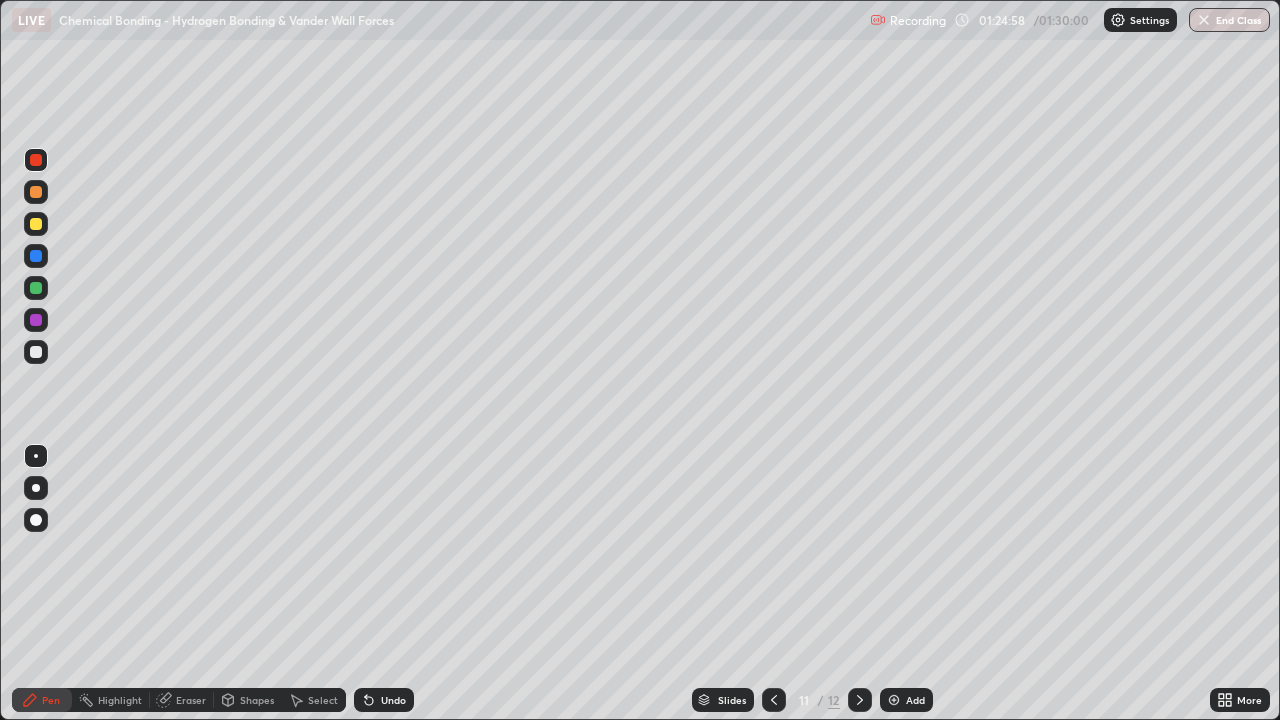 click 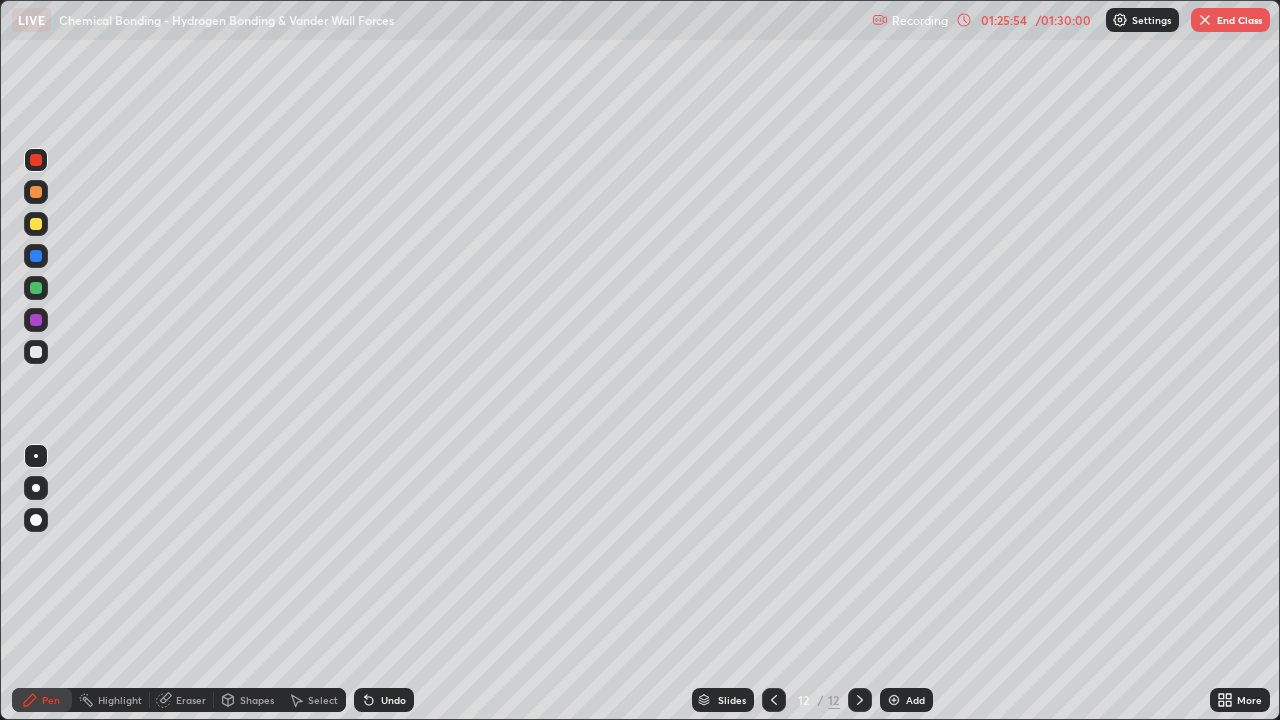 click at bounding box center [36, 224] 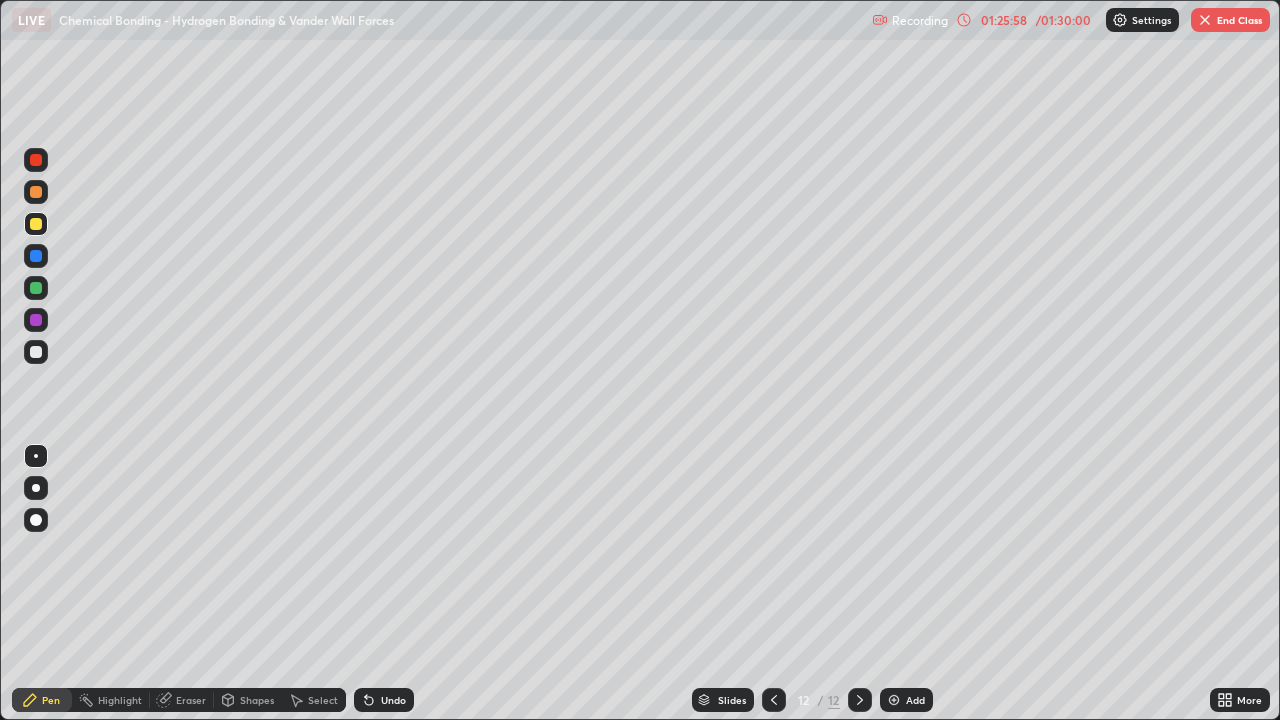 click at bounding box center (36, 256) 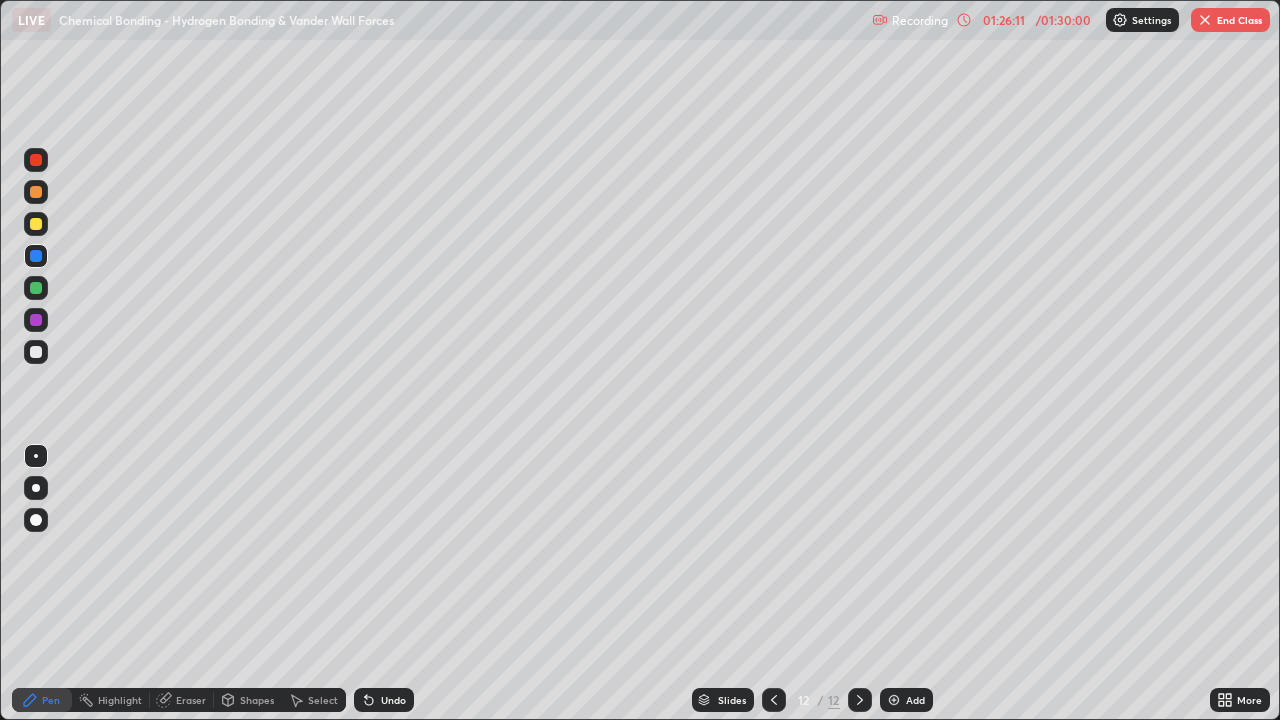 click at bounding box center [36, 320] 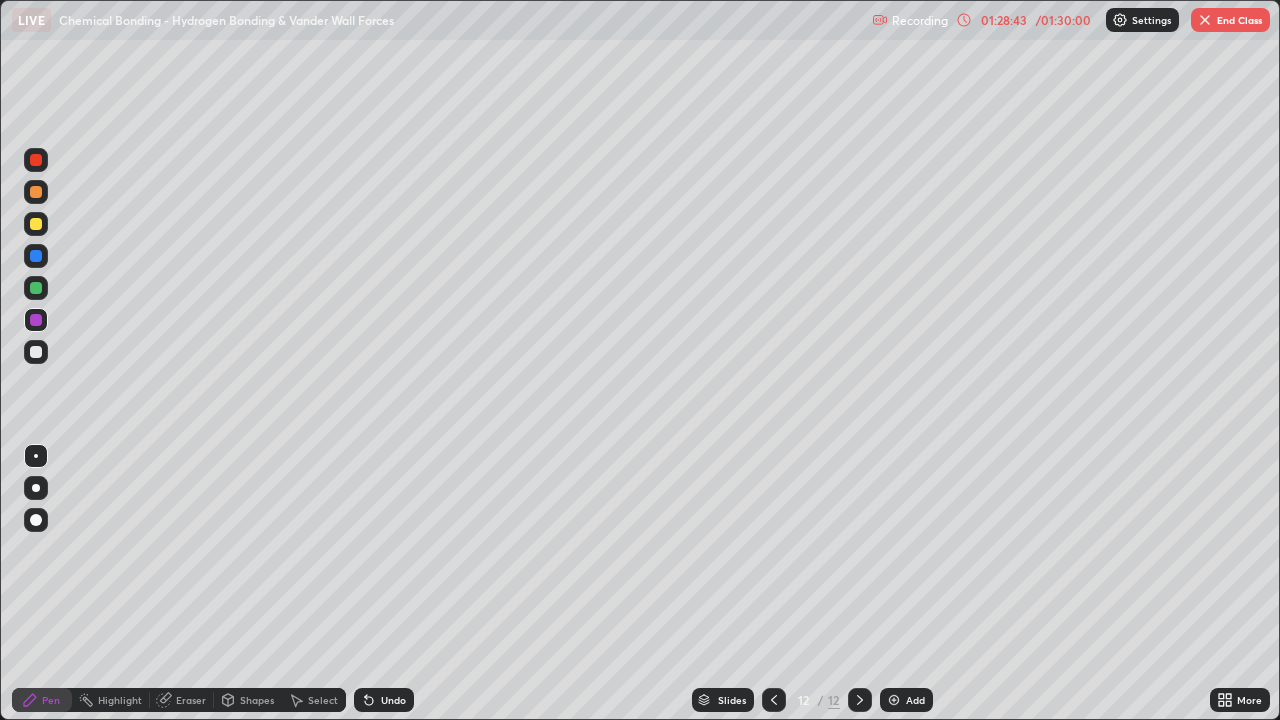 click on "Undo" at bounding box center [393, 700] 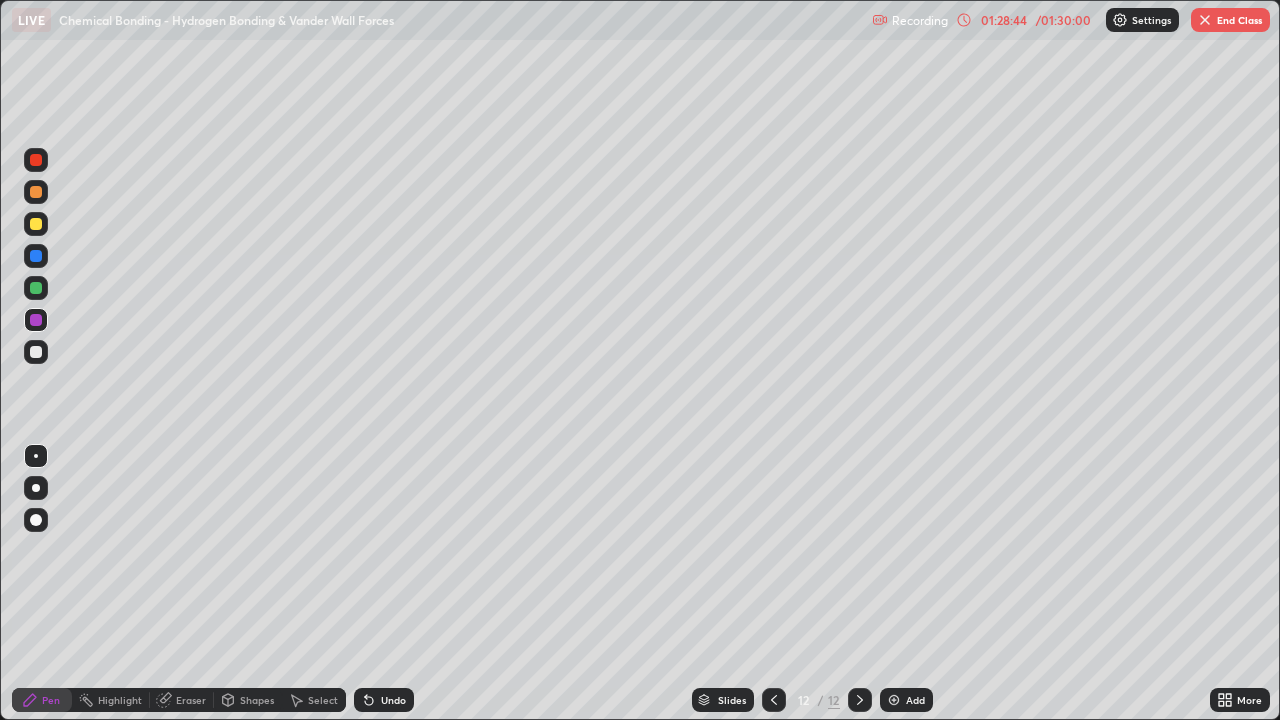 click on "Undo" at bounding box center (393, 700) 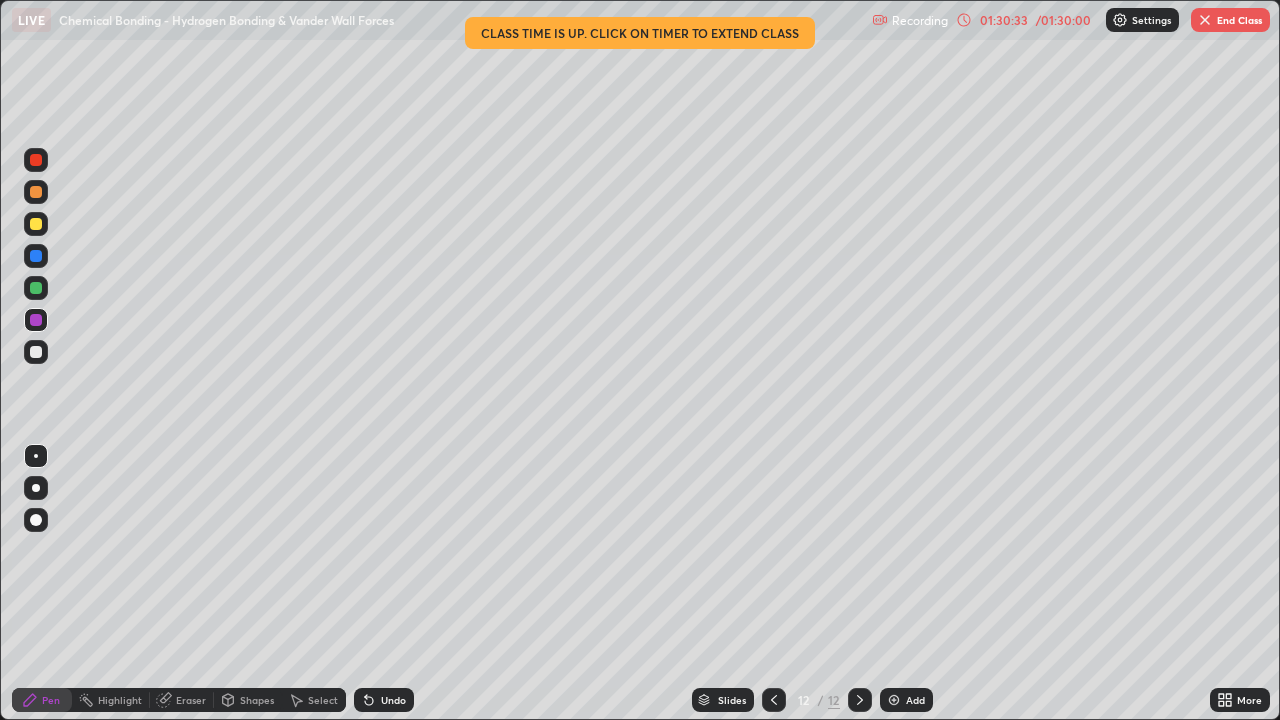 click at bounding box center [36, 160] 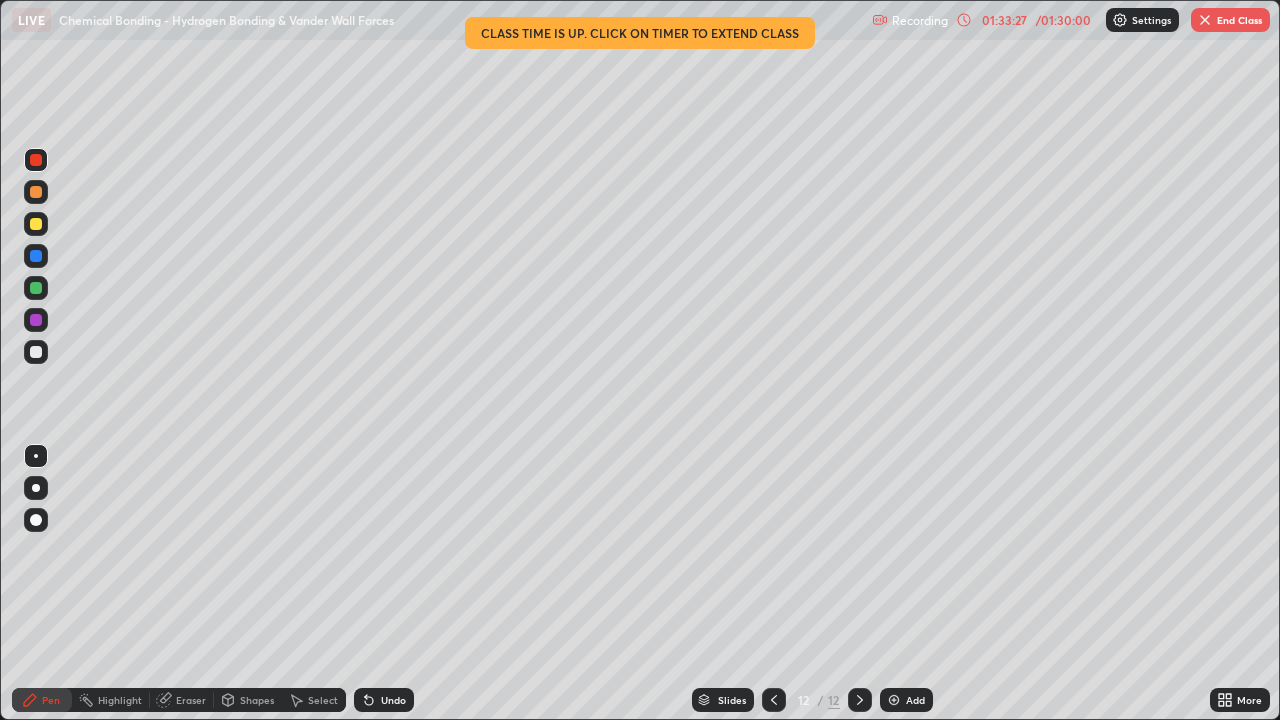 click 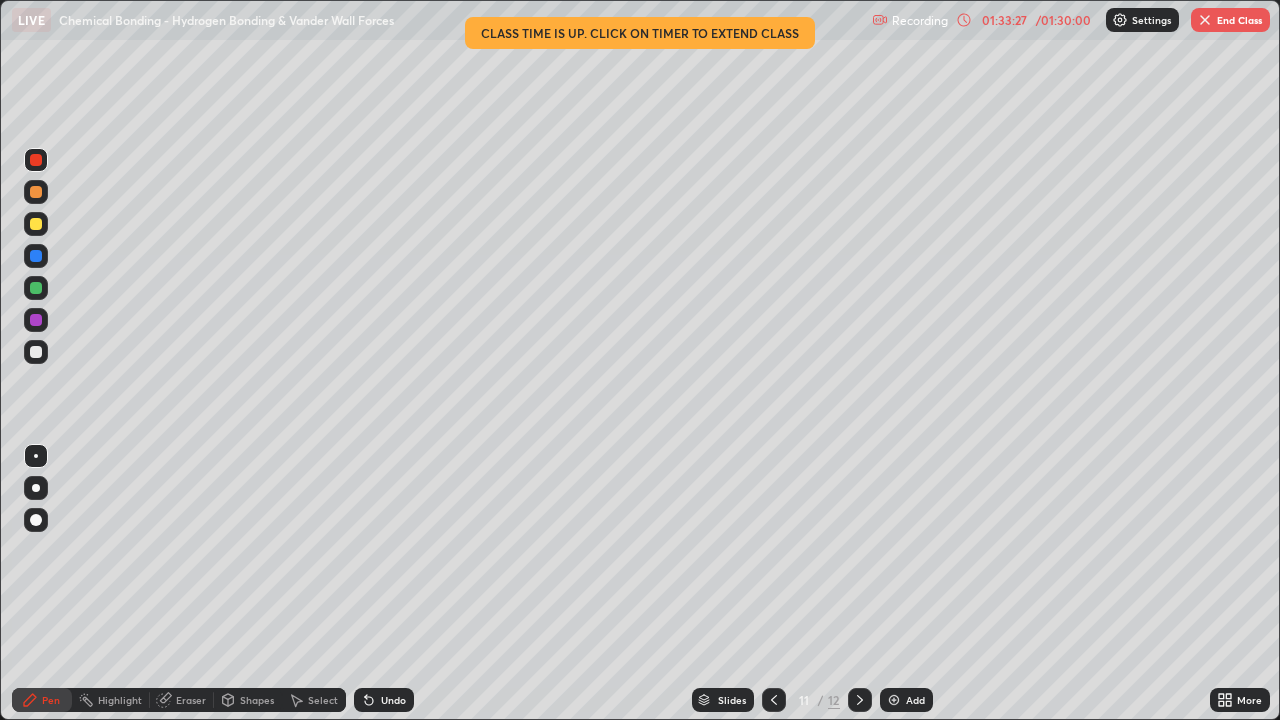 click 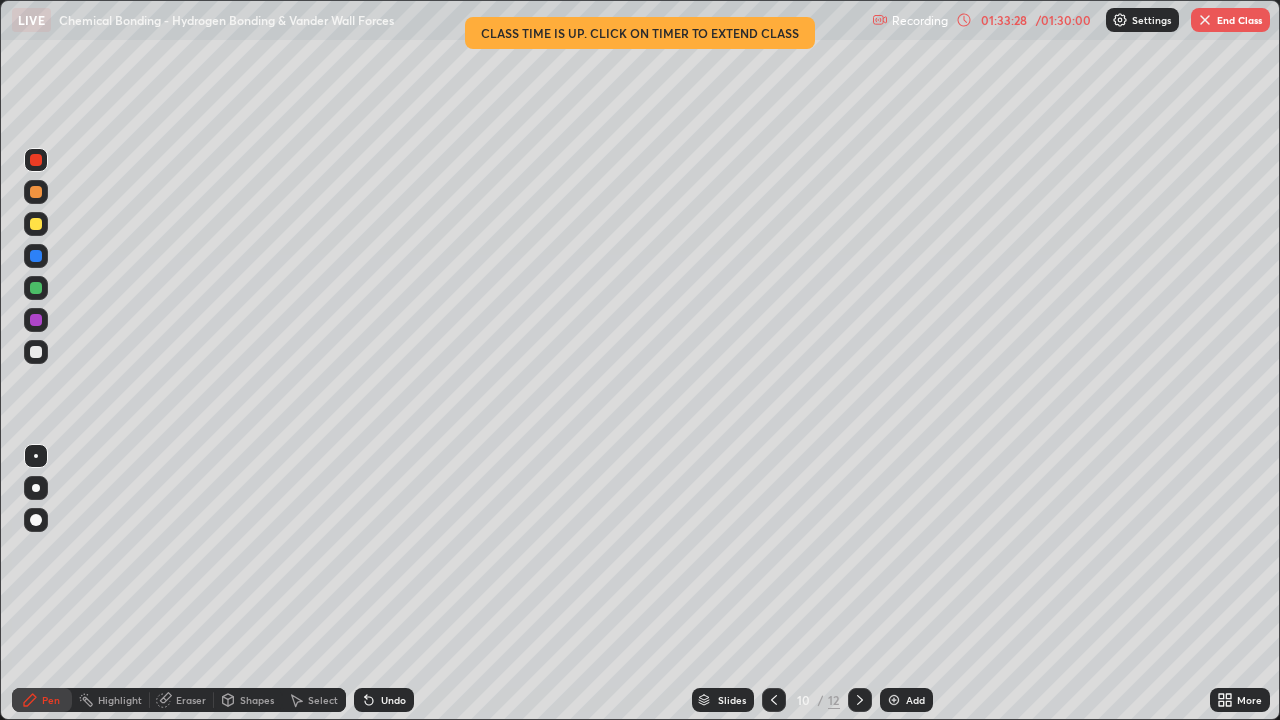 click 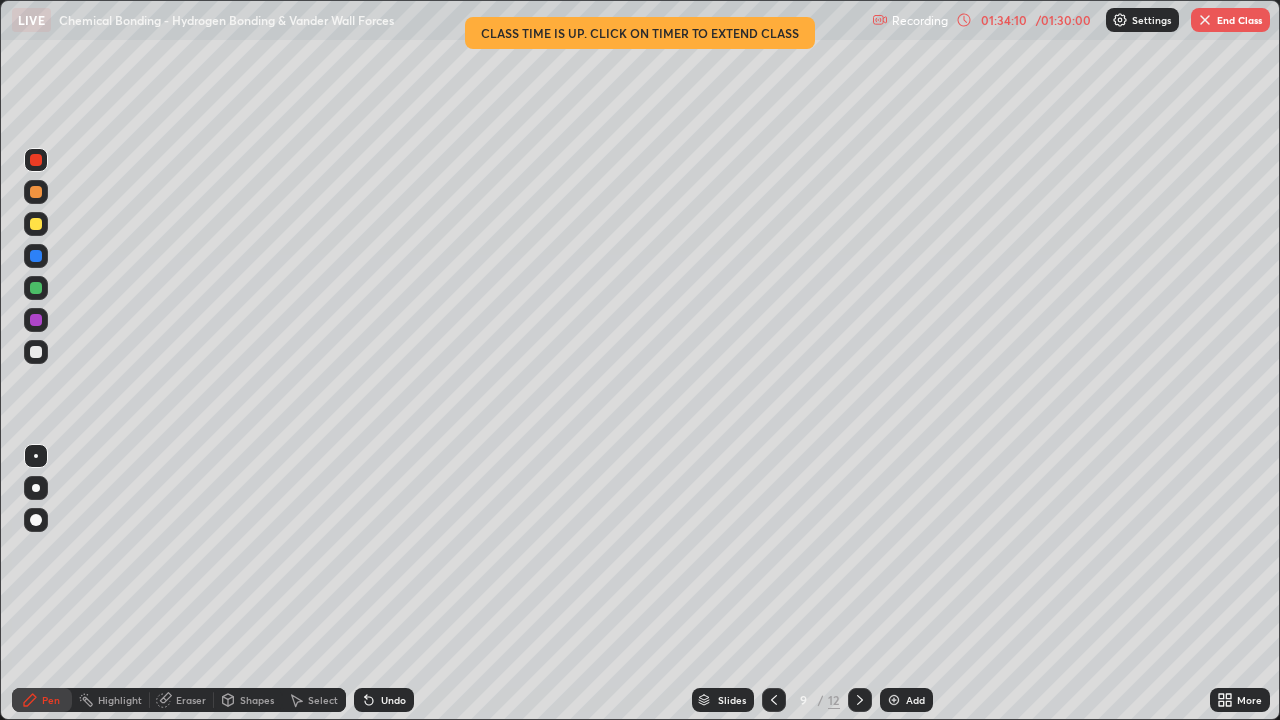 click on "End Class" at bounding box center [1230, 20] 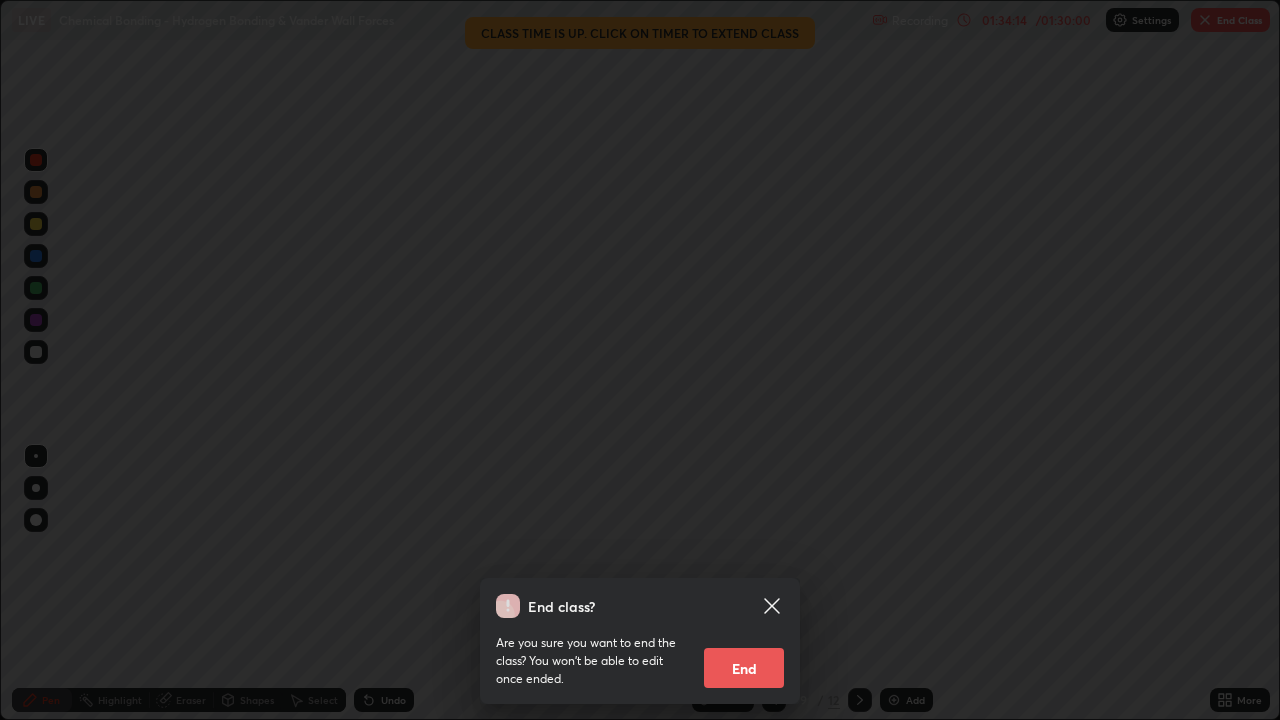 click on "End" at bounding box center [744, 668] 